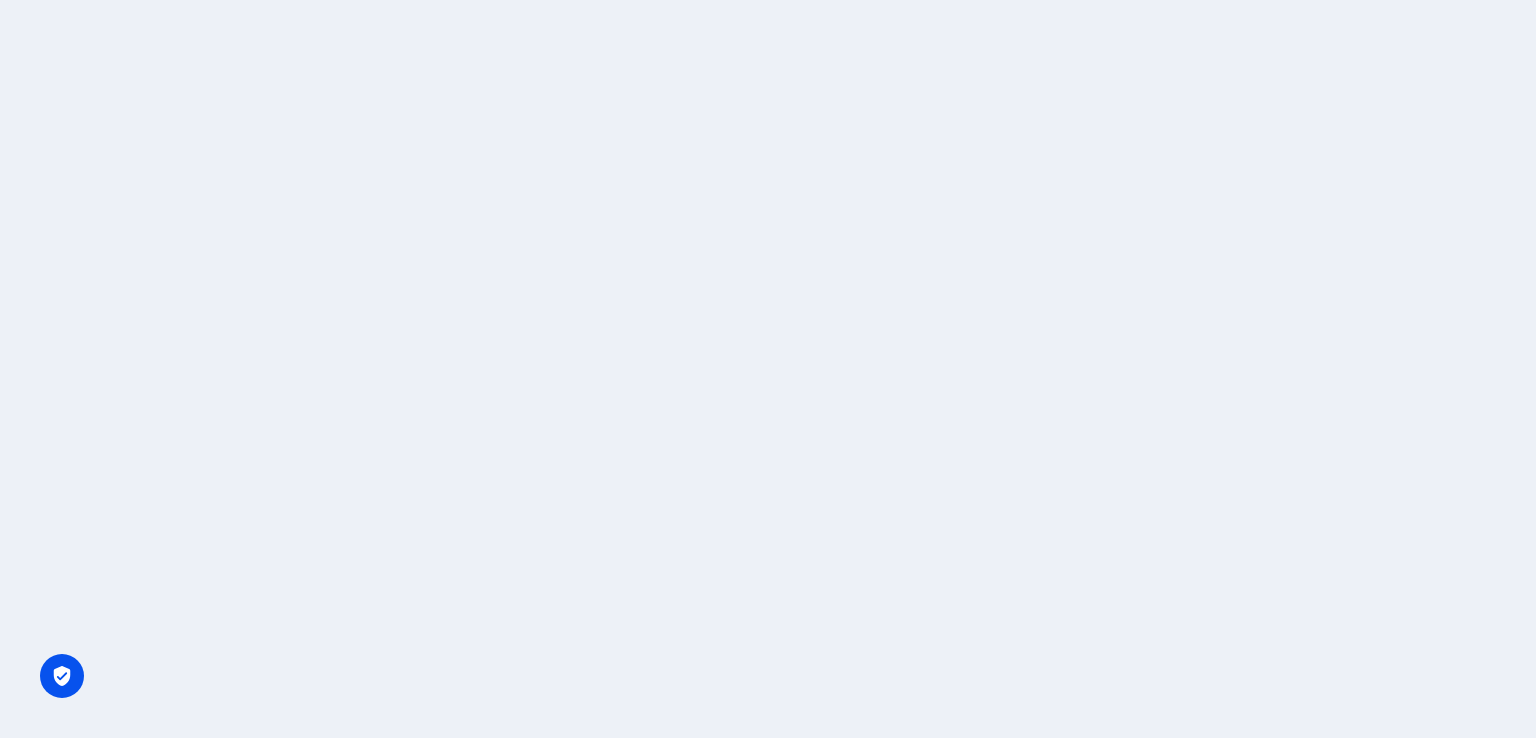 scroll, scrollTop: 0, scrollLeft: 0, axis: both 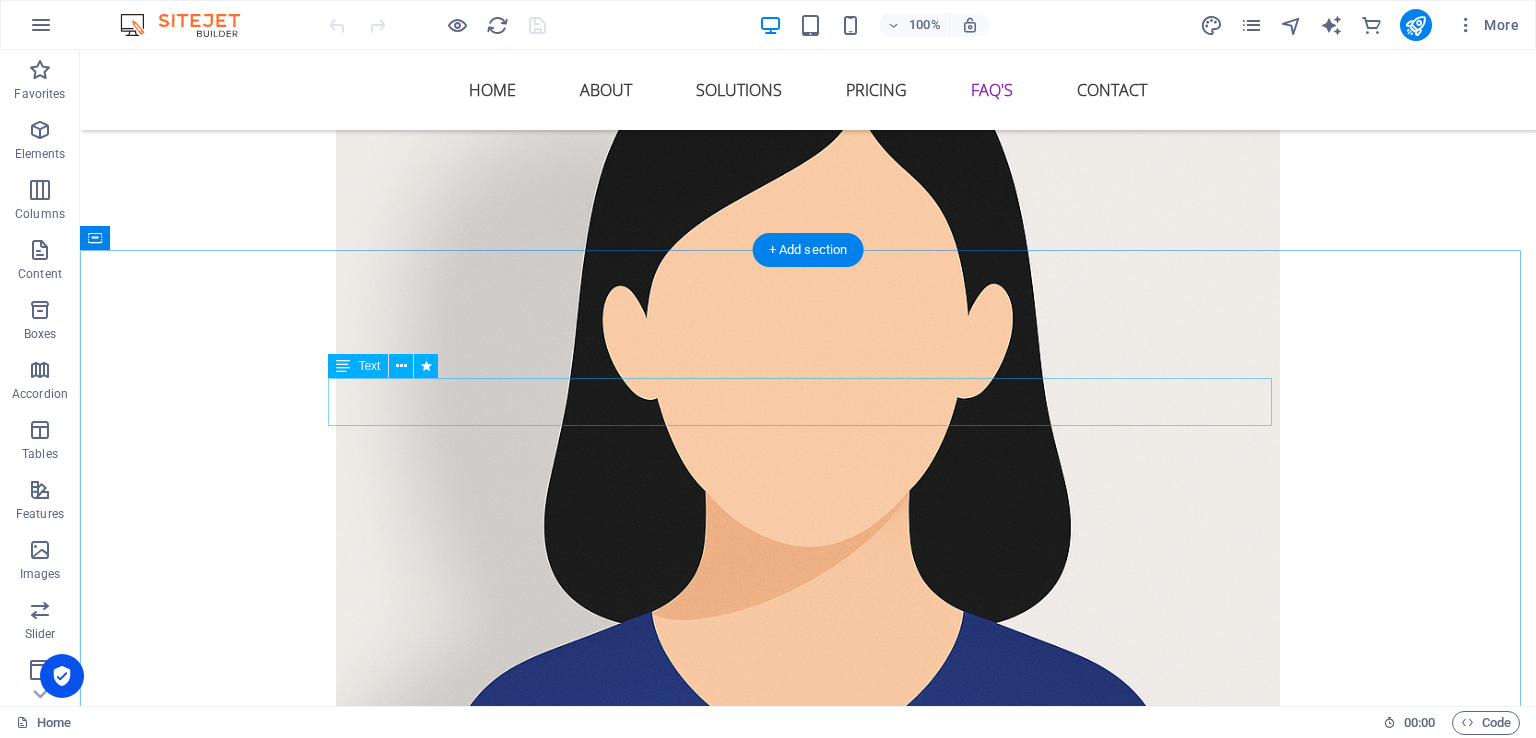 click on "Lorem ipsum dolor sit amet, consectetur adipisicing elit. Maiores ipsum repellat minus nihil. [PERSON_NAME], [PERSON_NAME], nam dignissimos ea repudiandae minima voluptatum magni pariatur possimus quia accusamus harum facilis corporis animi nisi." at bounding box center [808, 4379] 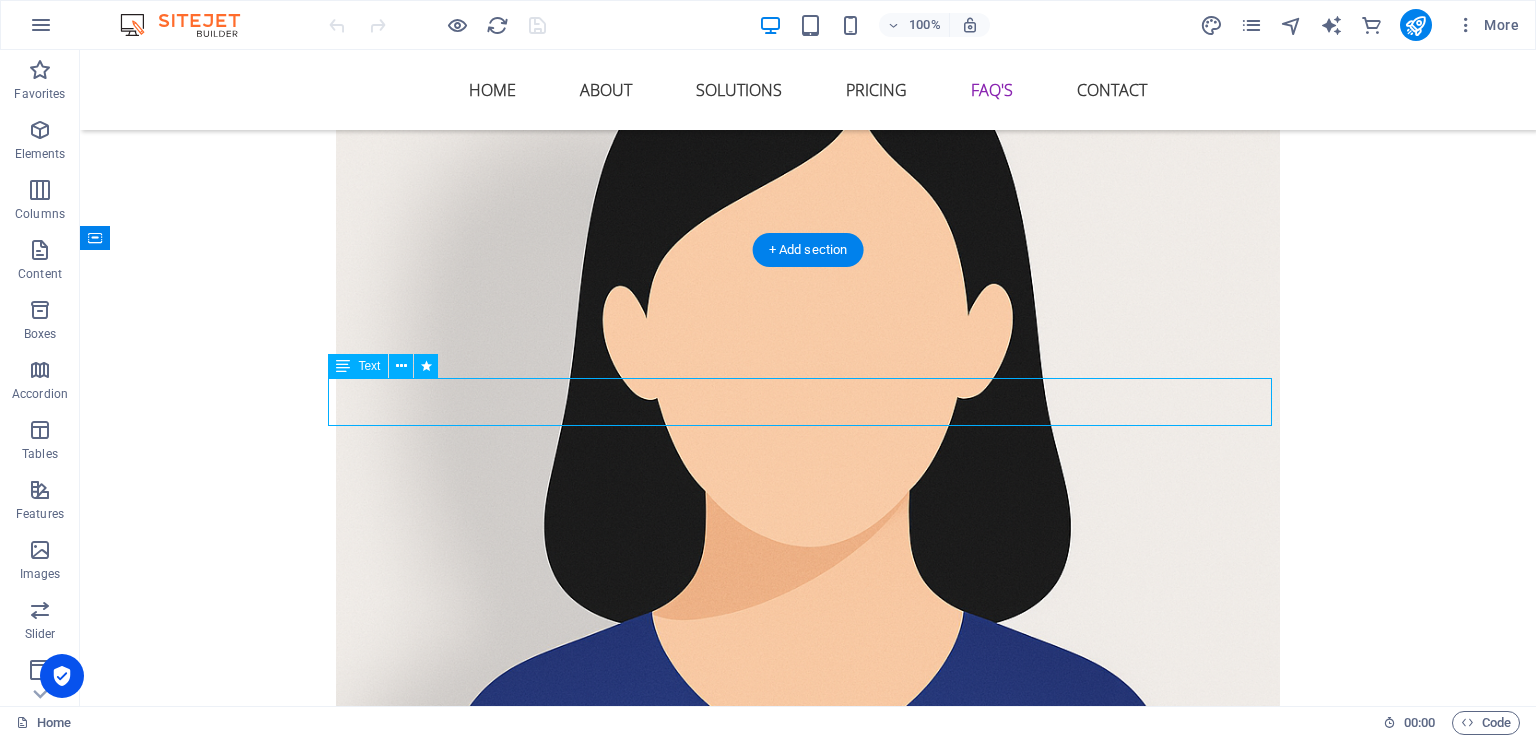 click on "Lorem ipsum dolor sit amet, consectetur adipisicing elit. Maiores ipsum repellat minus nihil. [PERSON_NAME], [PERSON_NAME], nam dignissimos ea repudiandae minima voluptatum magni pariatur possimus quia accusamus harum facilis corporis animi nisi." at bounding box center (808, 4379) 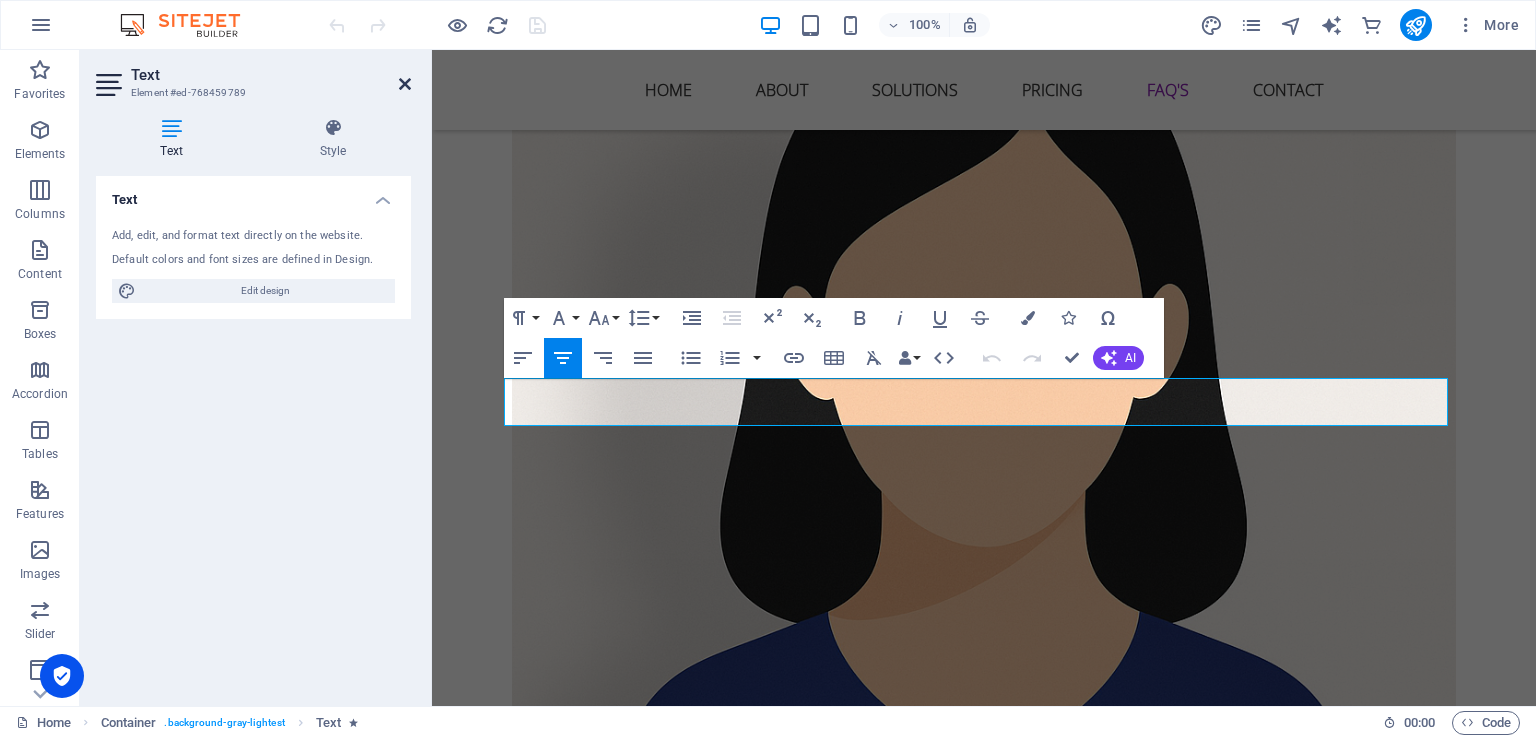 click at bounding box center [405, 84] 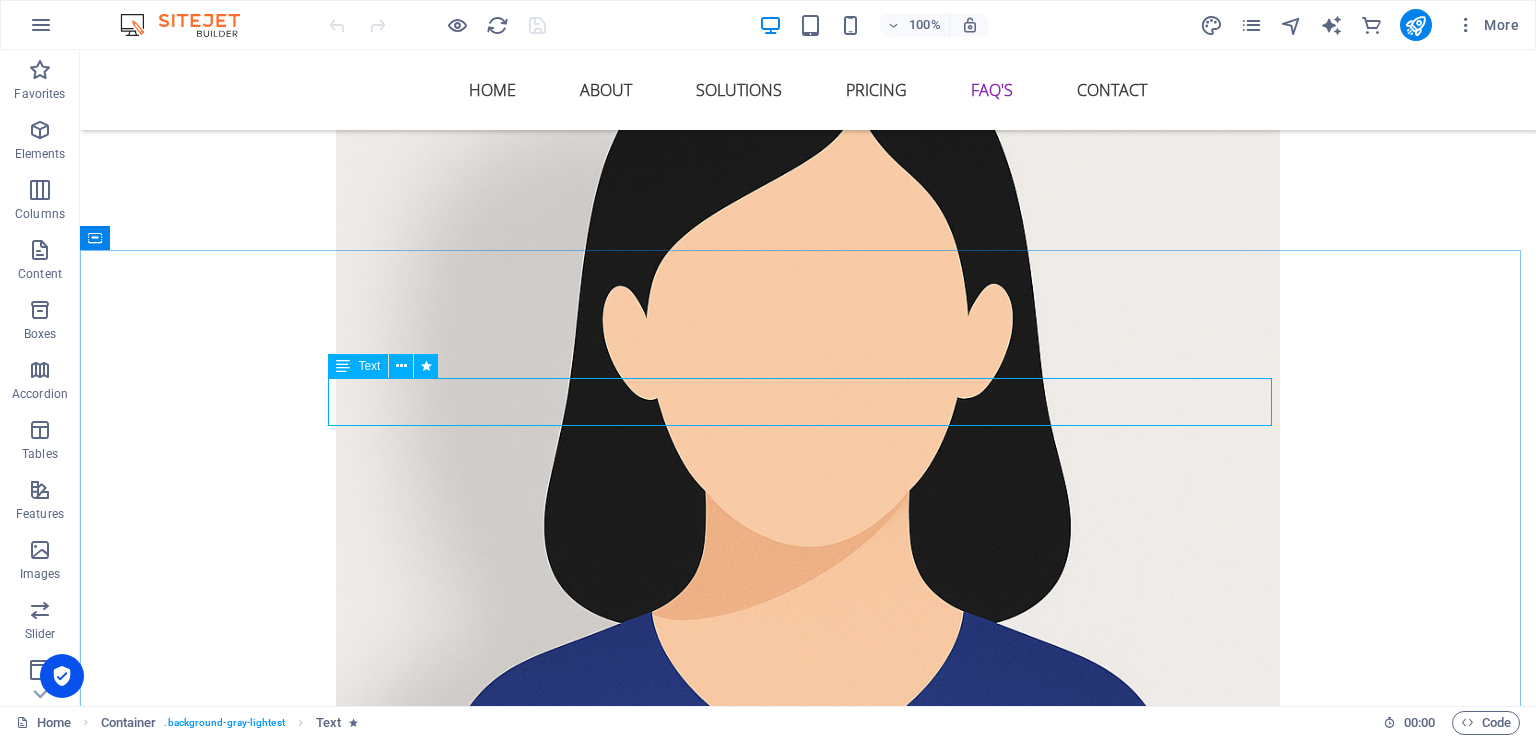 click on "Text" at bounding box center (369, 366) 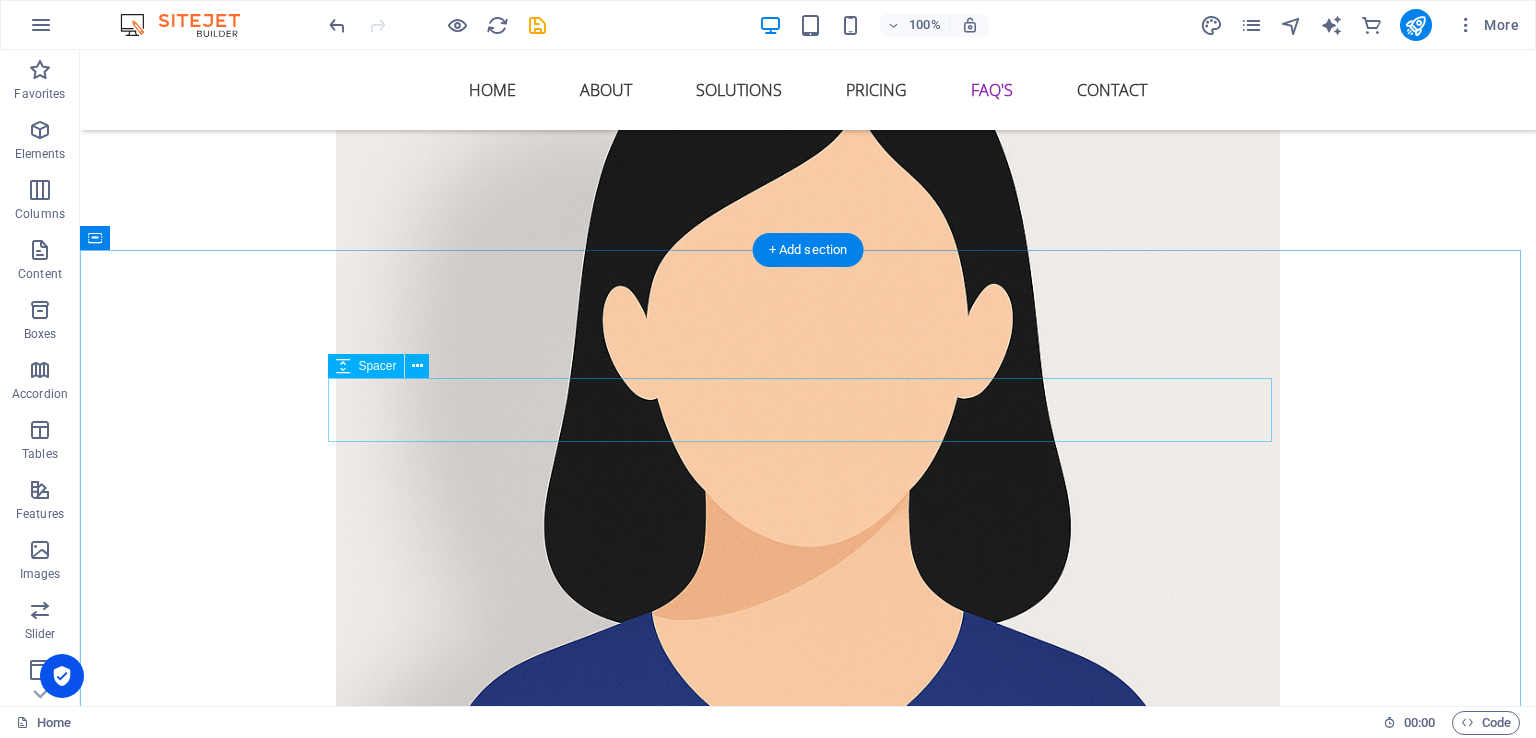 click at bounding box center [808, 4387] 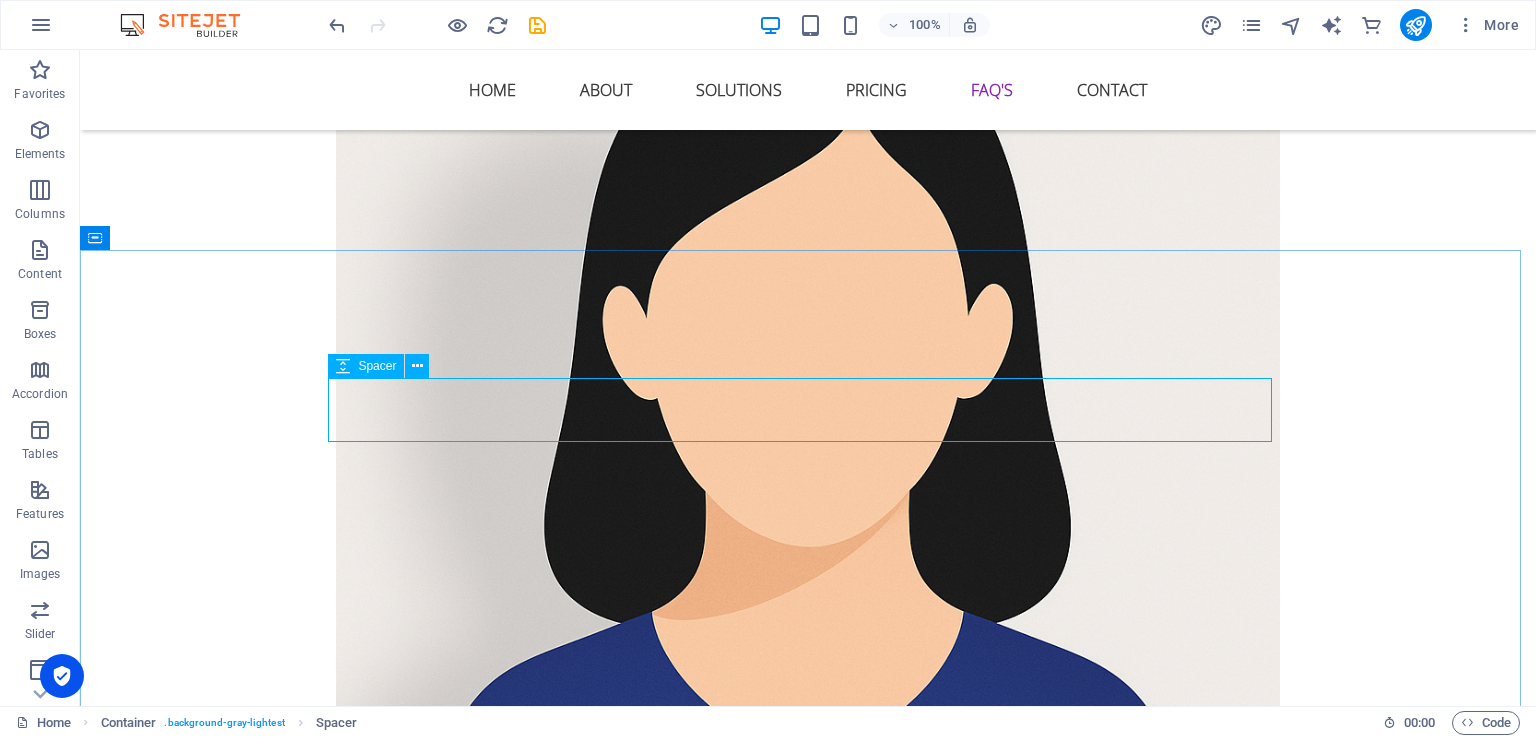 click on "Spacer" at bounding box center [377, 366] 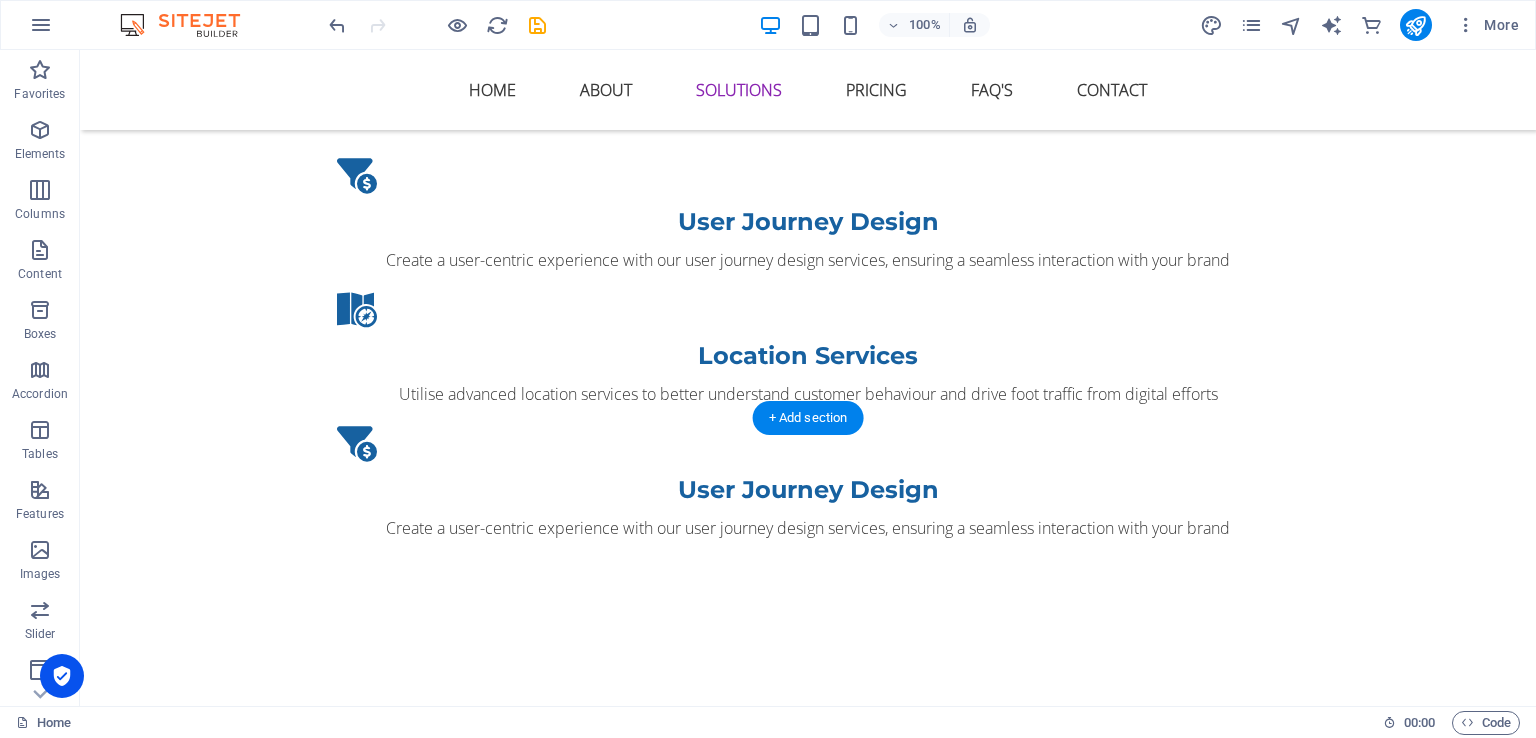 scroll, scrollTop: 2900, scrollLeft: 0, axis: vertical 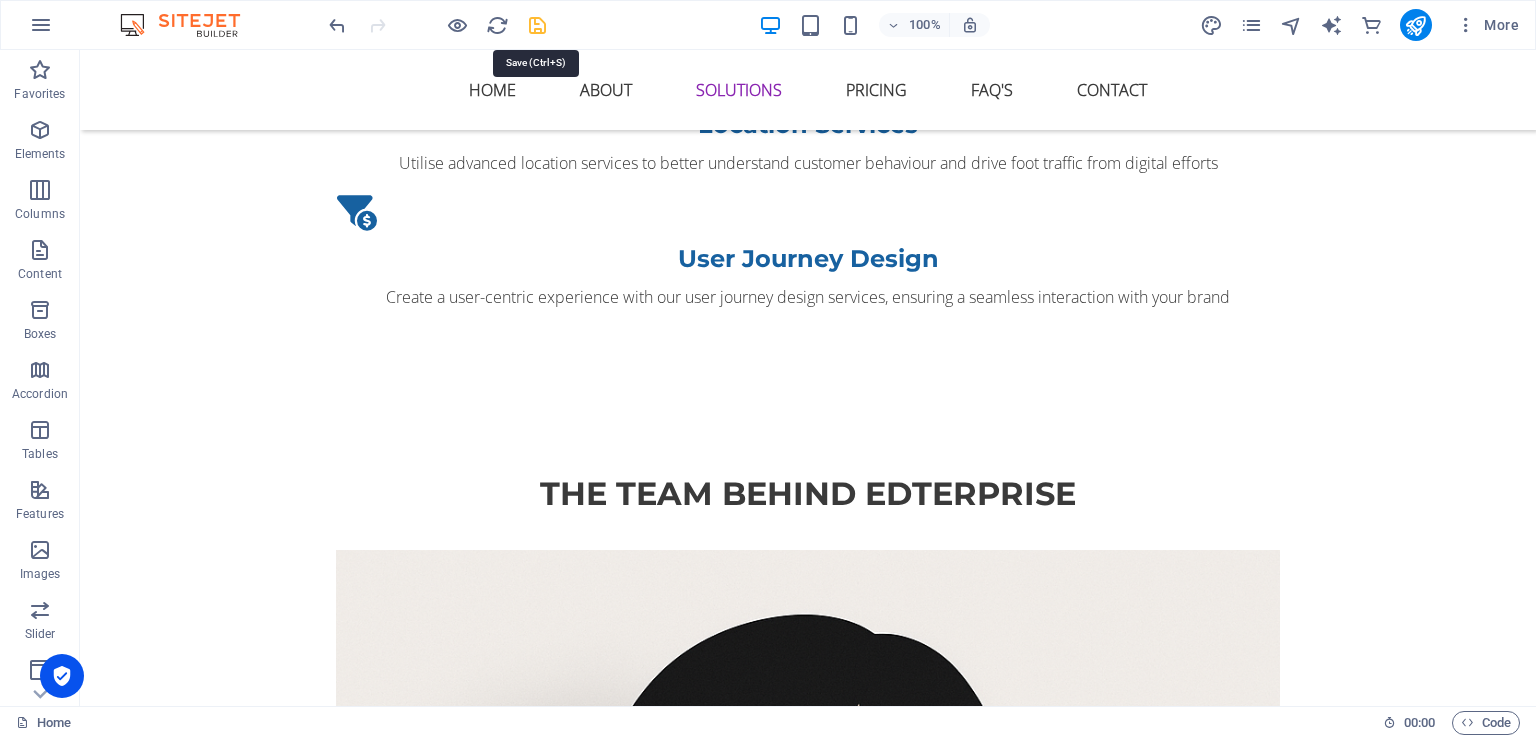 click at bounding box center [537, 25] 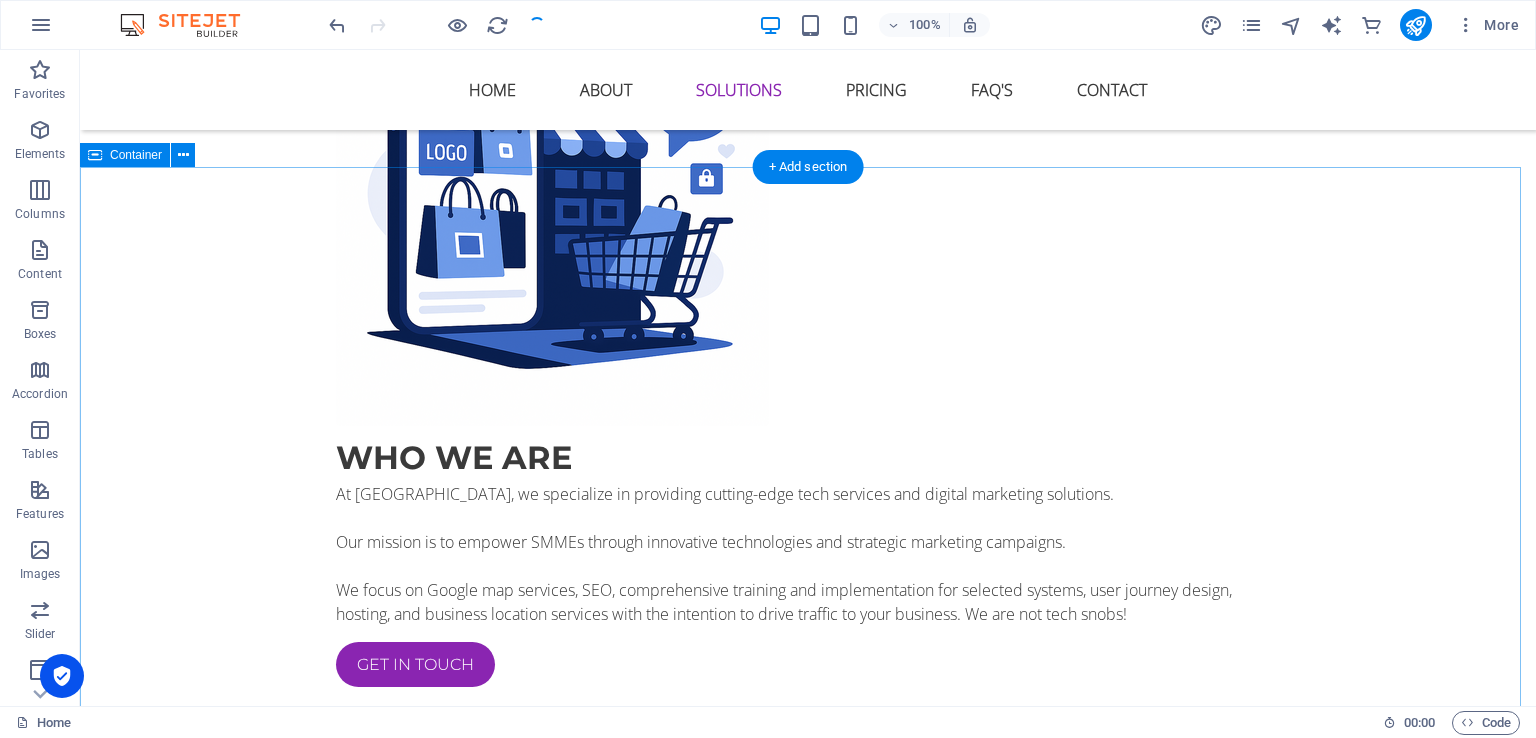 scroll, scrollTop: 1300, scrollLeft: 0, axis: vertical 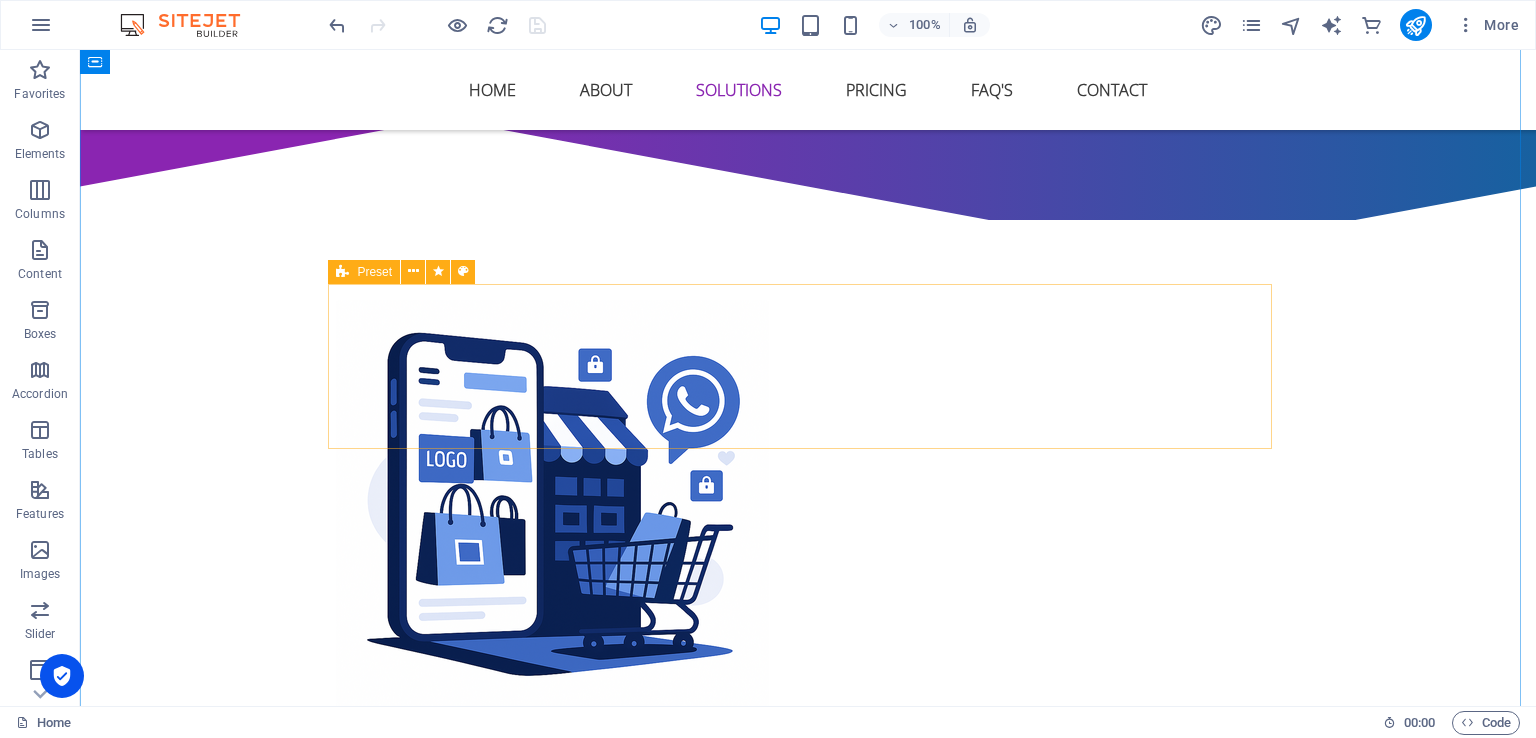 click on "Preset" at bounding box center (364, 272) 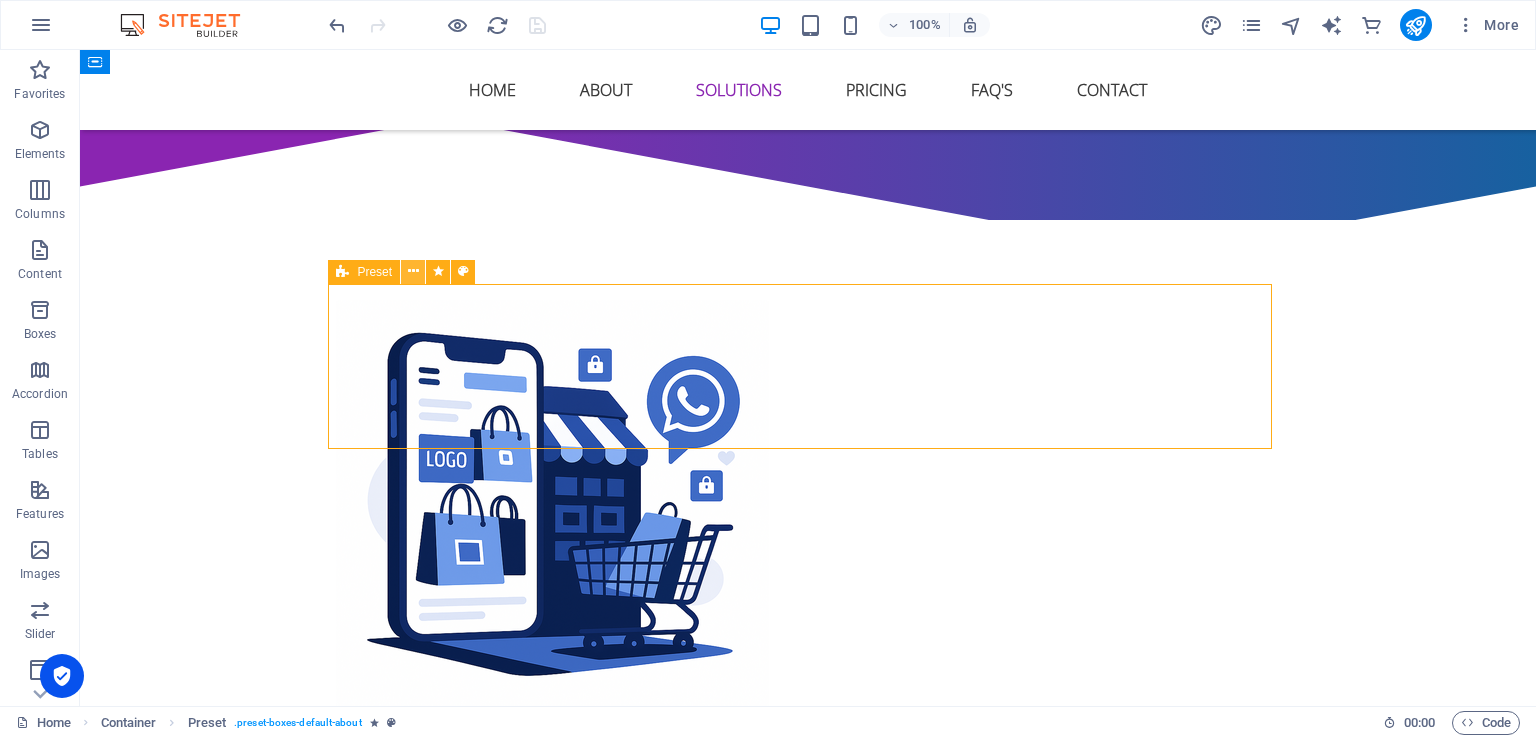 click at bounding box center [413, 271] 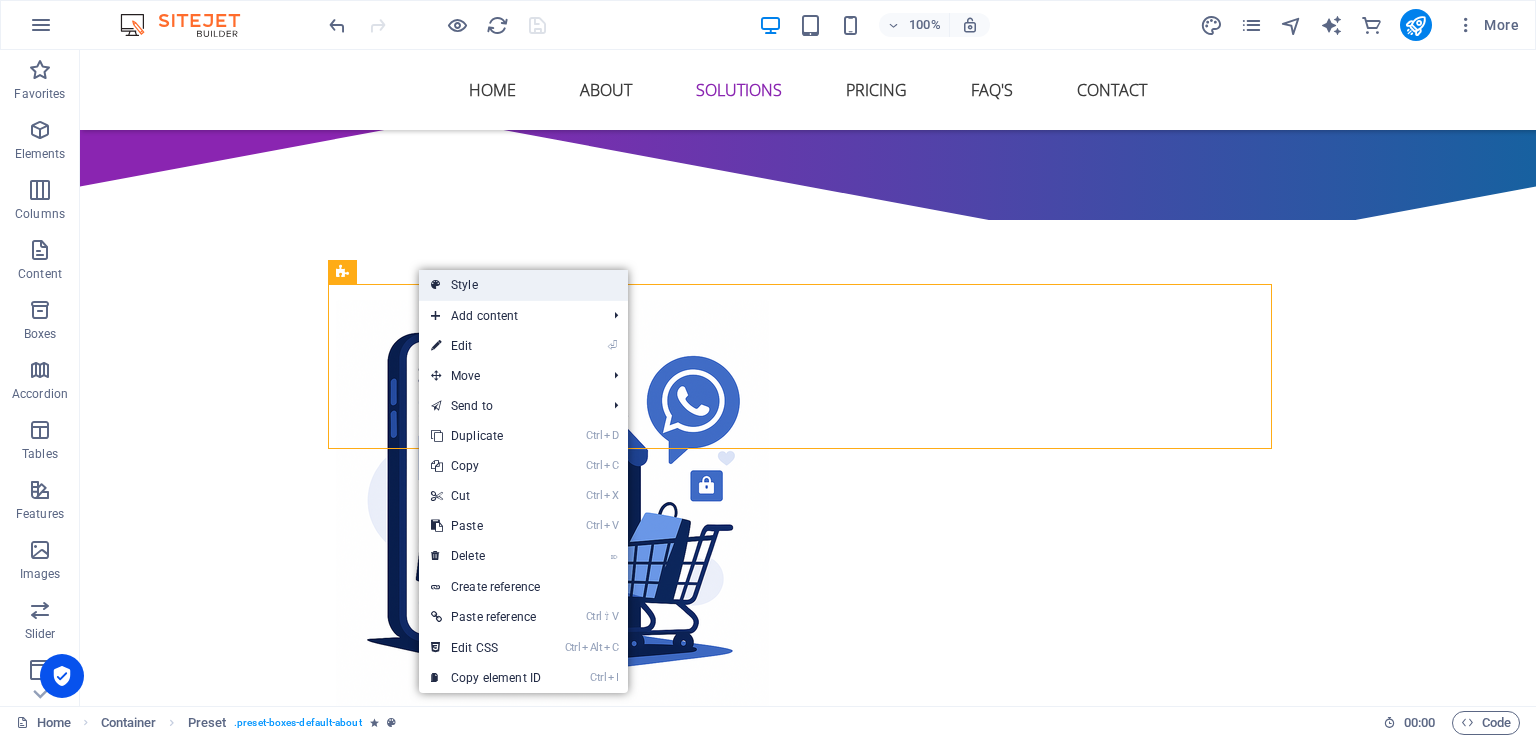 click on "Style" at bounding box center (523, 285) 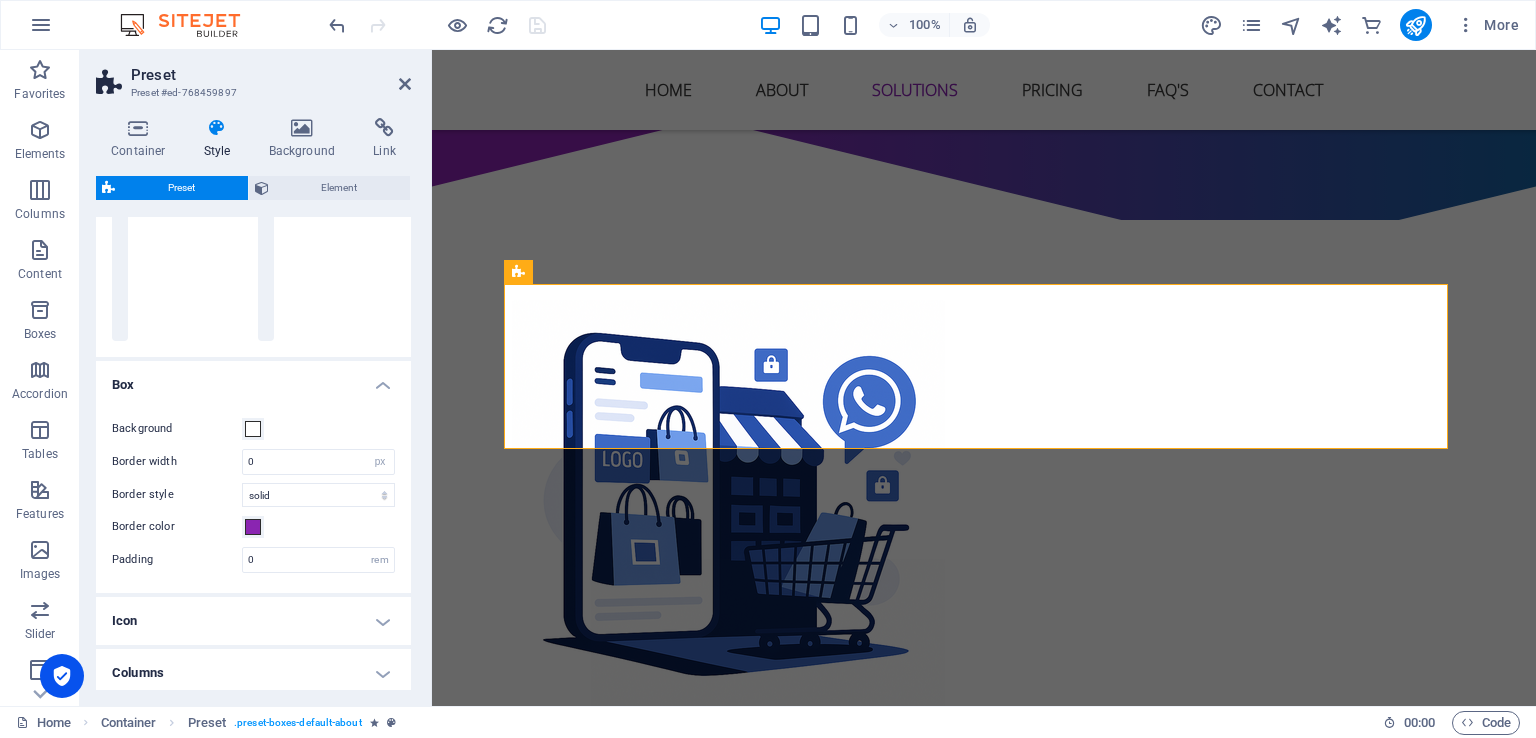 scroll, scrollTop: 300, scrollLeft: 0, axis: vertical 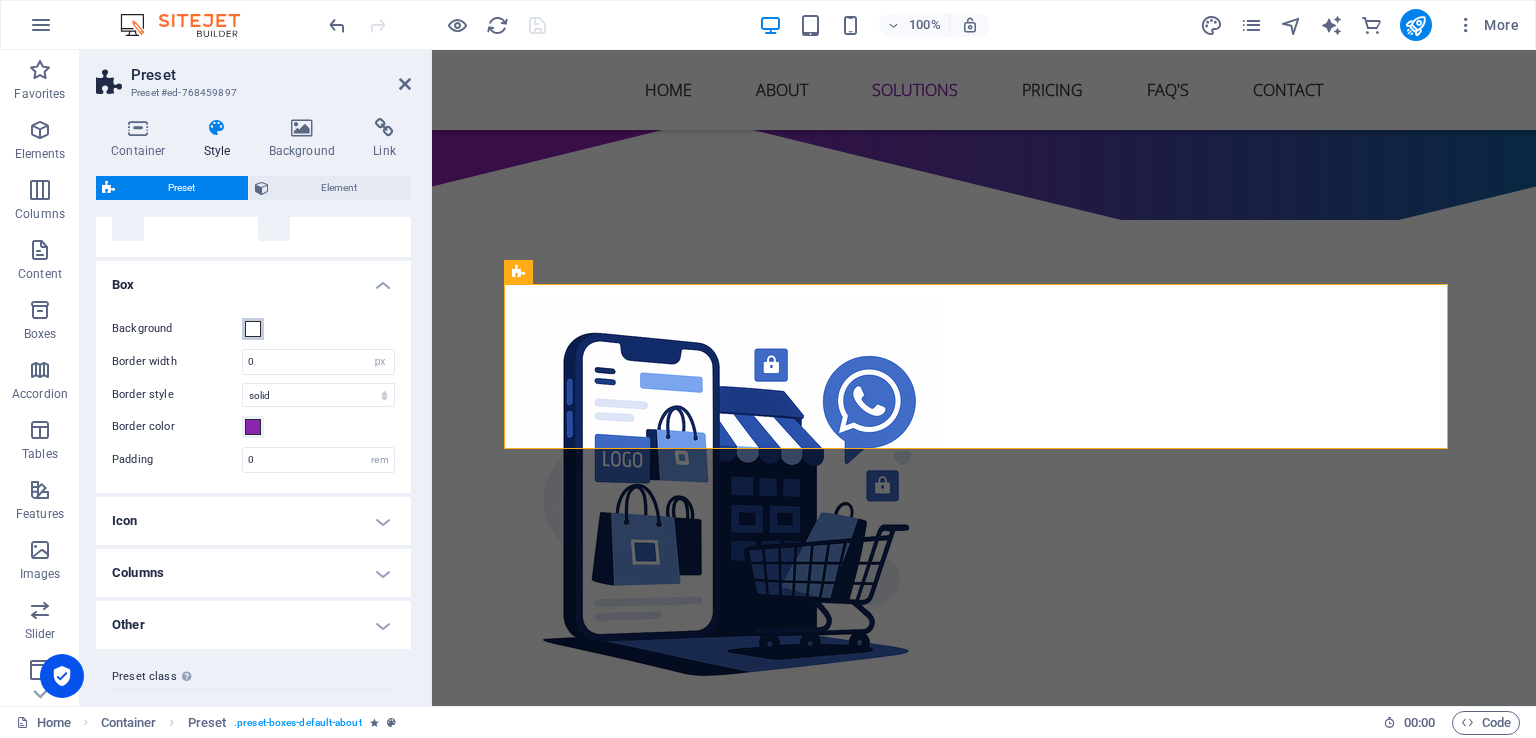 click at bounding box center [253, 329] 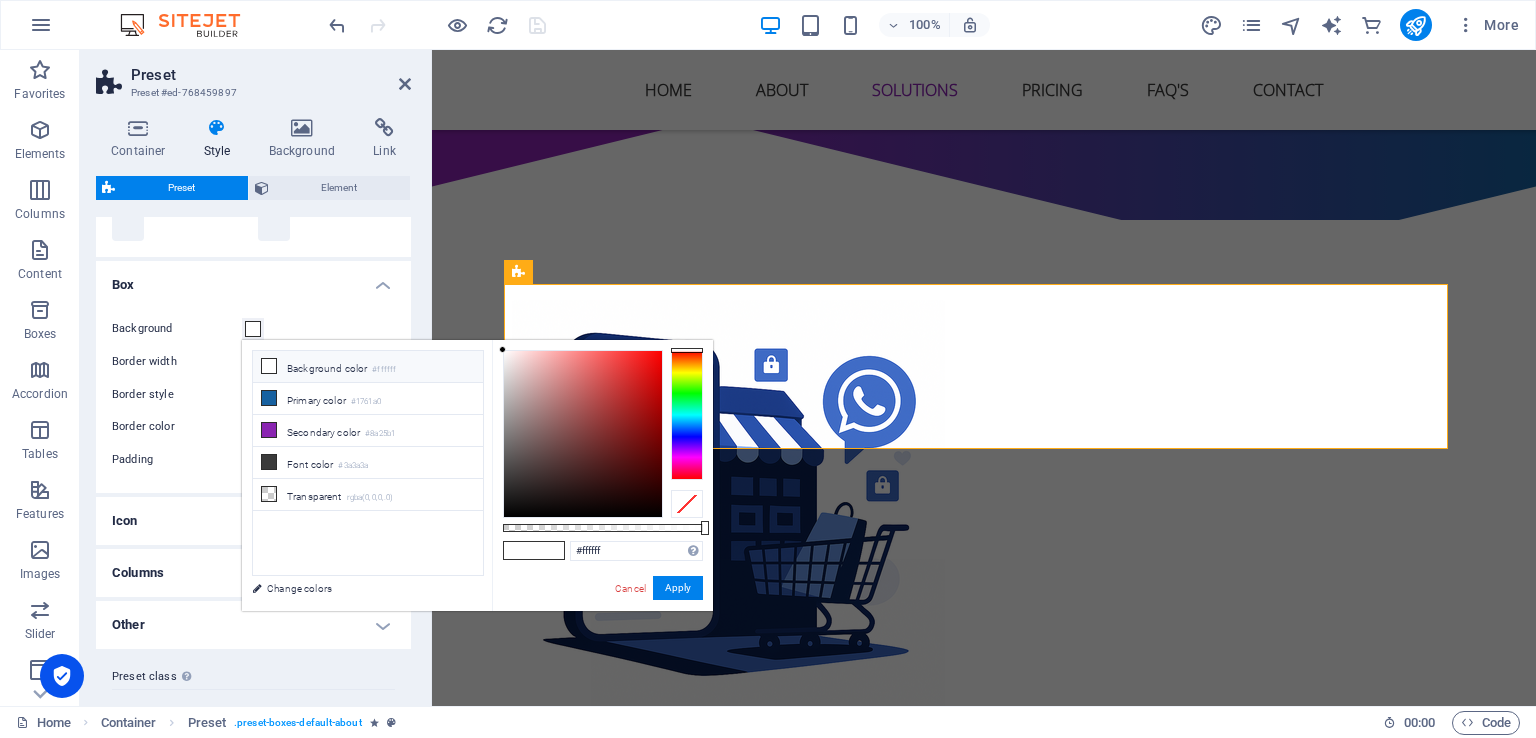 type on "#db3131" 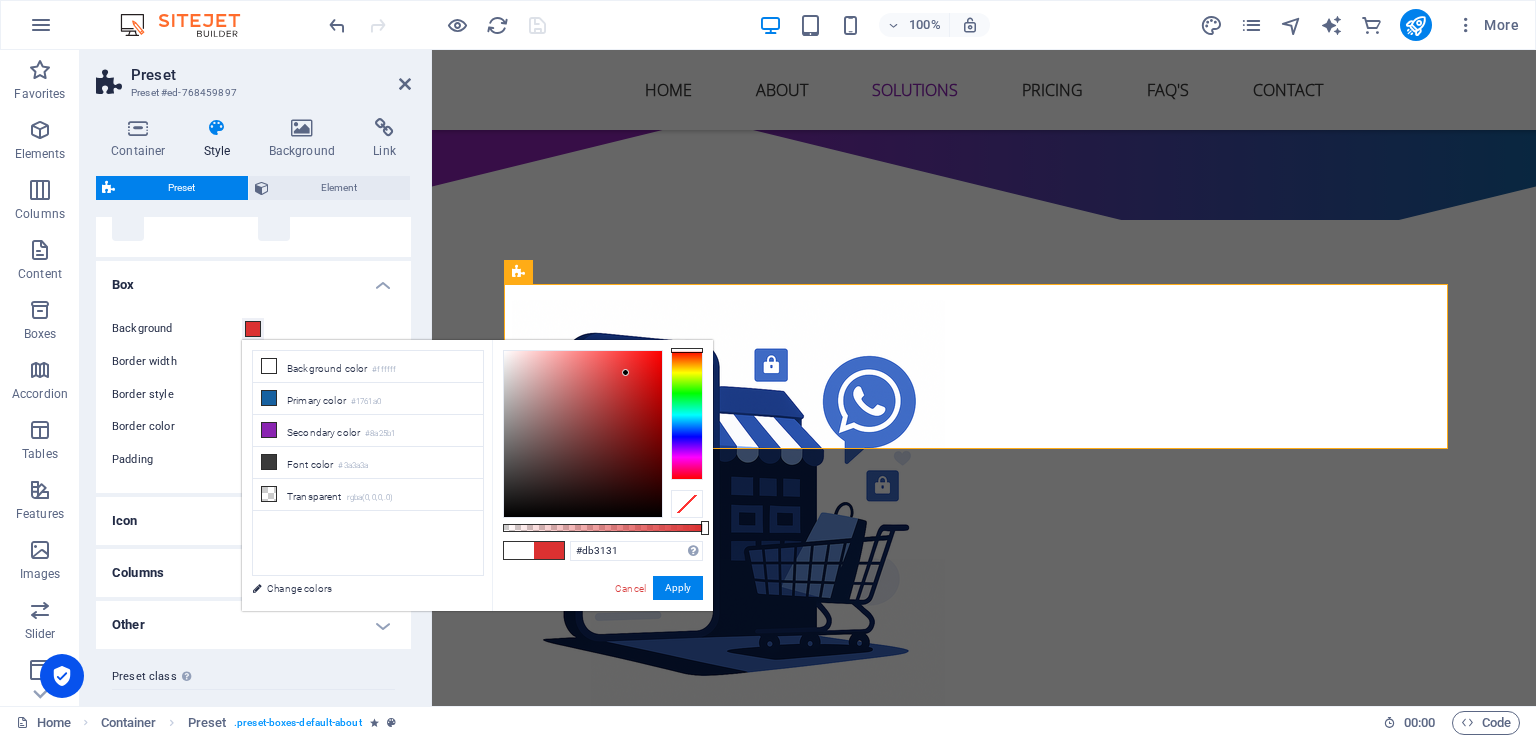 click at bounding box center (583, 434) 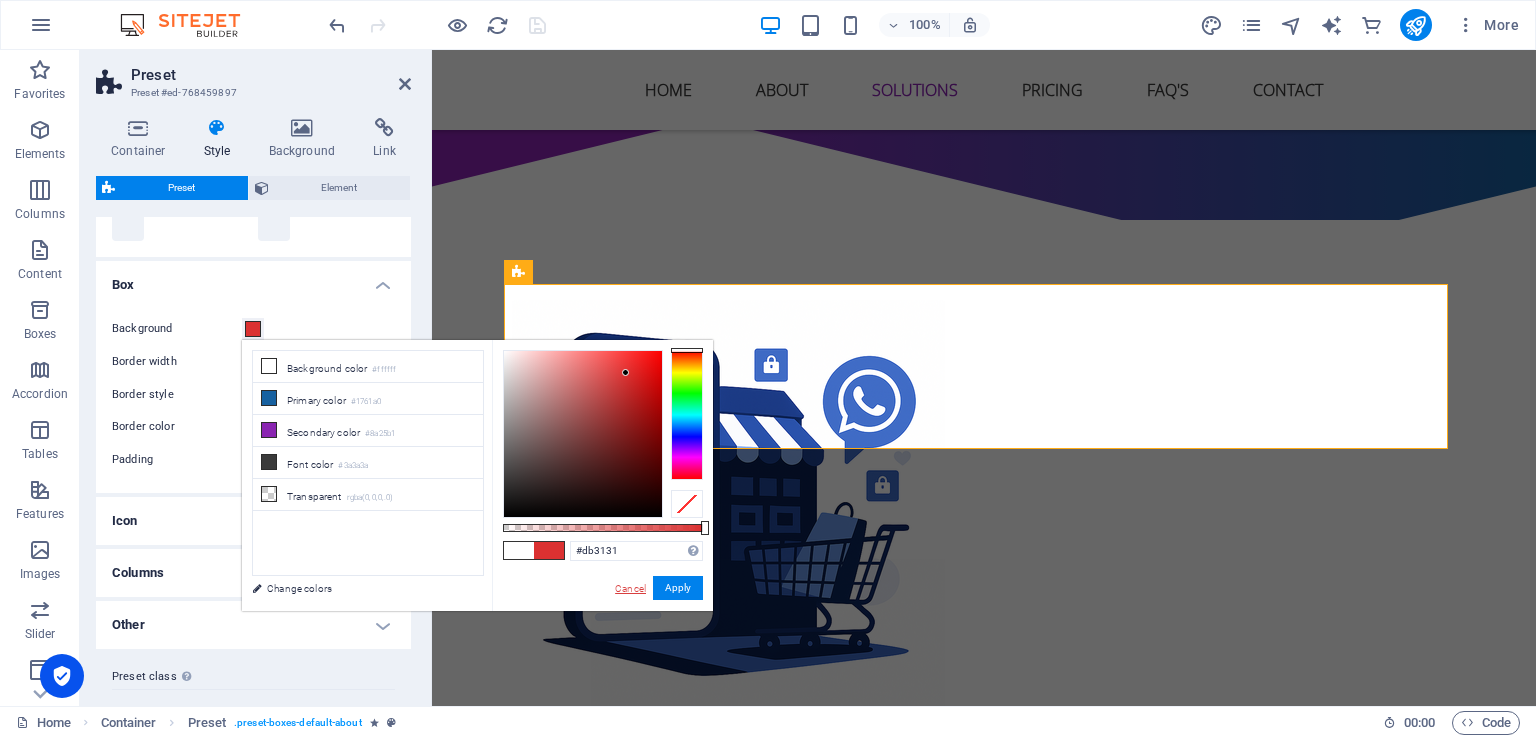 click on "Cancel" at bounding box center (630, 588) 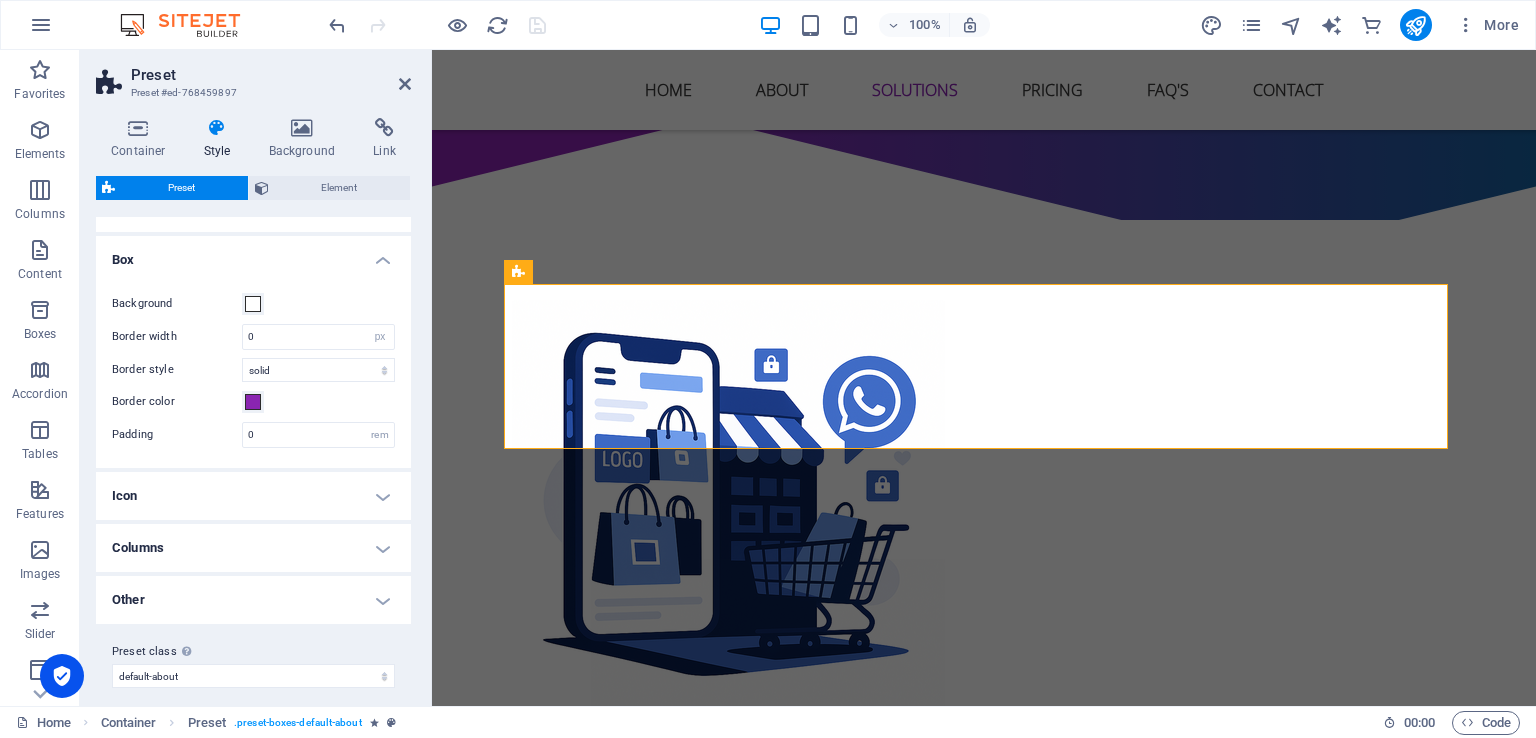 scroll, scrollTop: 338, scrollLeft: 0, axis: vertical 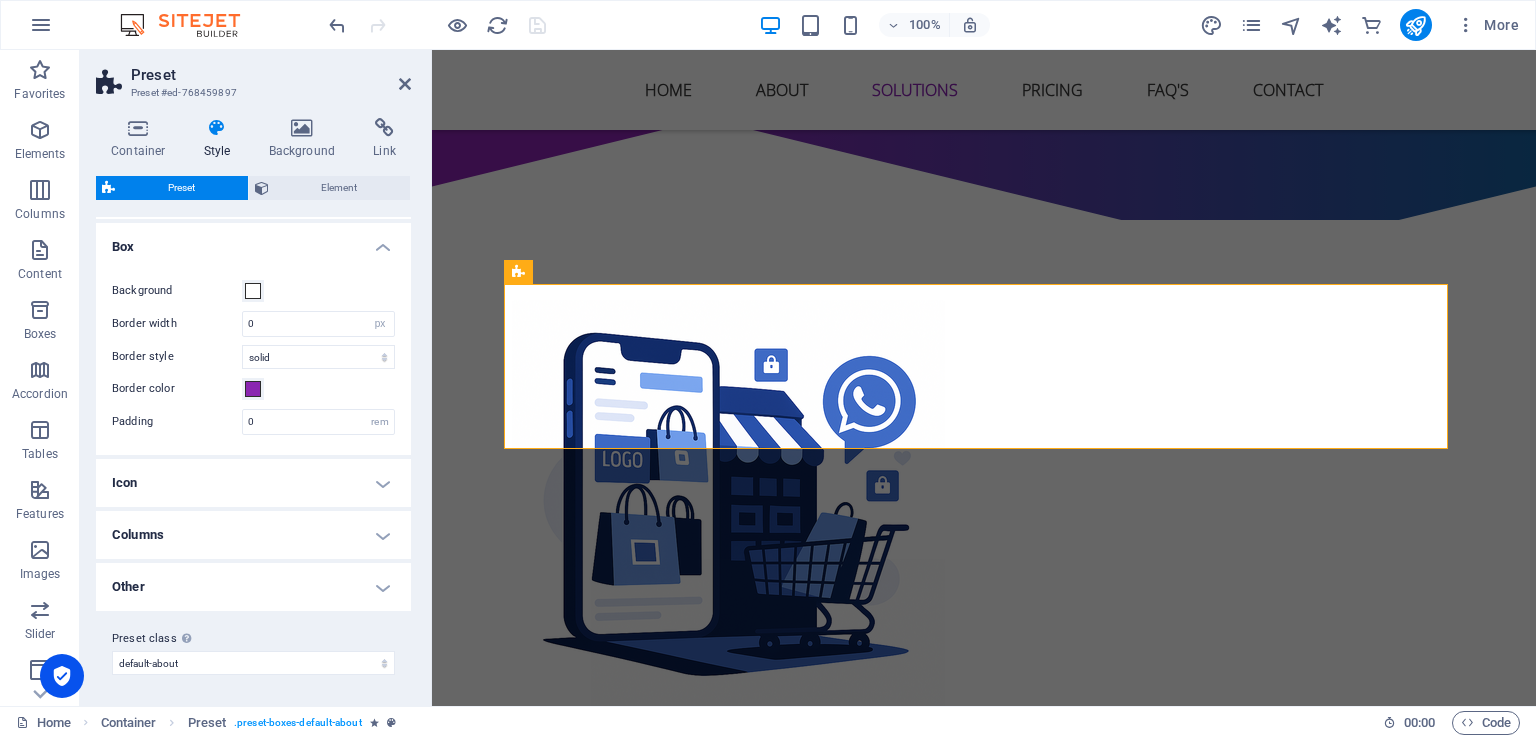 click on "Icon" at bounding box center [253, 483] 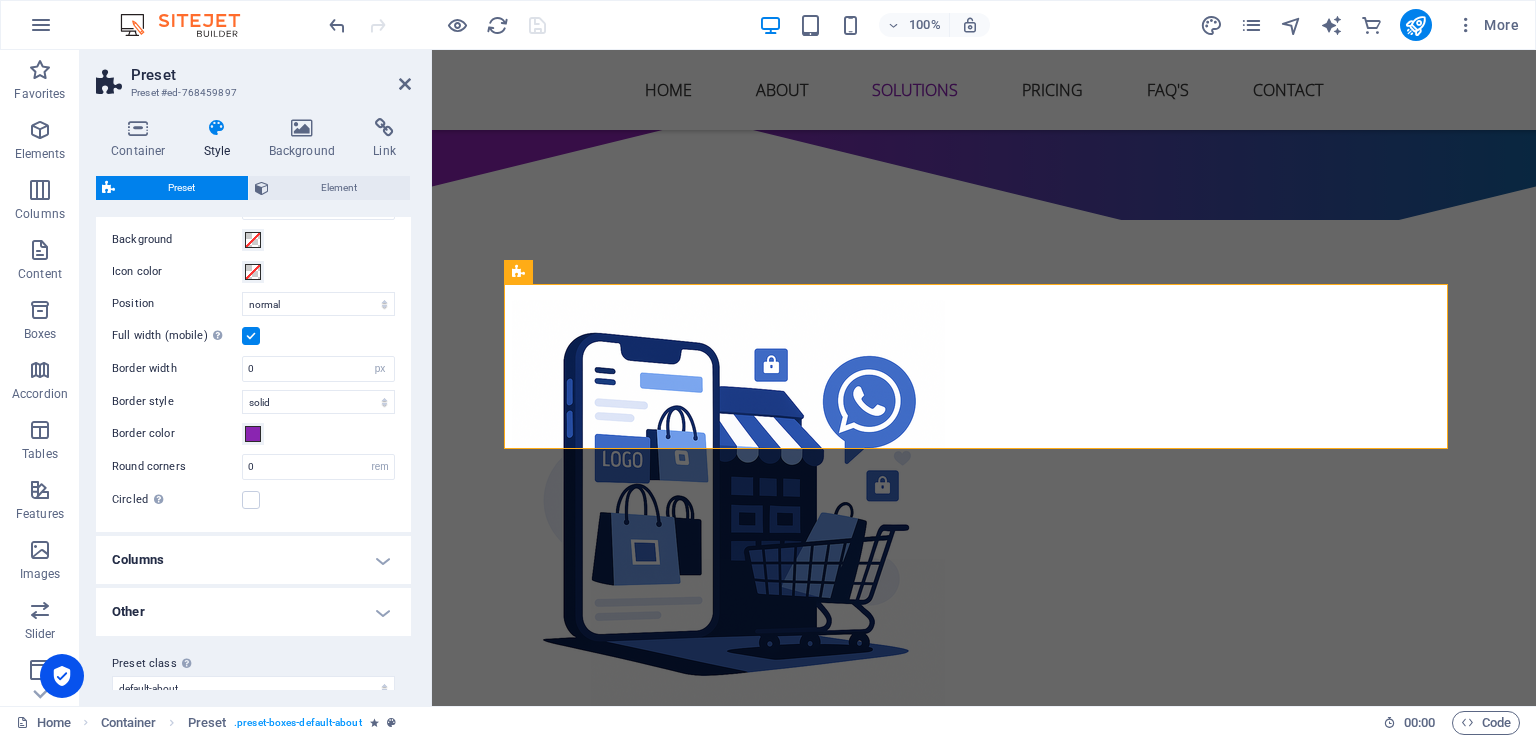 scroll, scrollTop: 716, scrollLeft: 0, axis: vertical 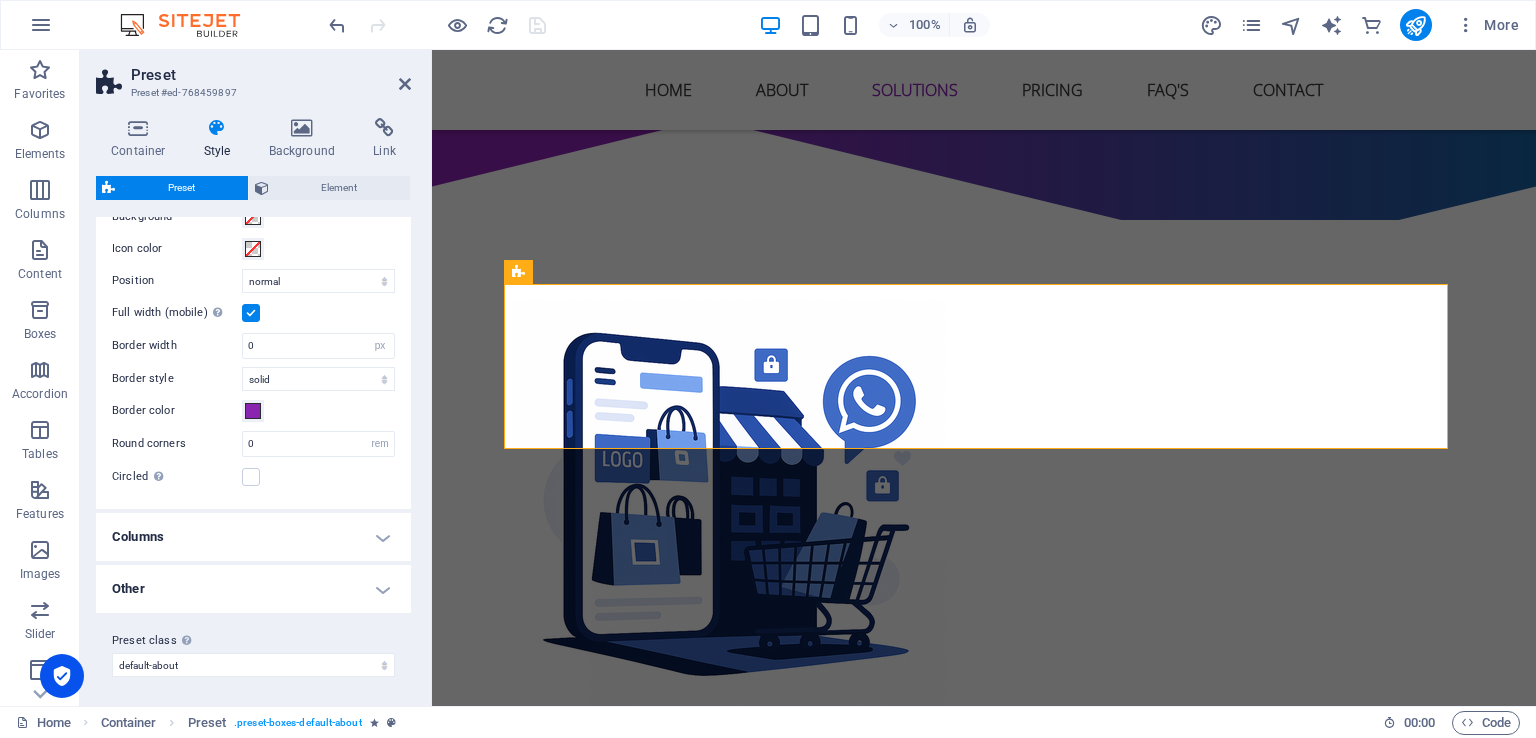 click on "Columns" at bounding box center (253, 537) 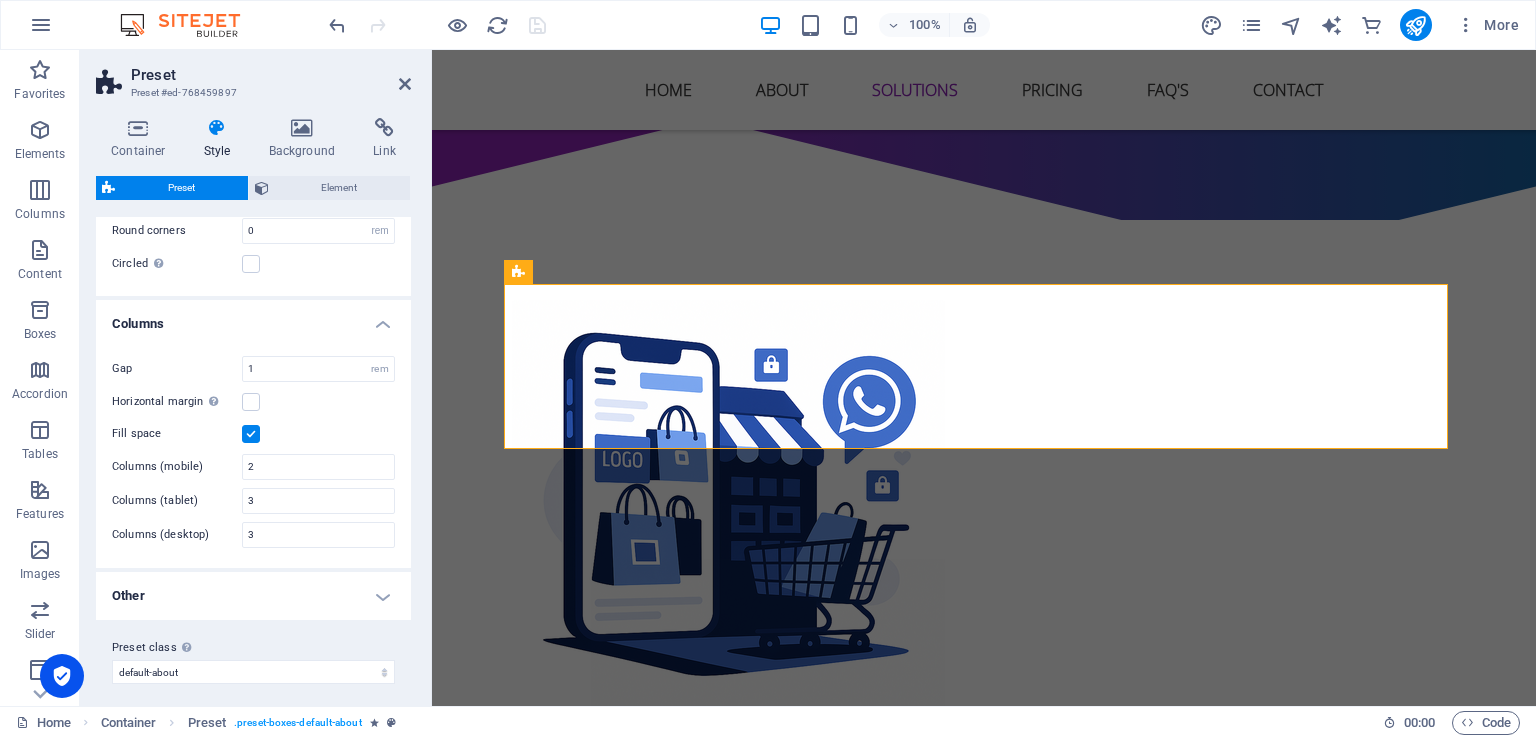 scroll, scrollTop: 935, scrollLeft: 0, axis: vertical 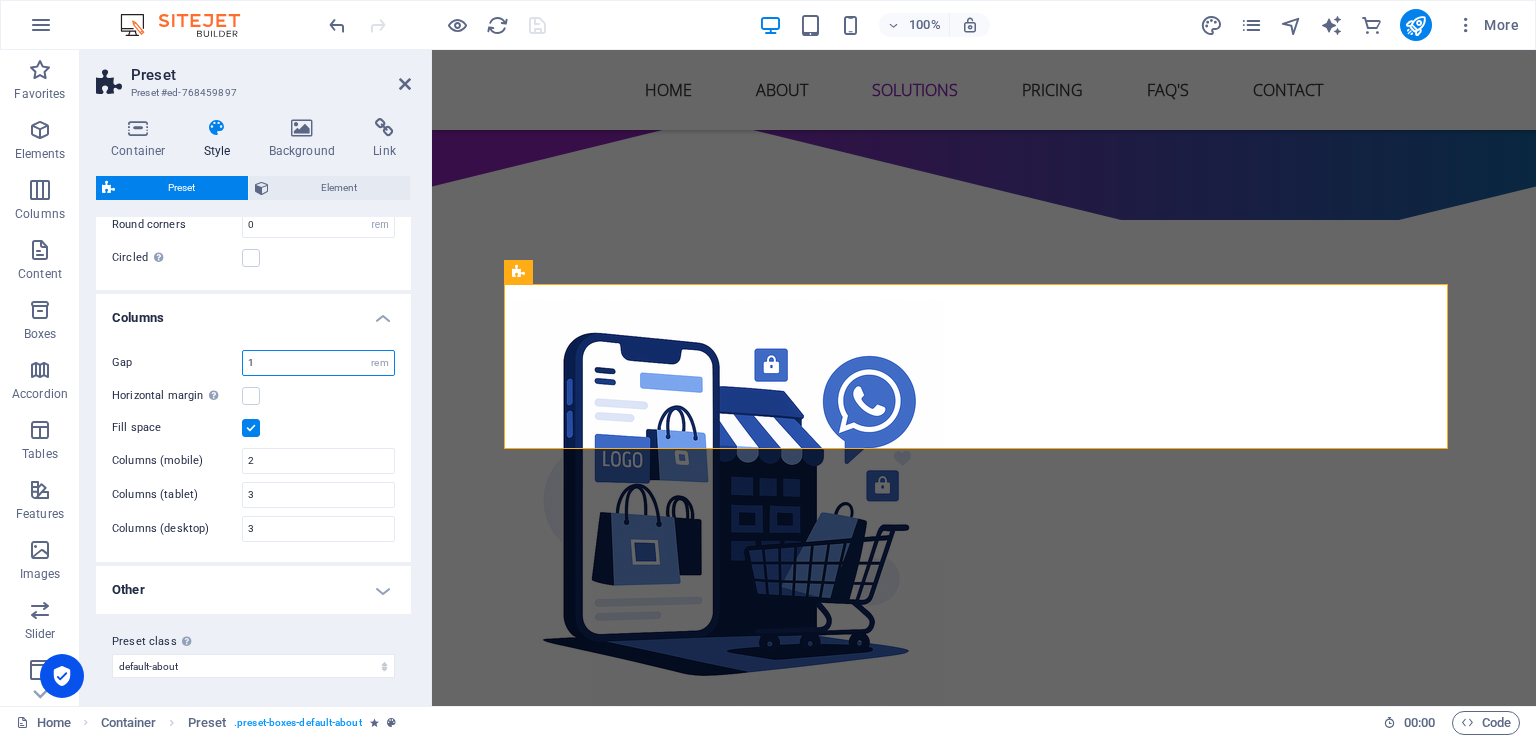 click on "1" at bounding box center (318, 363) 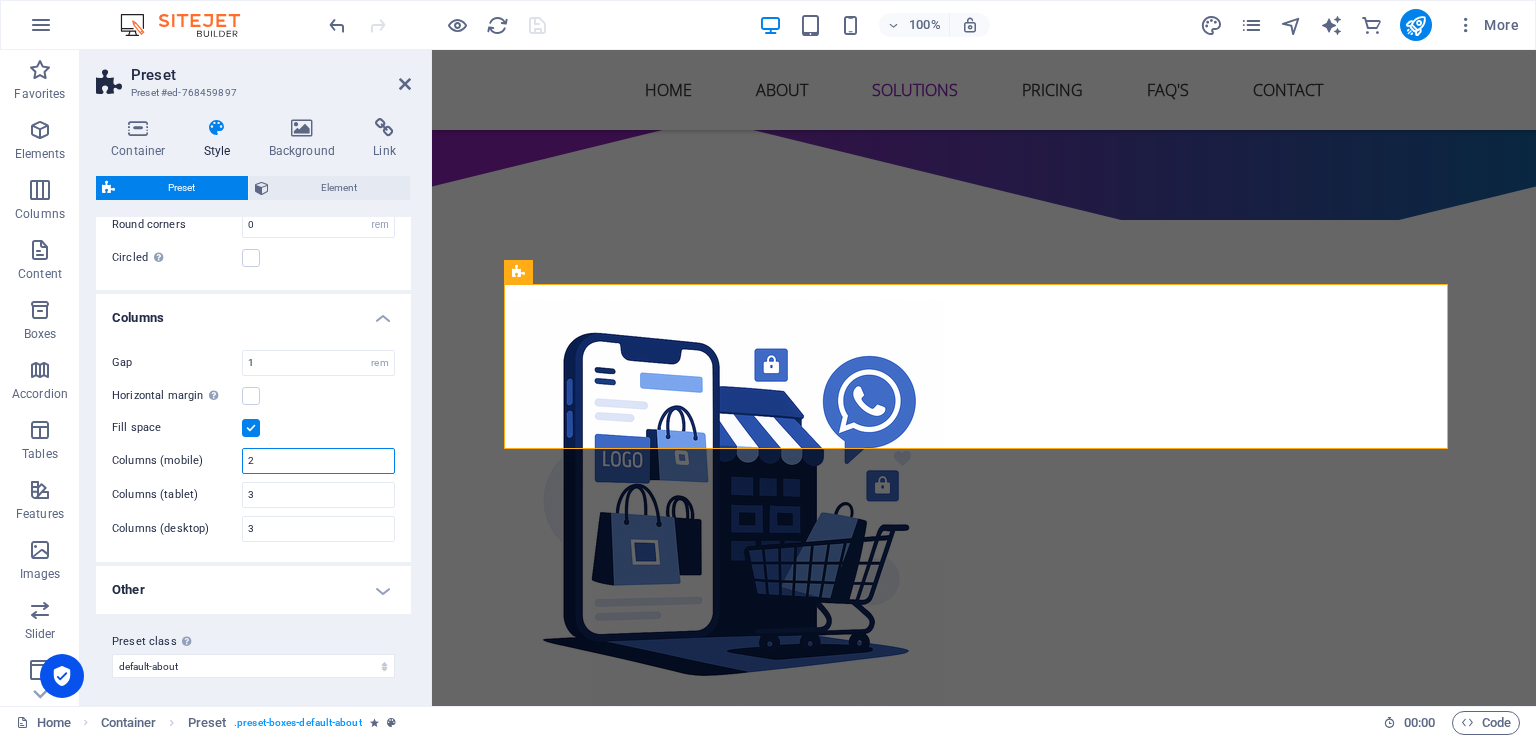drag, startPoint x: 304, startPoint y: 451, endPoint x: 174, endPoint y: 455, distance: 130.06152 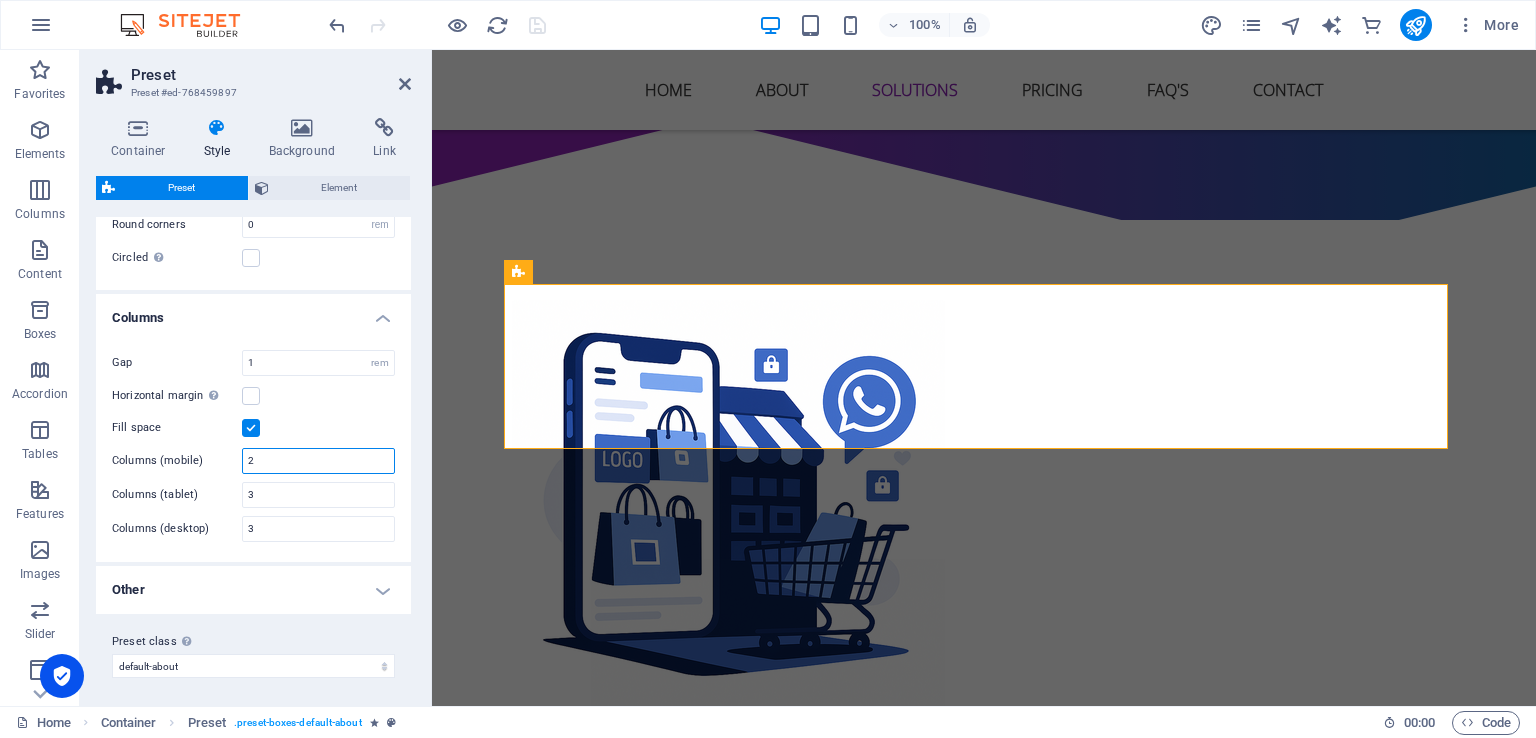 click on "Columns (mobile) 2" at bounding box center [253, 461] 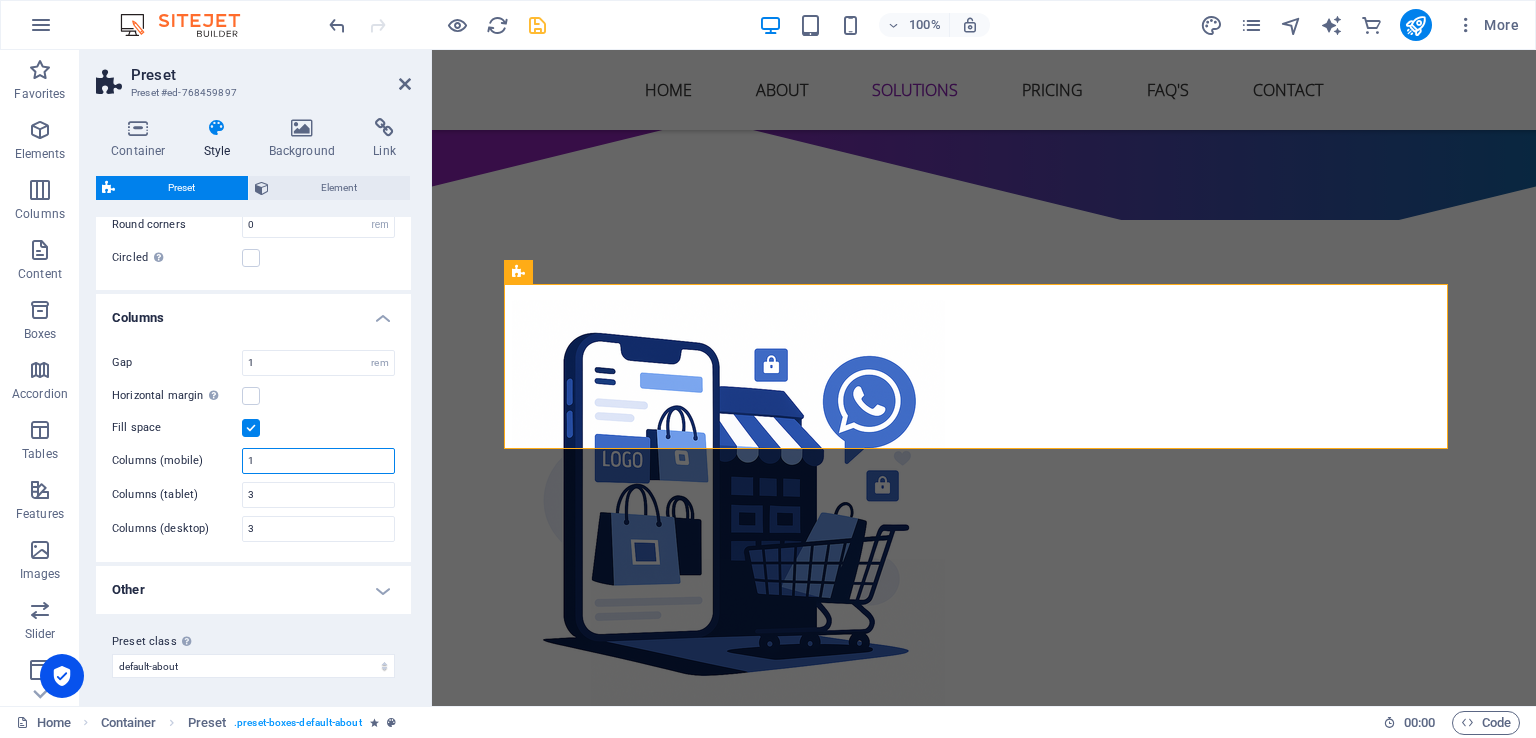 type on "1" 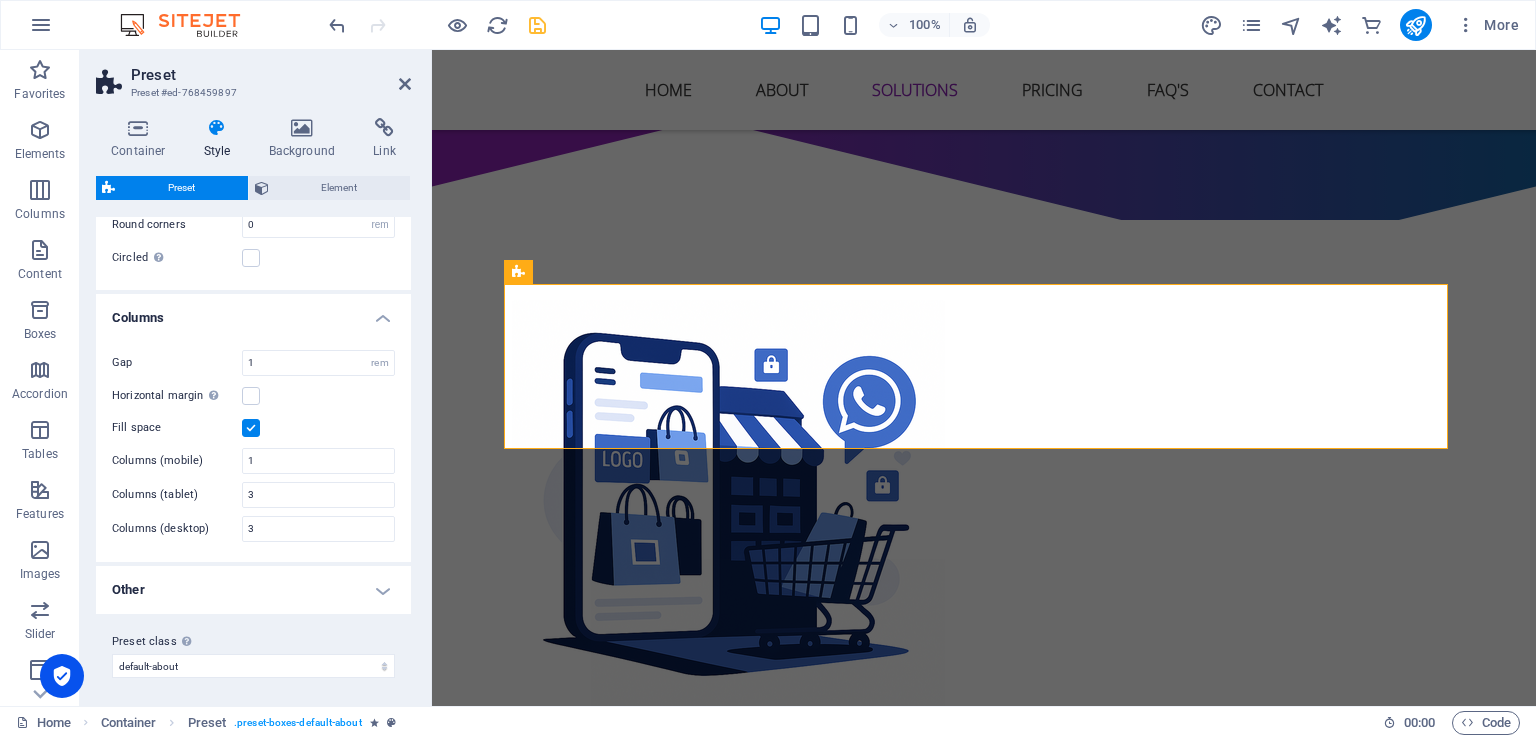 click on "Other" at bounding box center [253, 590] 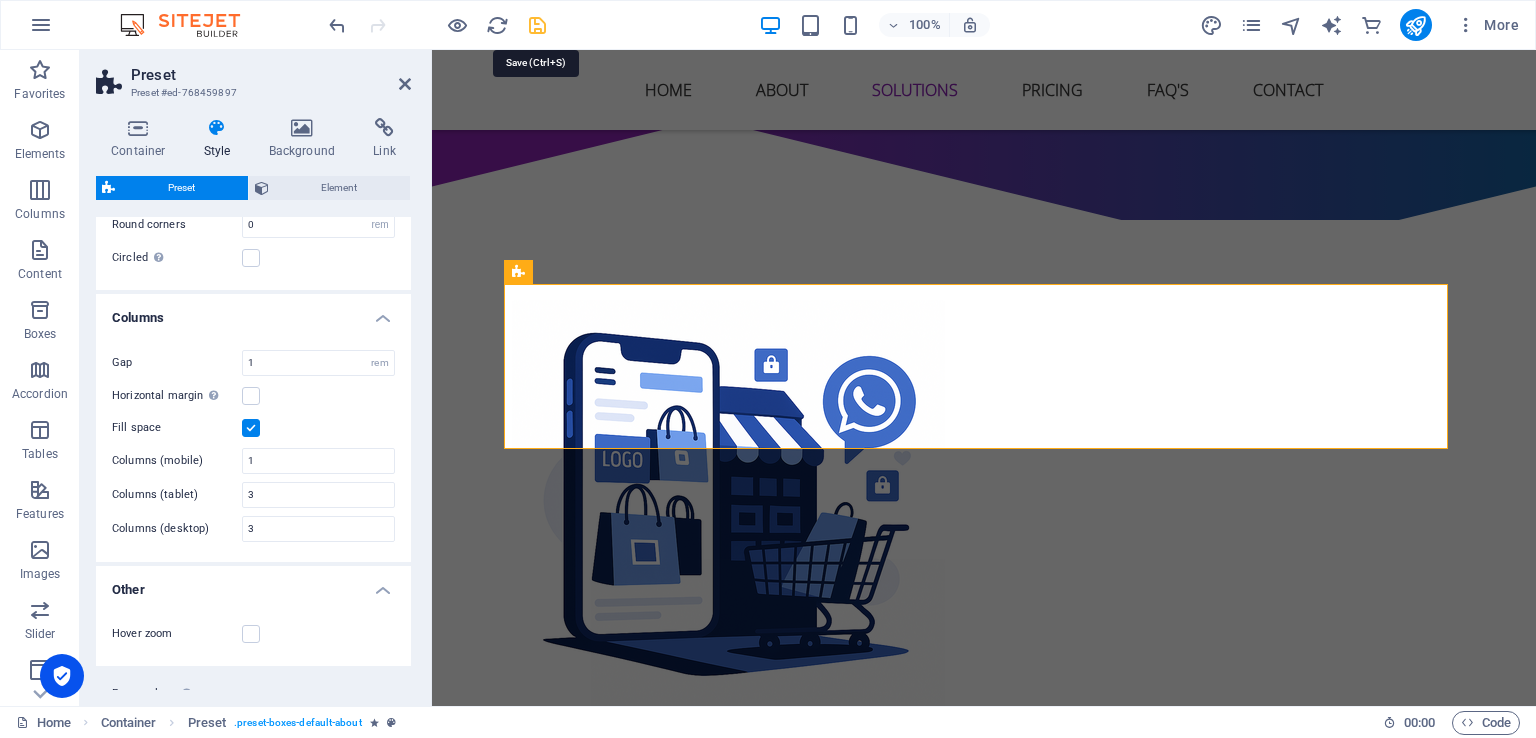 click at bounding box center (537, 25) 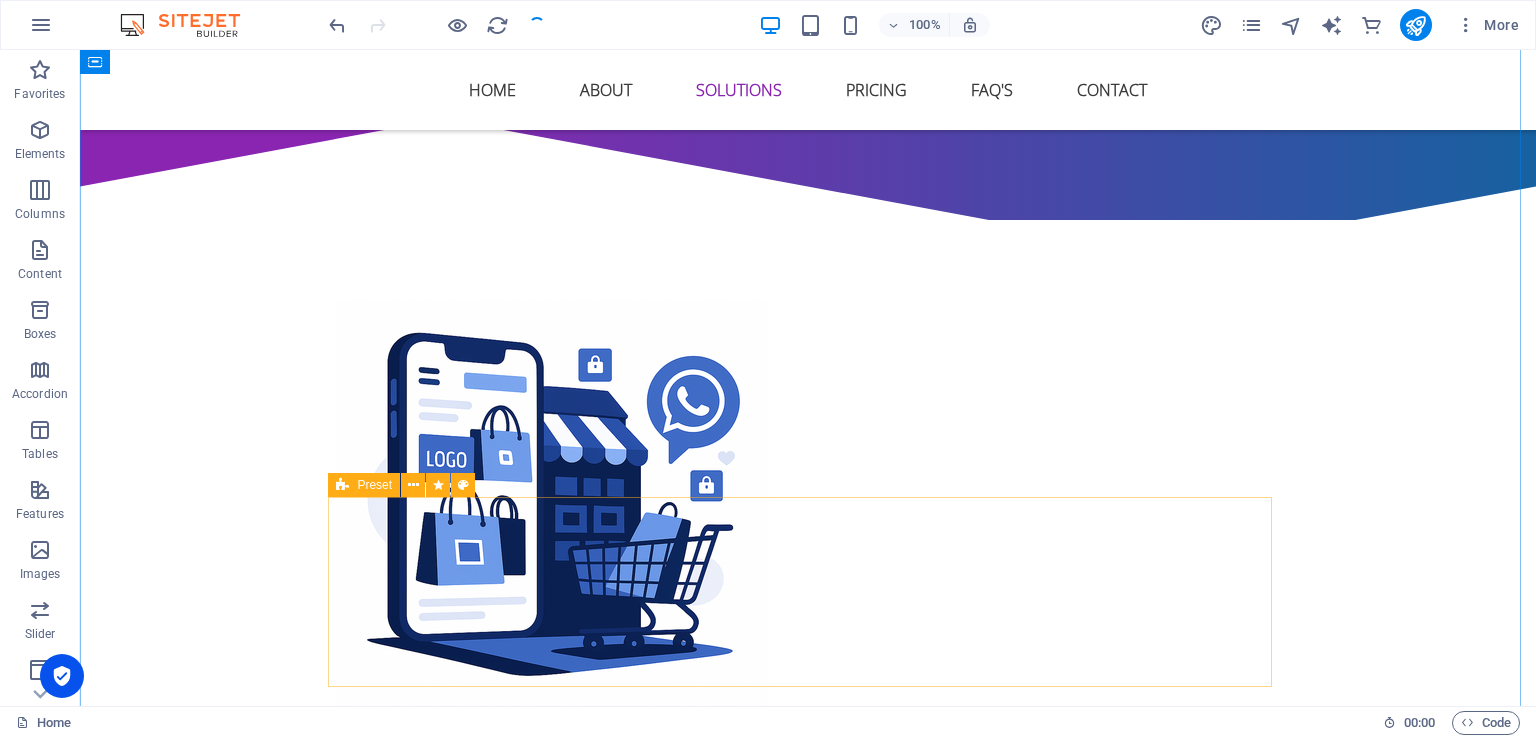 click at bounding box center [342, 485] 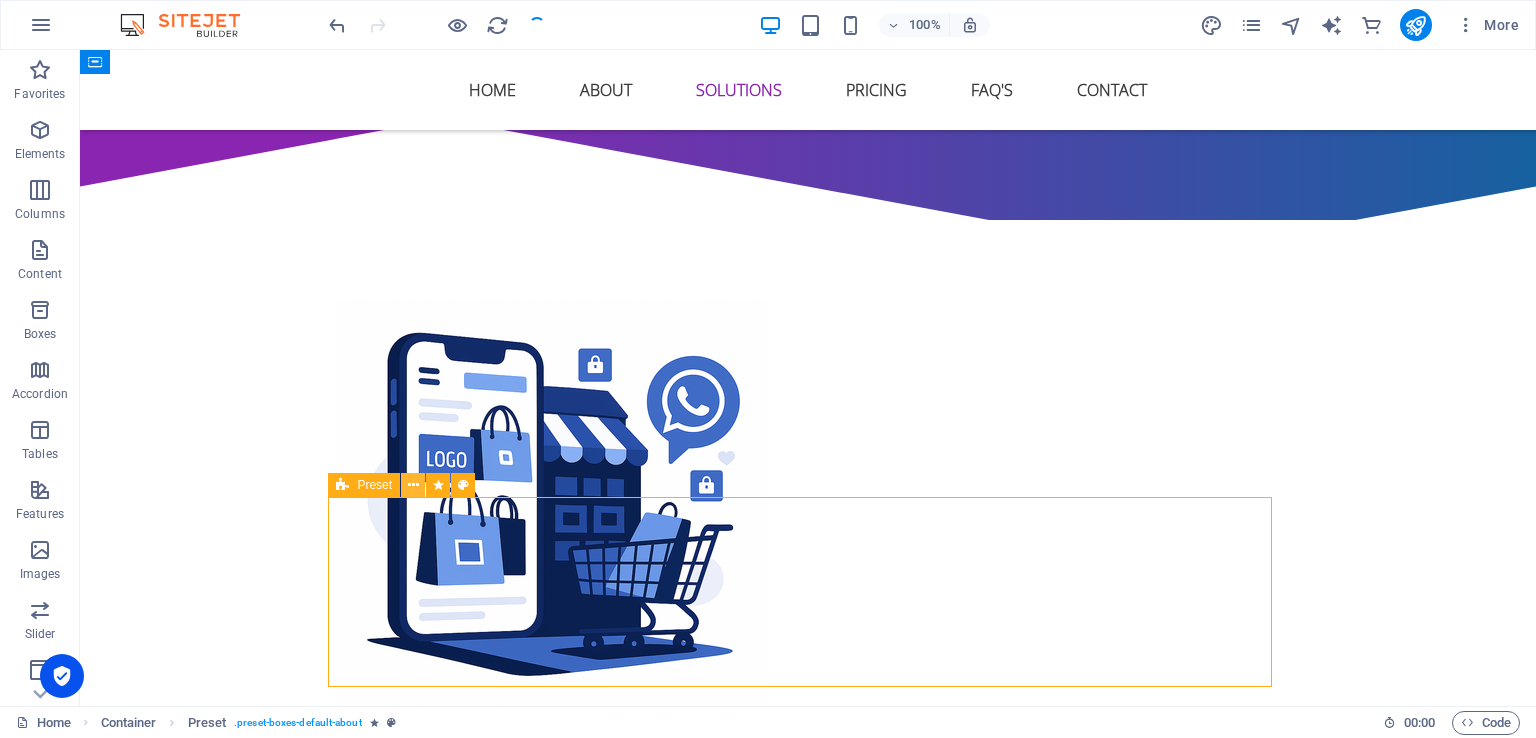 click at bounding box center [413, 485] 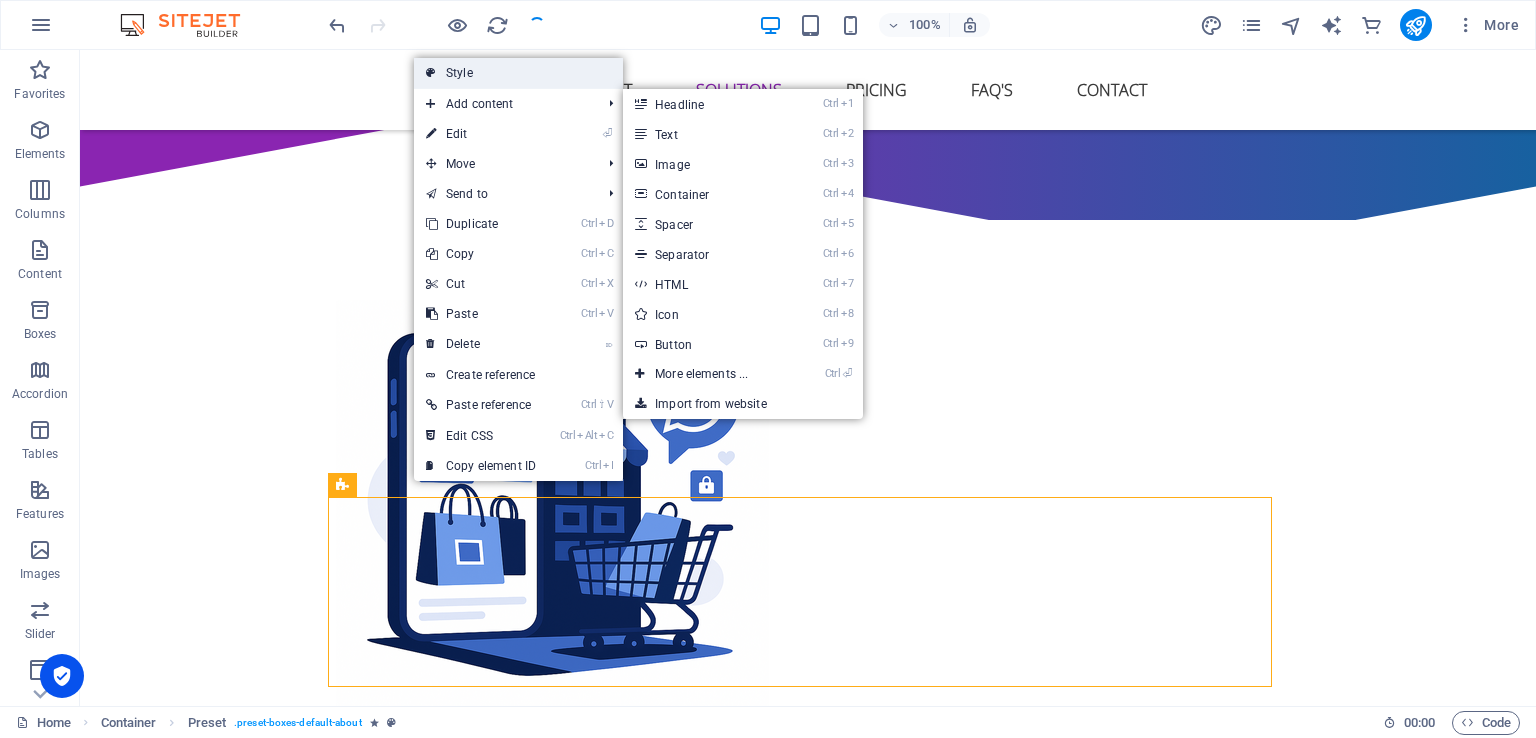 click on "Style" at bounding box center [518, 73] 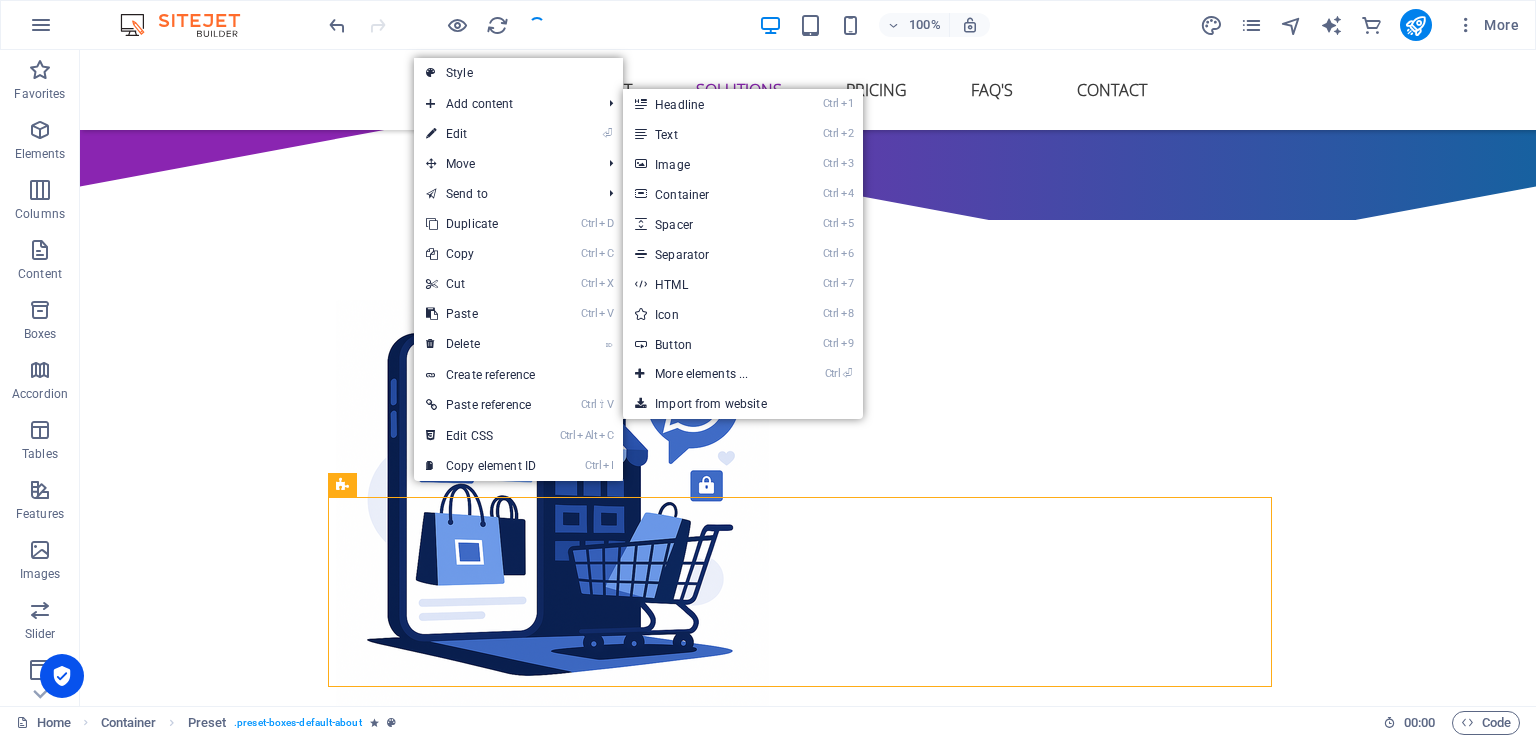 select on "px" 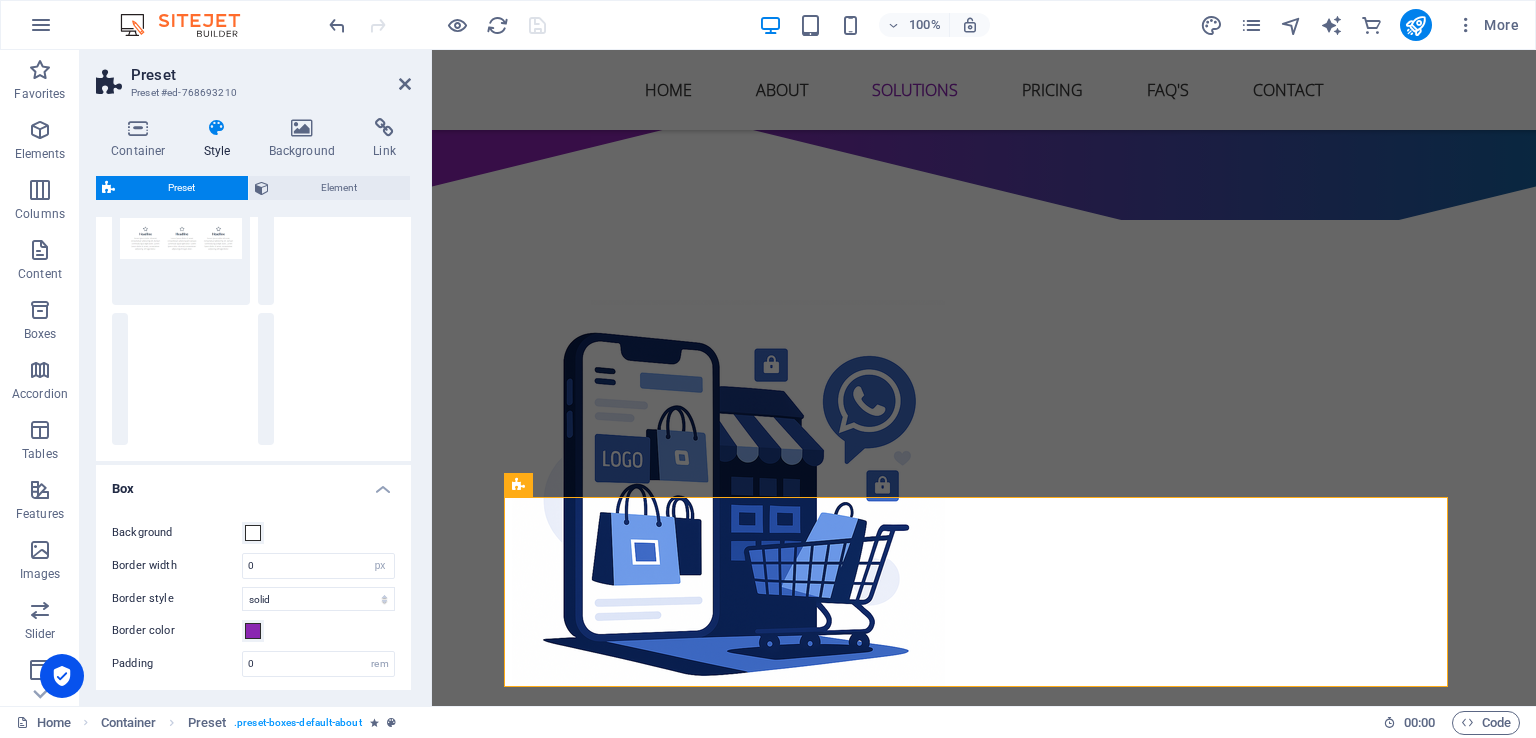 scroll, scrollTop: 338, scrollLeft: 0, axis: vertical 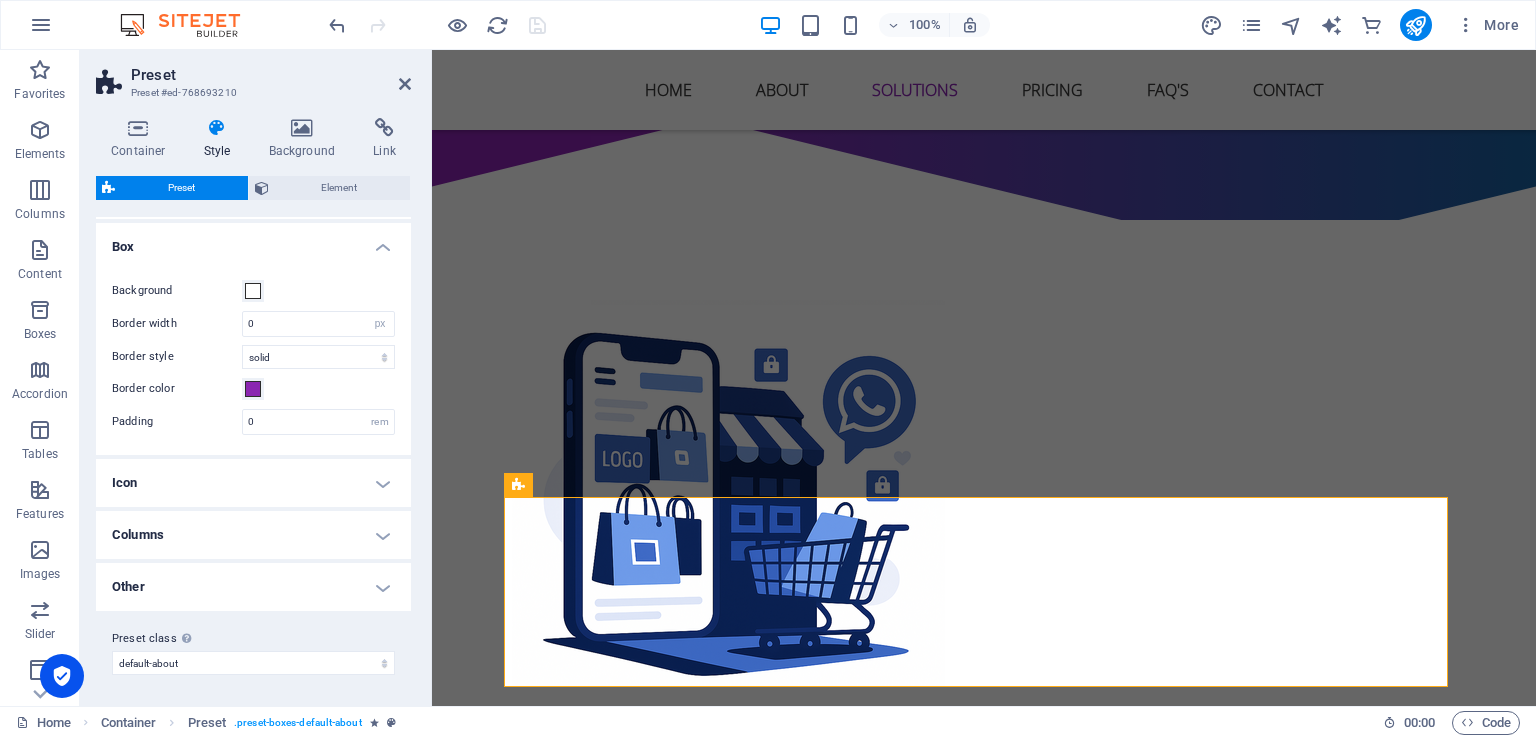 click on "Columns" at bounding box center (253, 535) 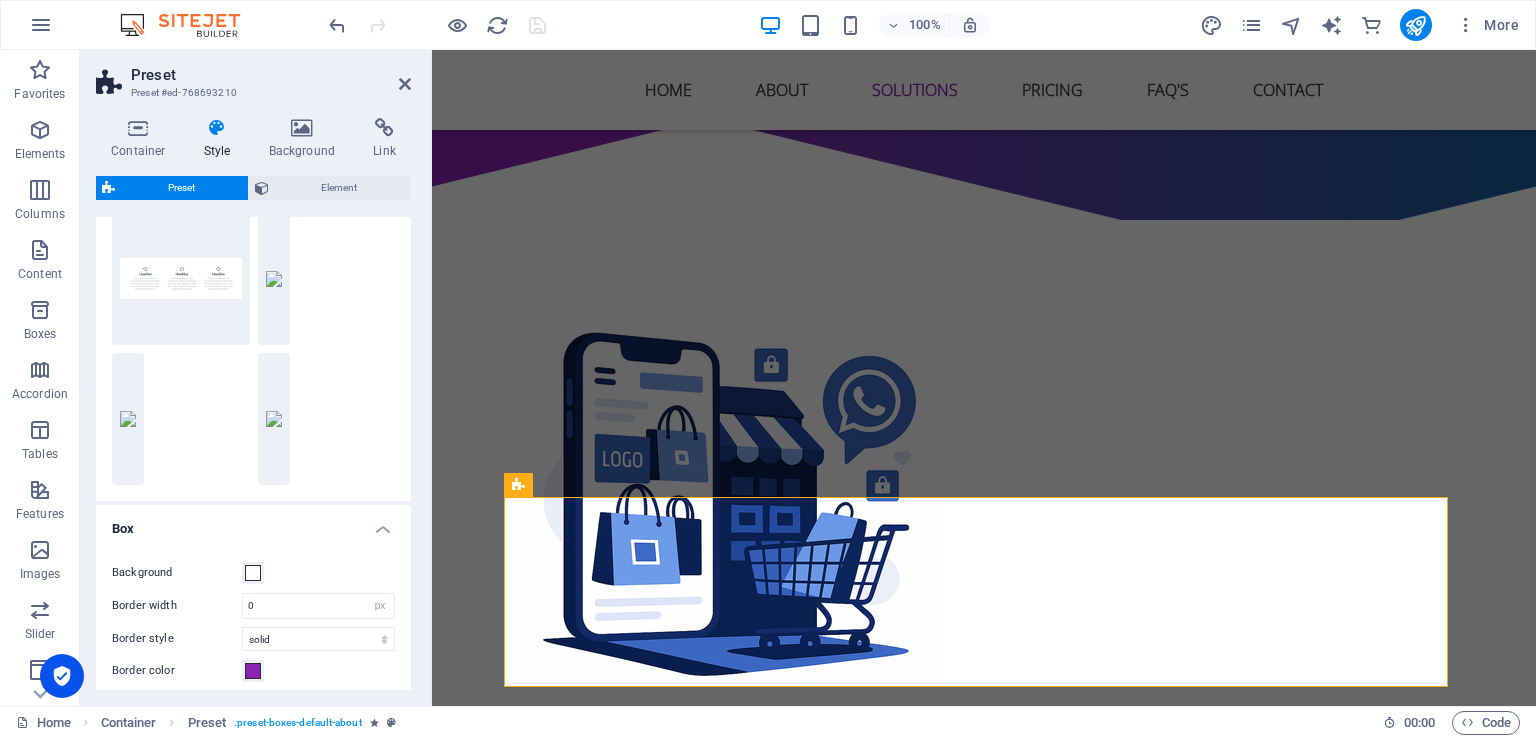 scroll, scrollTop: 0, scrollLeft: 0, axis: both 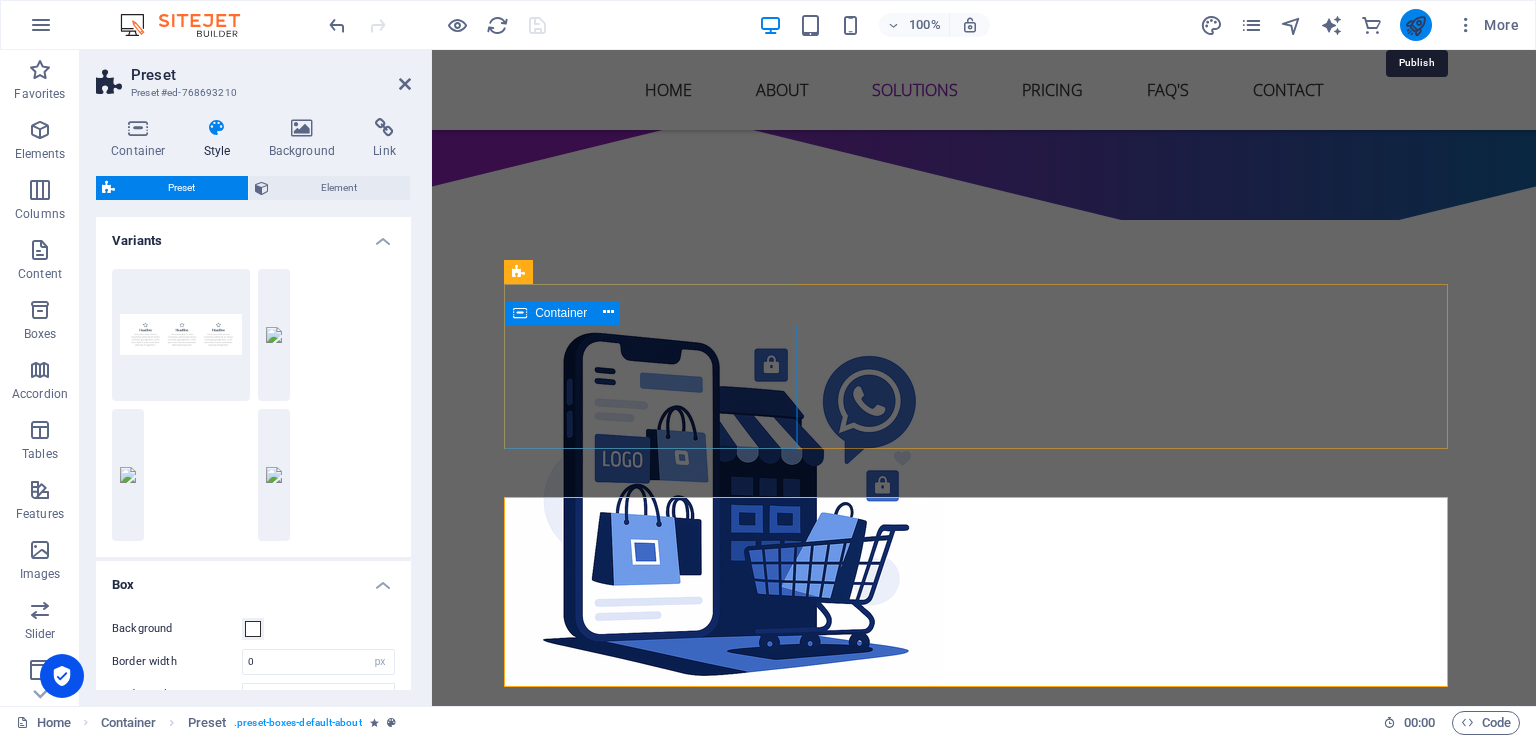 click at bounding box center (1415, 25) 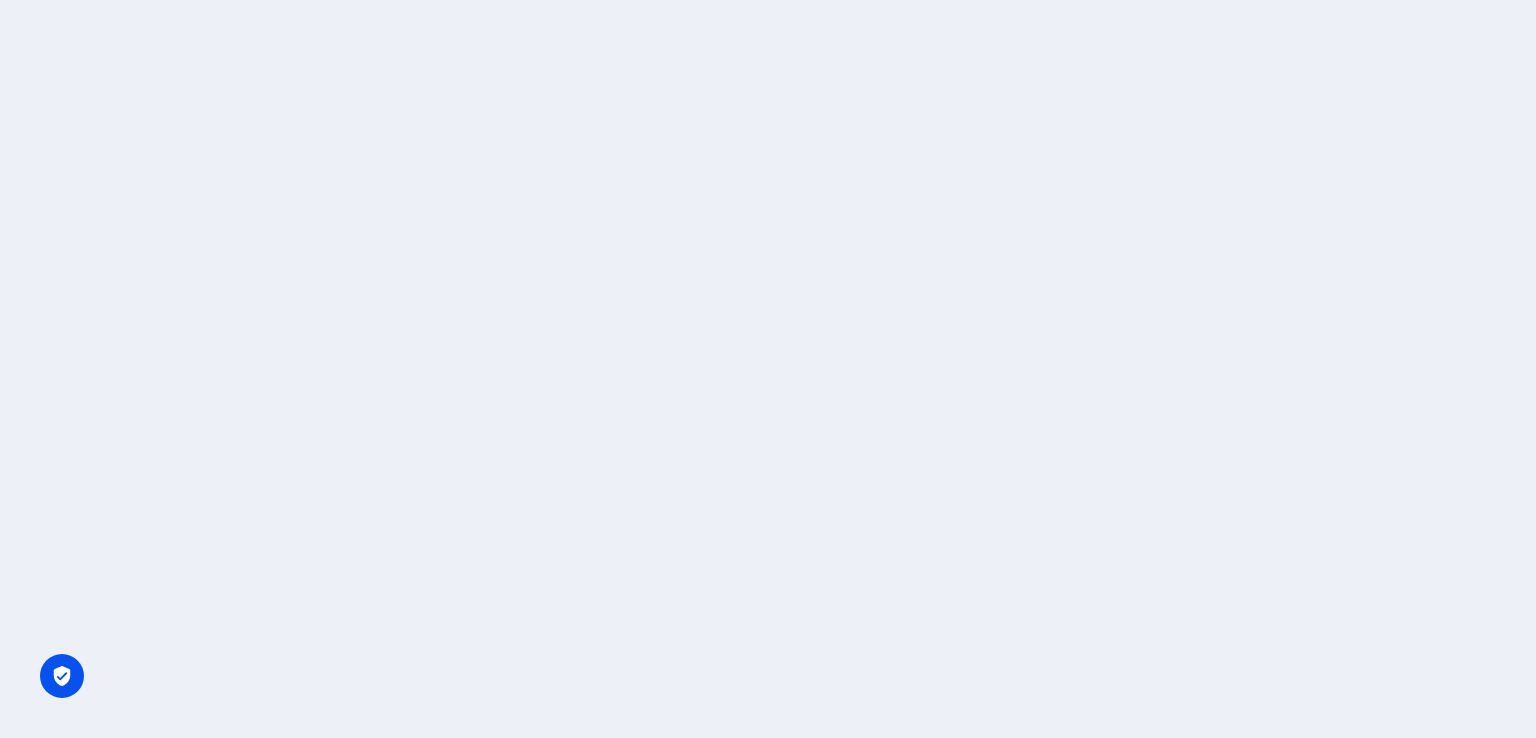 scroll, scrollTop: 0, scrollLeft: 0, axis: both 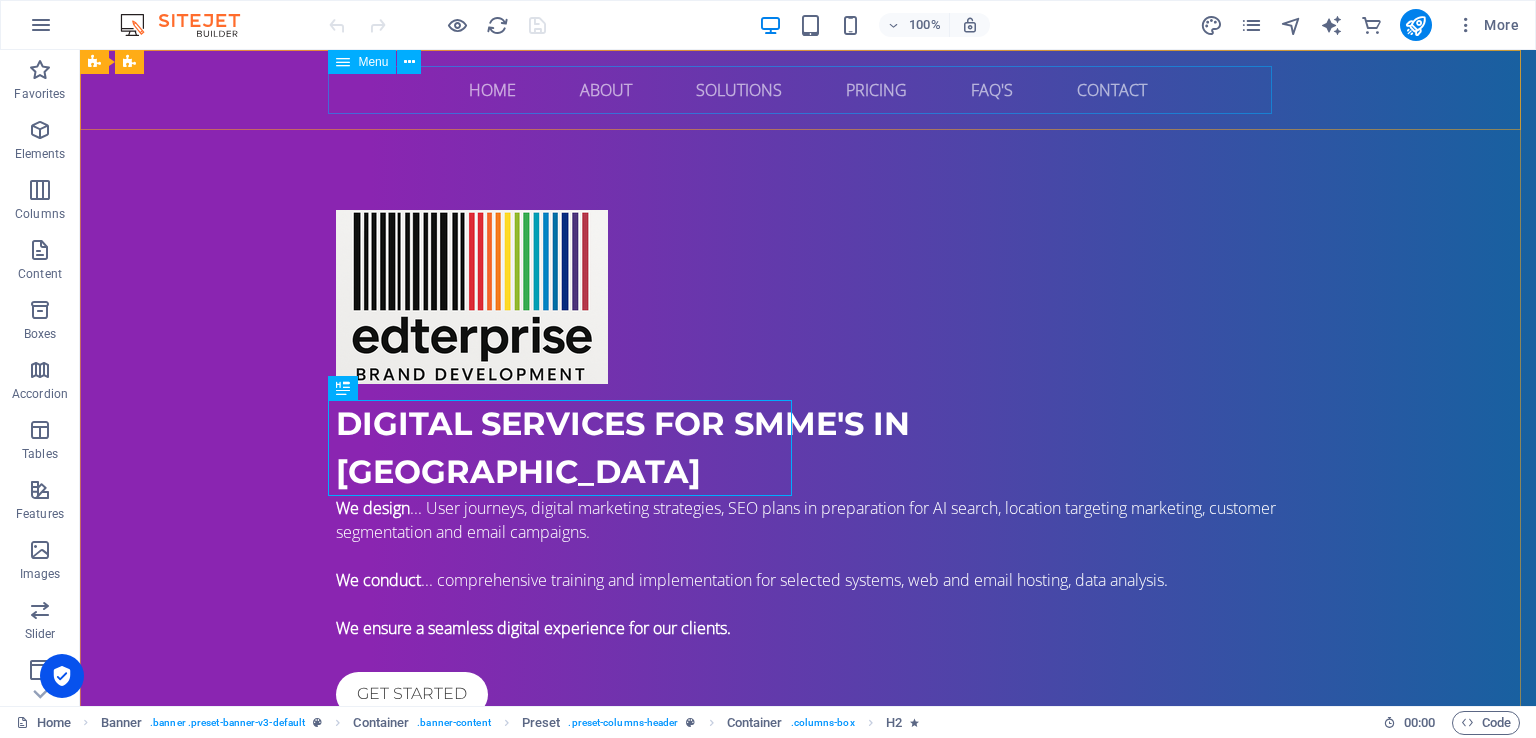 click on "Menu" at bounding box center [373, 62] 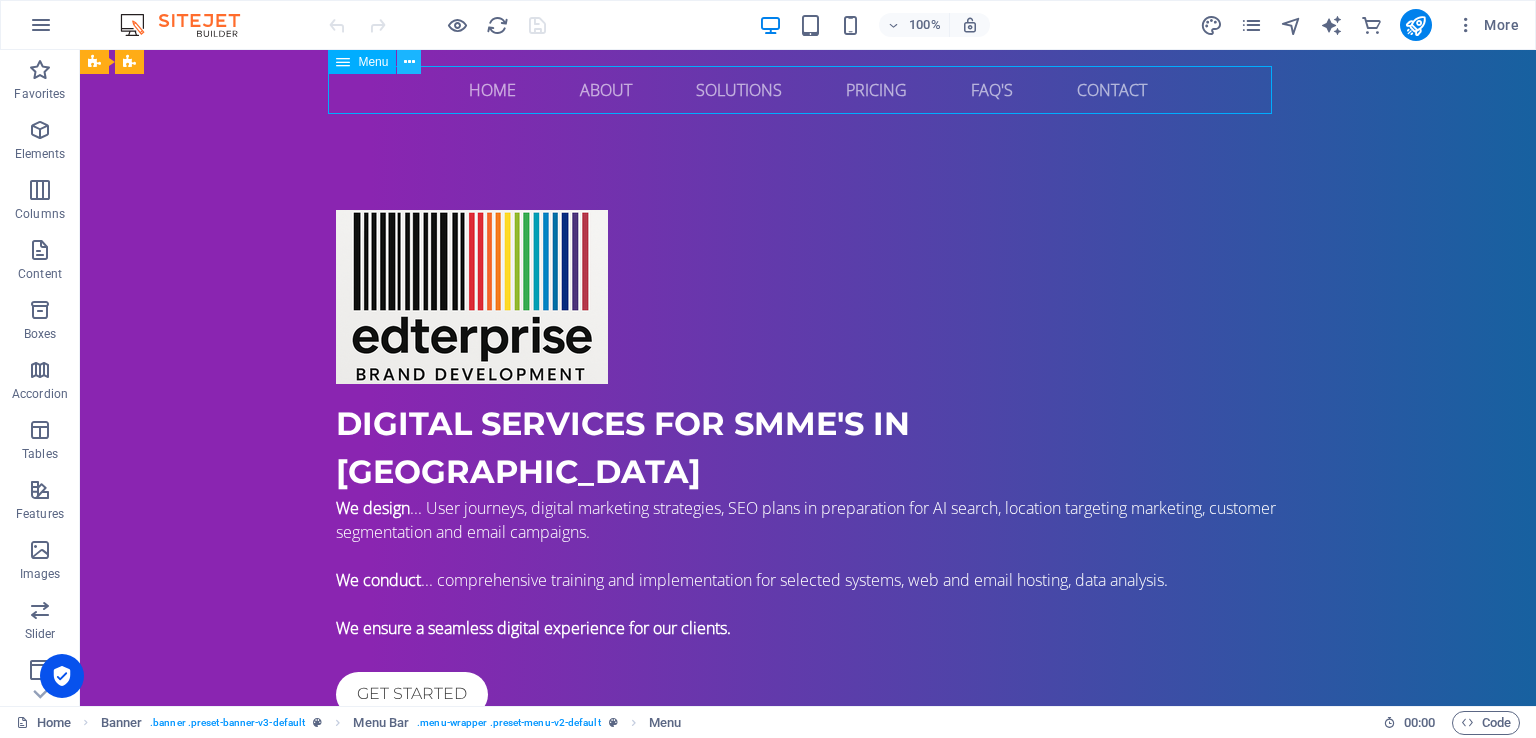 click at bounding box center (409, 62) 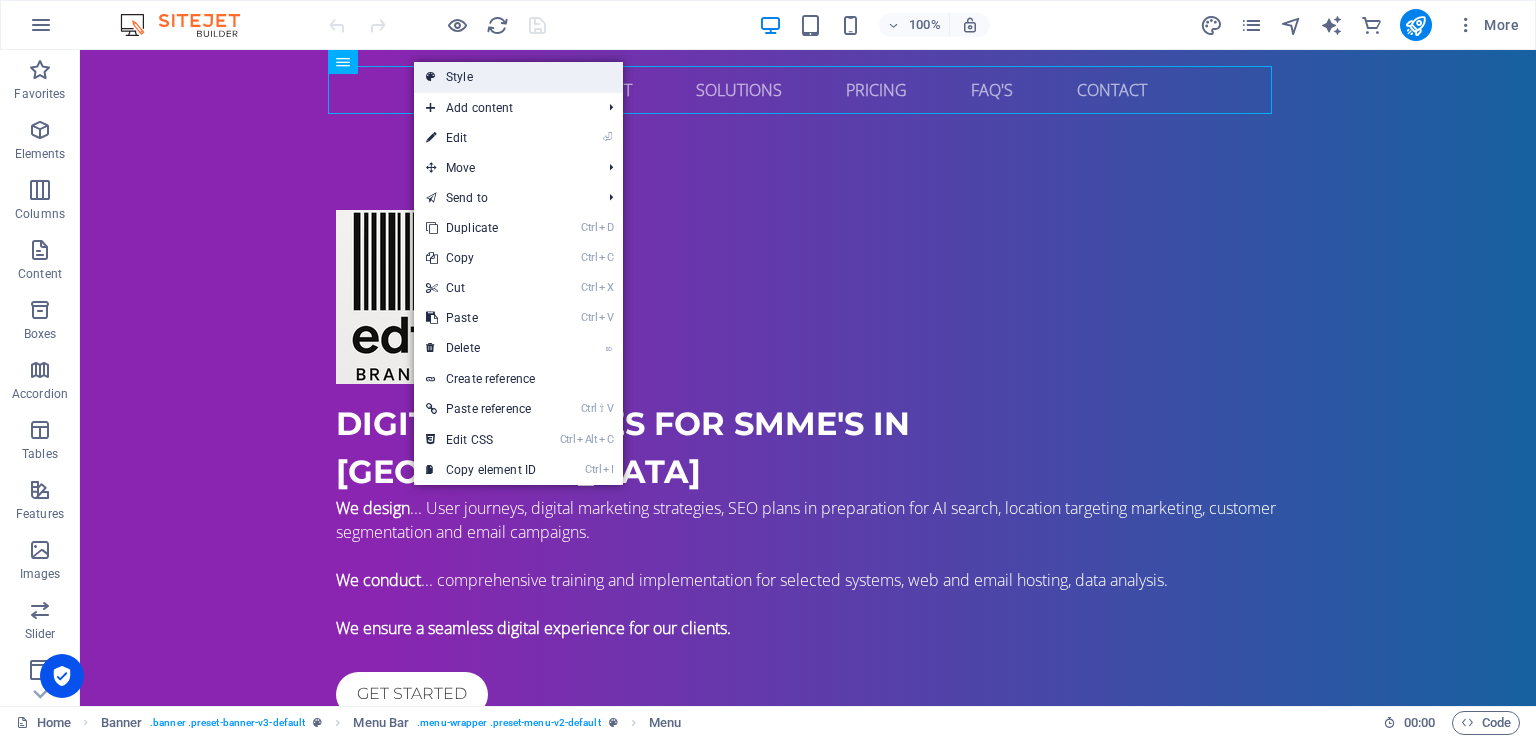 click on "Style" at bounding box center [518, 77] 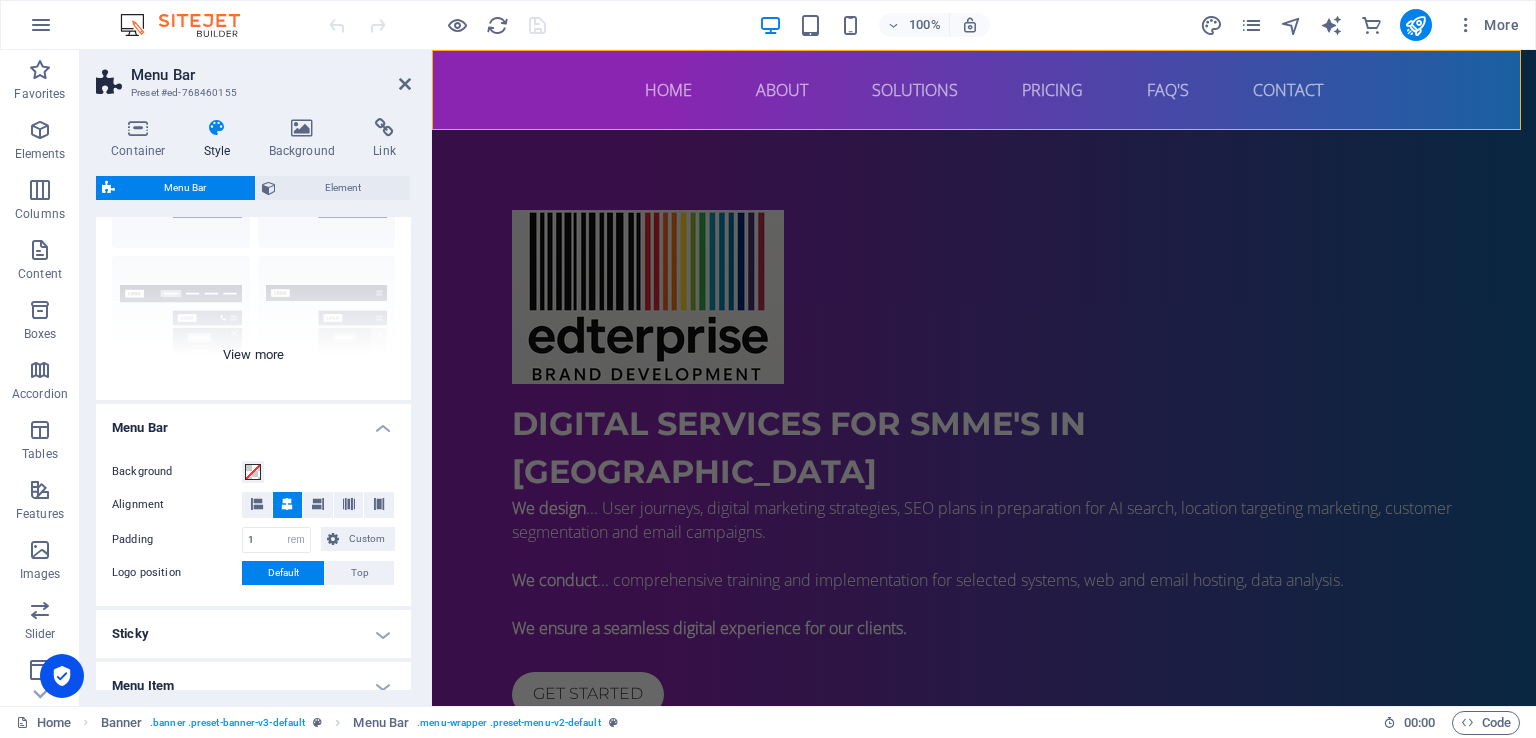 scroll, scrollTop: 0, scrollLeft: 0, axis: both 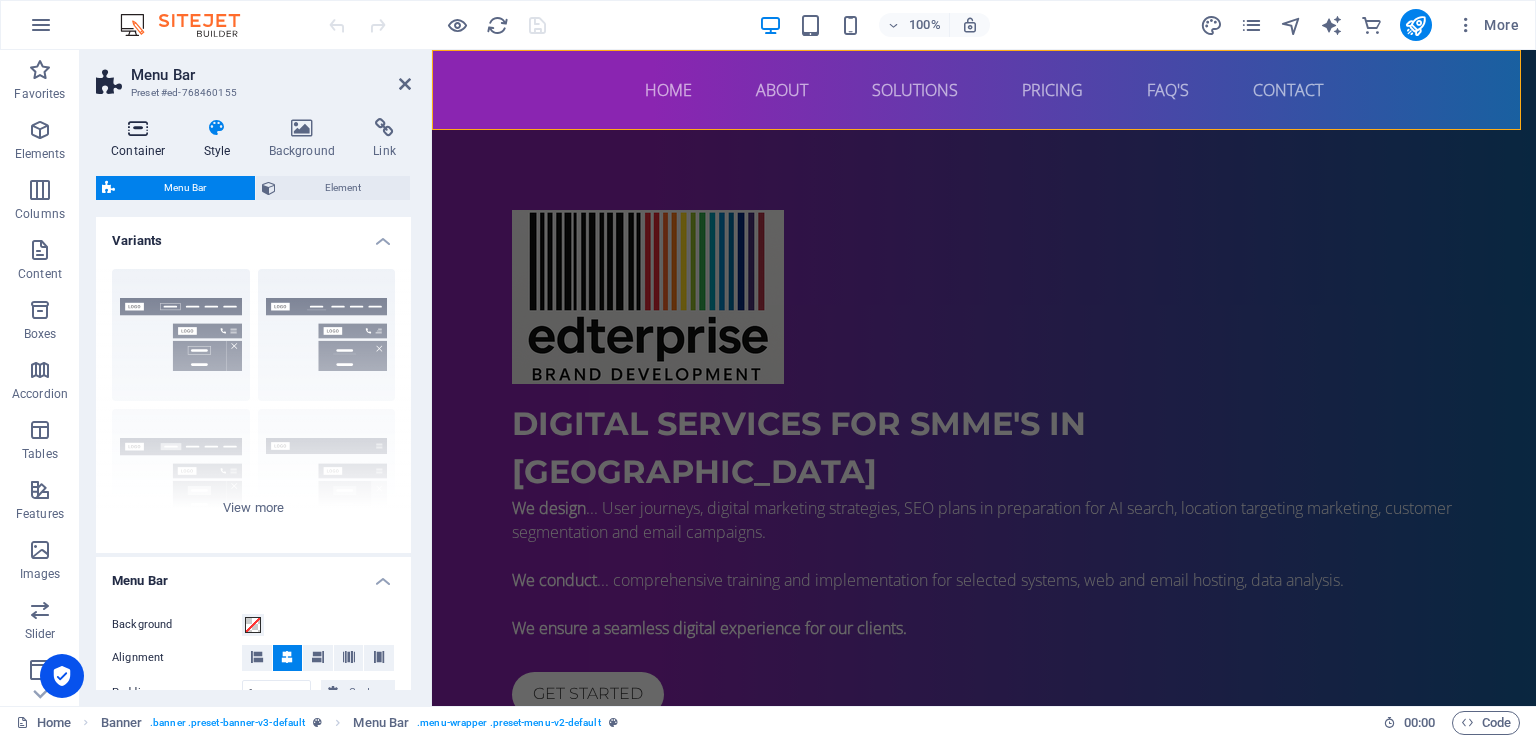 click at bounding box center (138, 128) 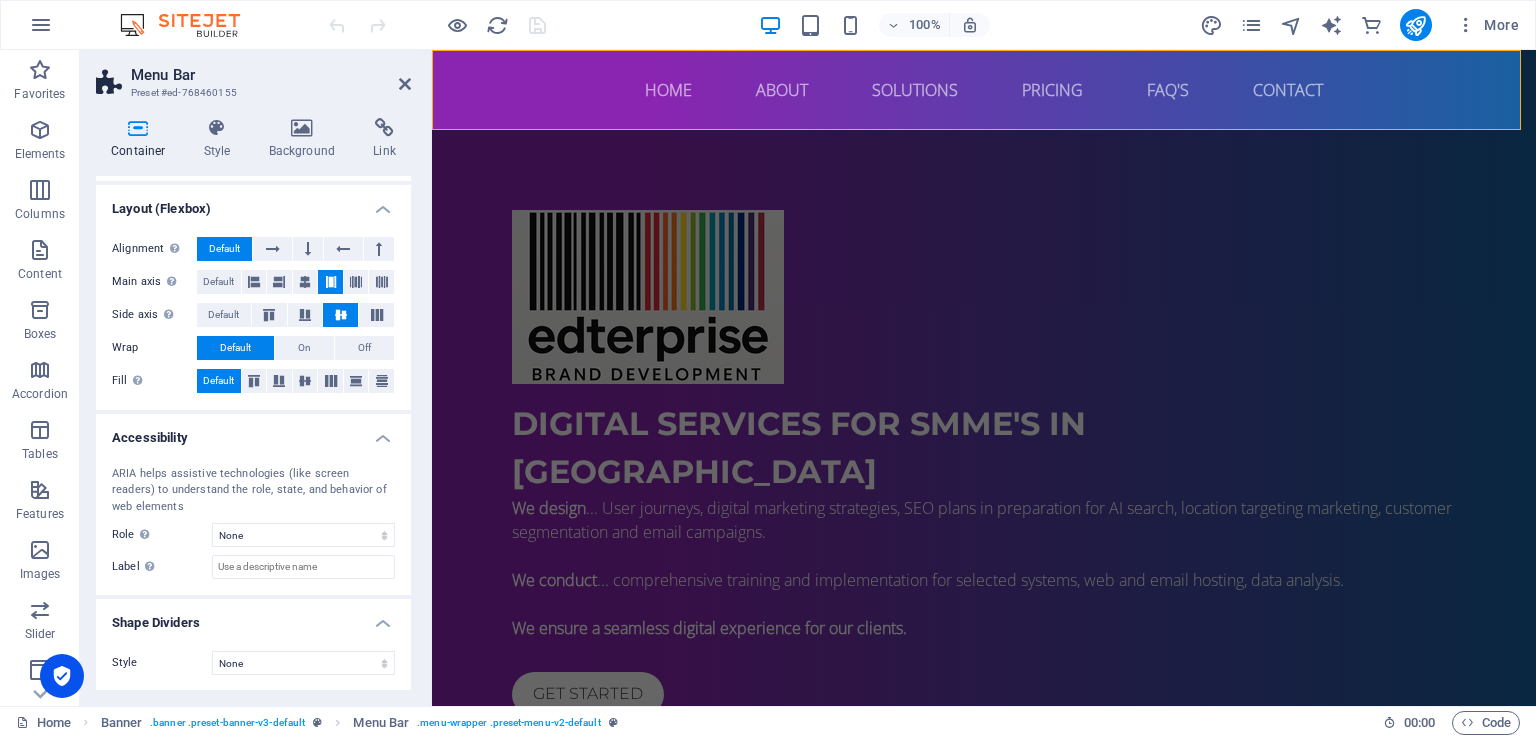 scroll, scrollTop: 0, scrollLeft: 0, axis: both 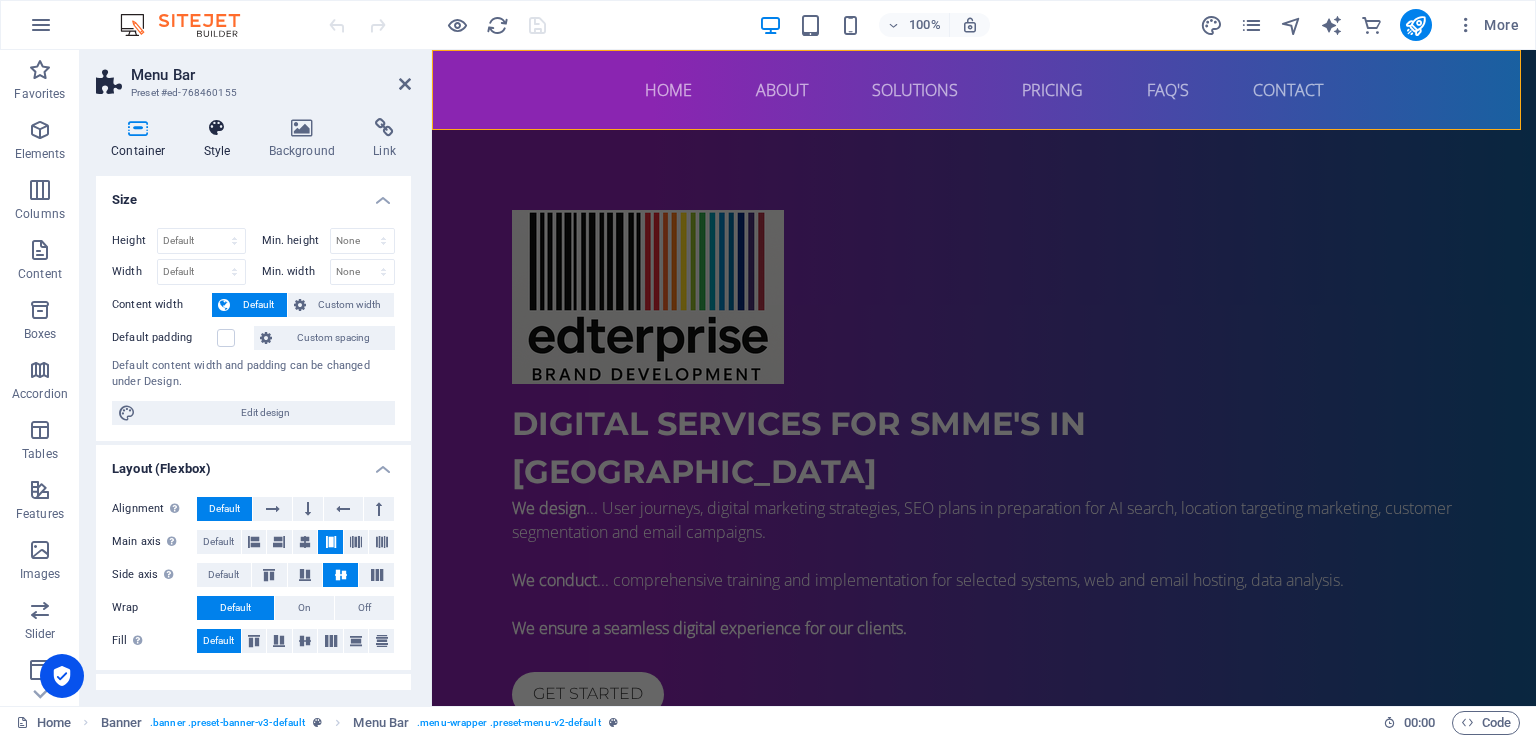click on "Style" at bounding box center [221, 139] 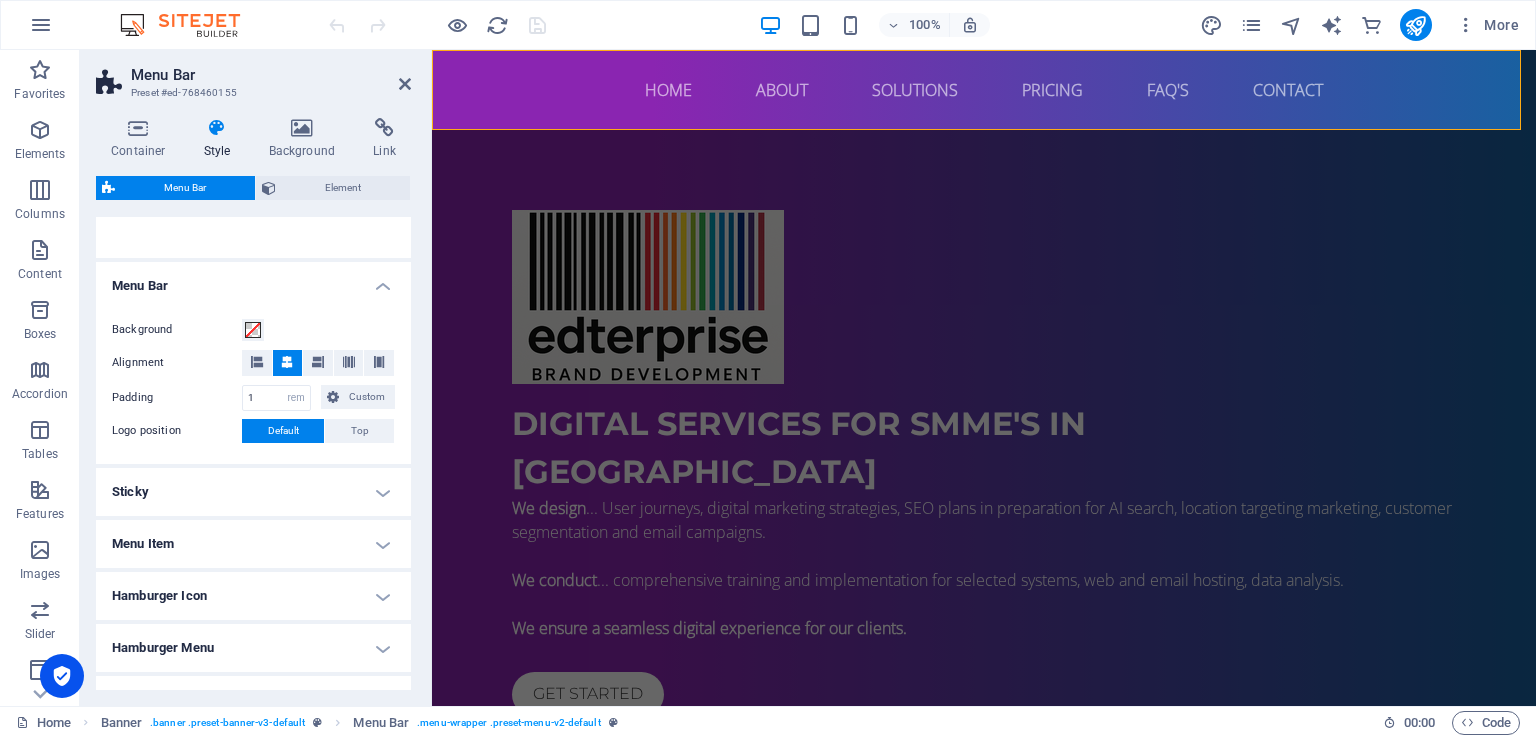 scroll, scrollTop: 300, scrollLeft: 0, axis: vertical 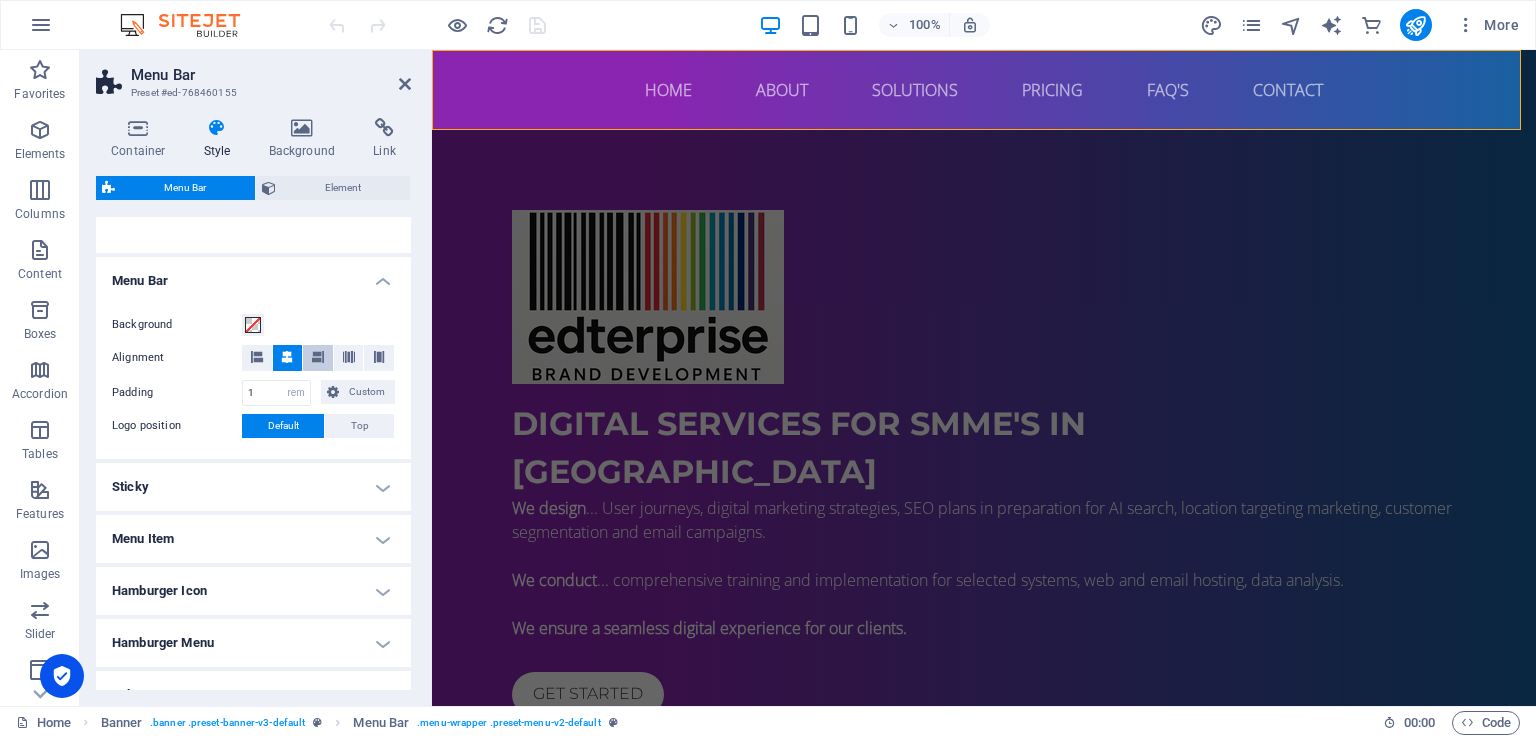 click at bounding box center (318, 357) 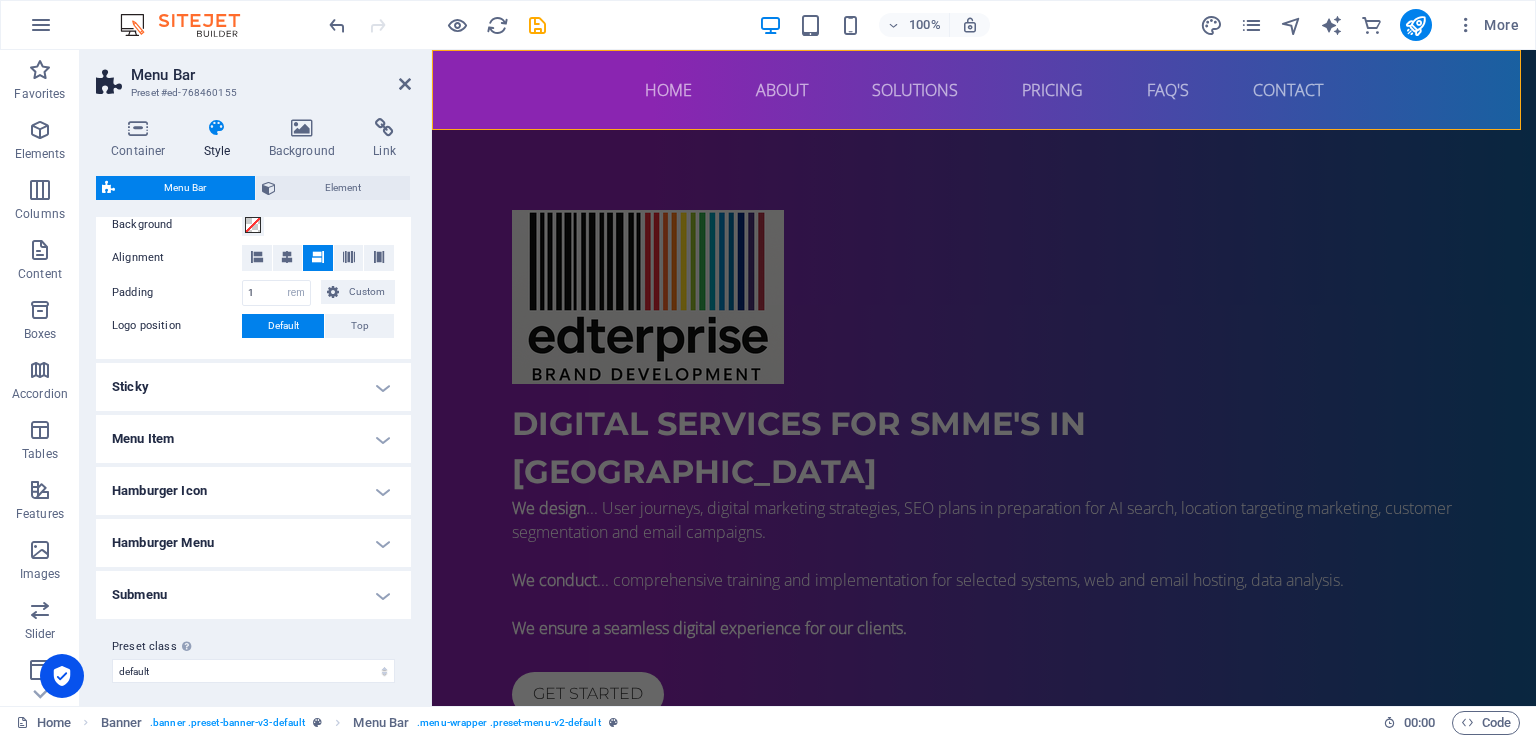 scroll, scrollTop: 408, scrollLeft: 0, axis: vertical 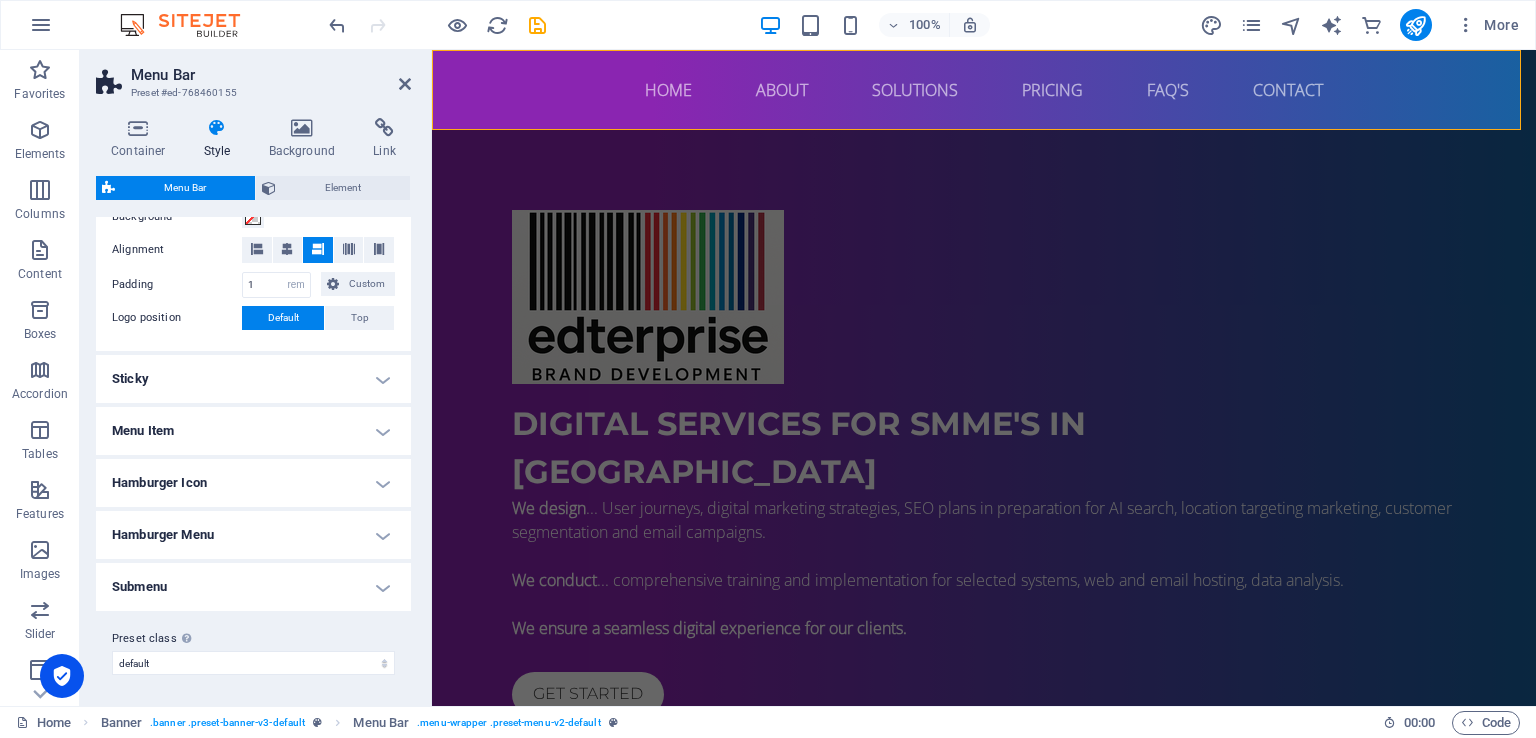 click on "Sticky" at bounding box center [253, 379] 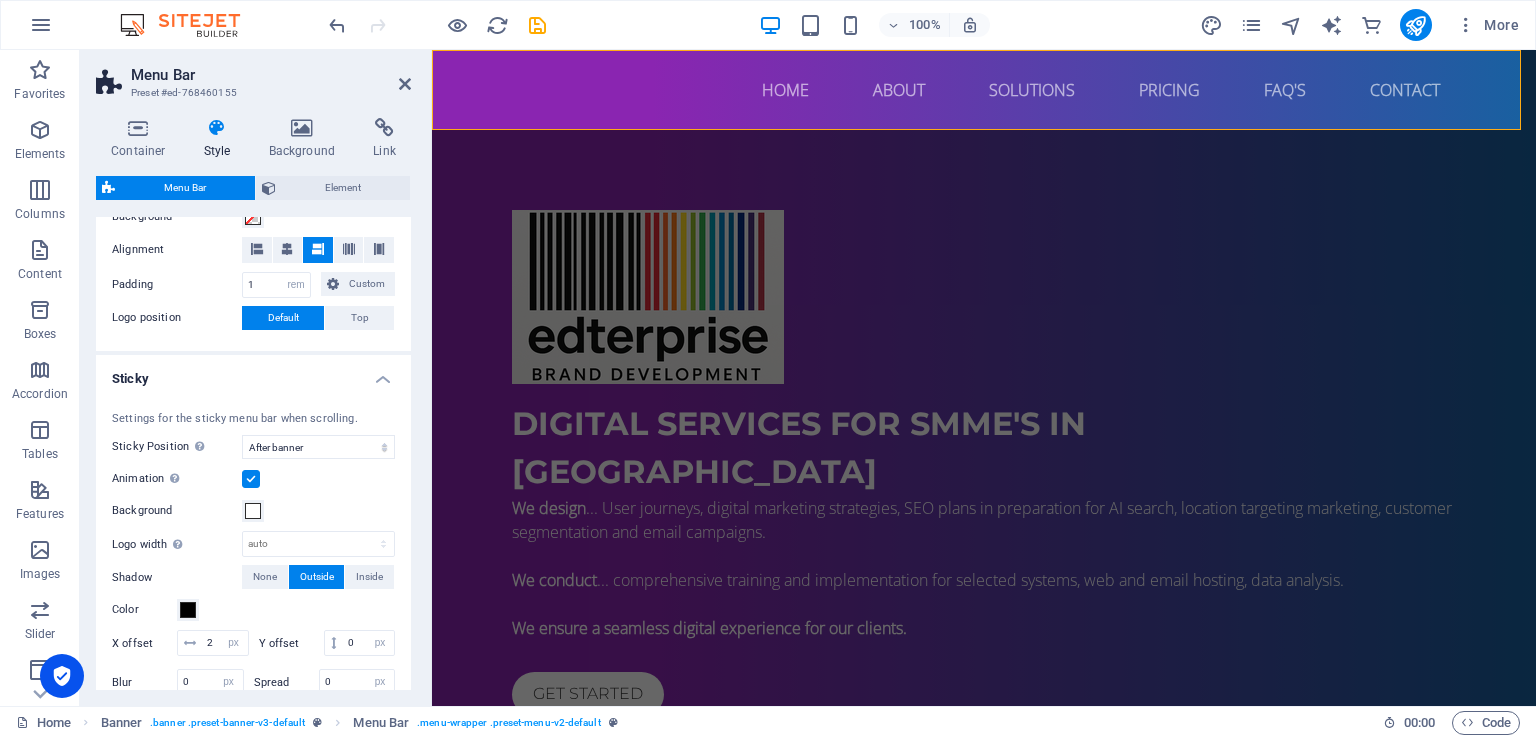 click at bounding box center [251, 479] 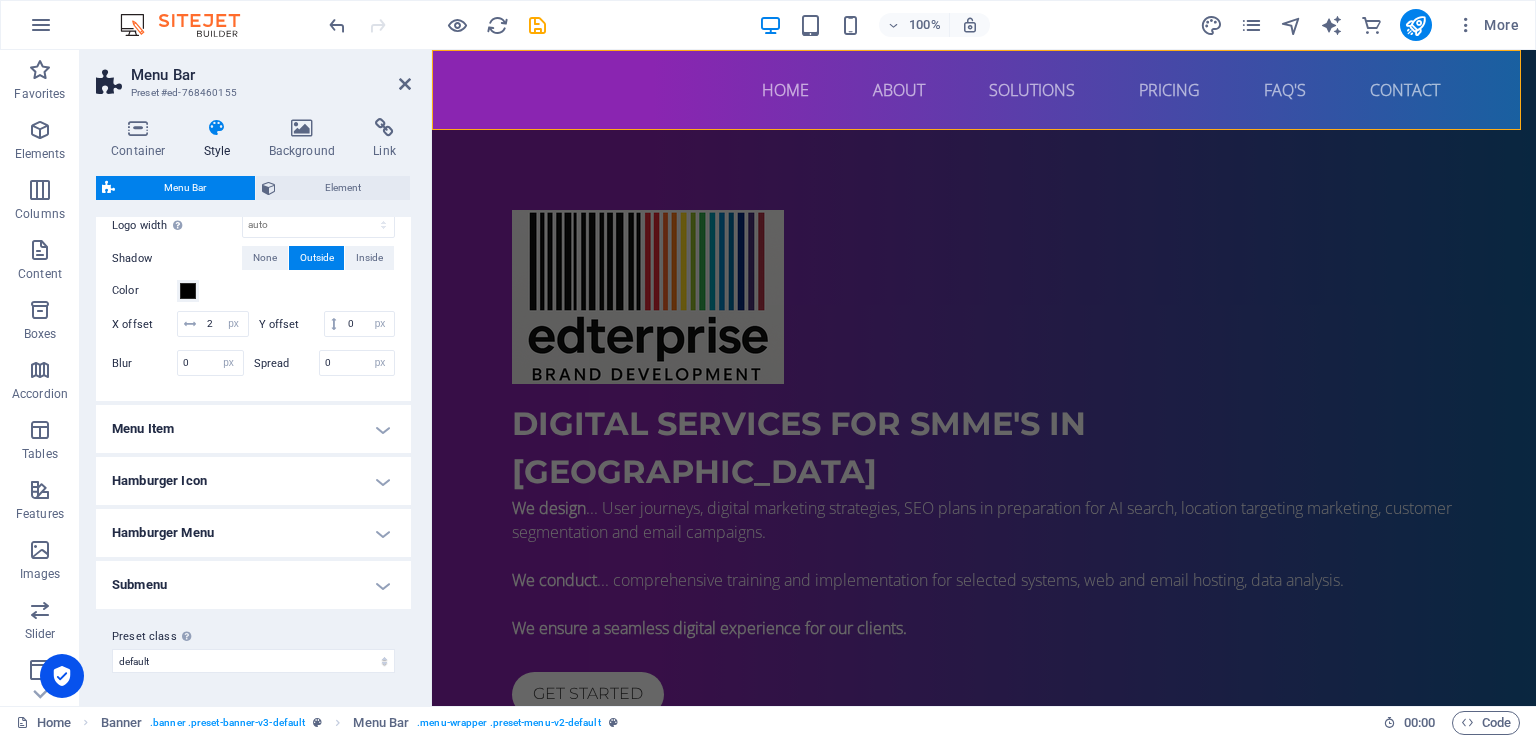 scroll, scrollTop: 650, scrollLeft: 0, axis: vertical 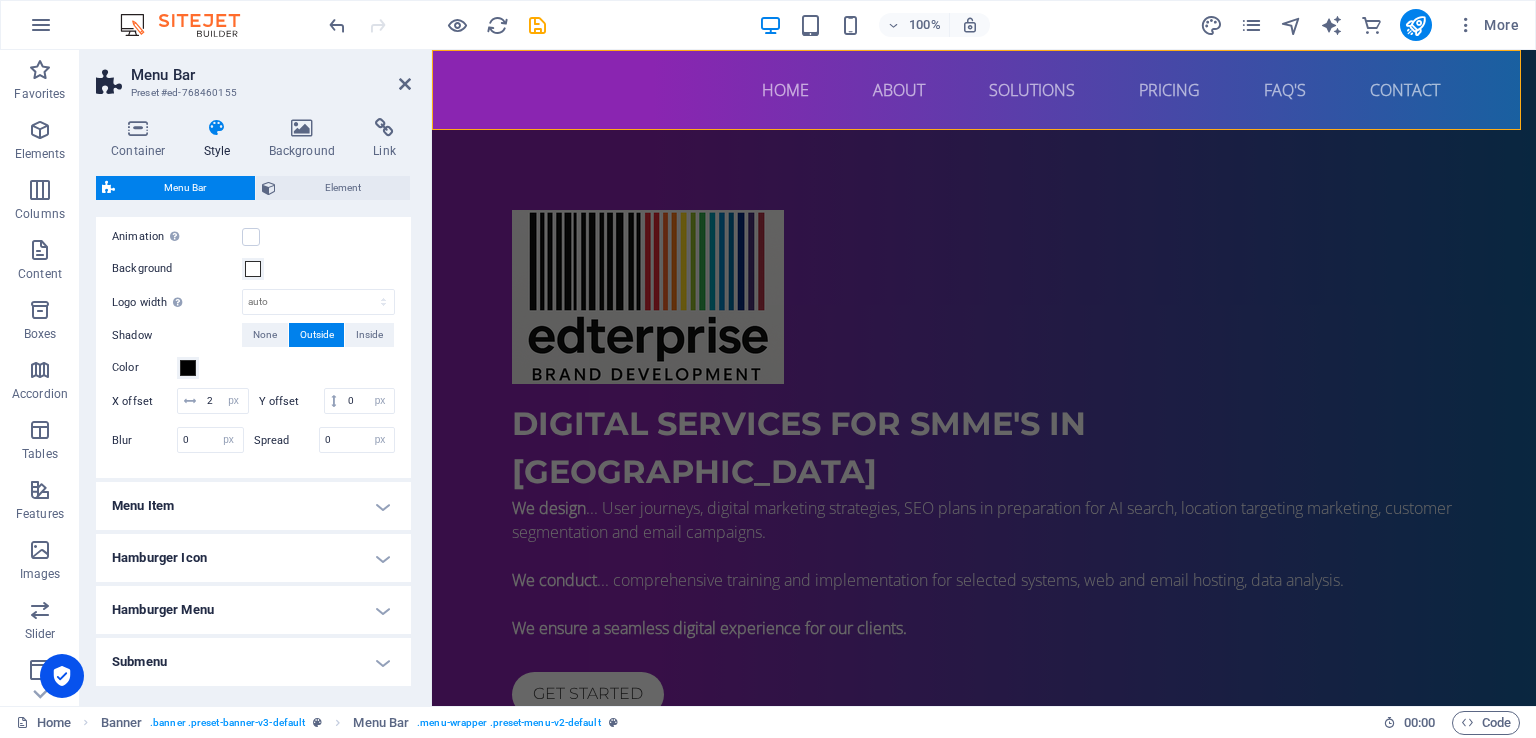 type 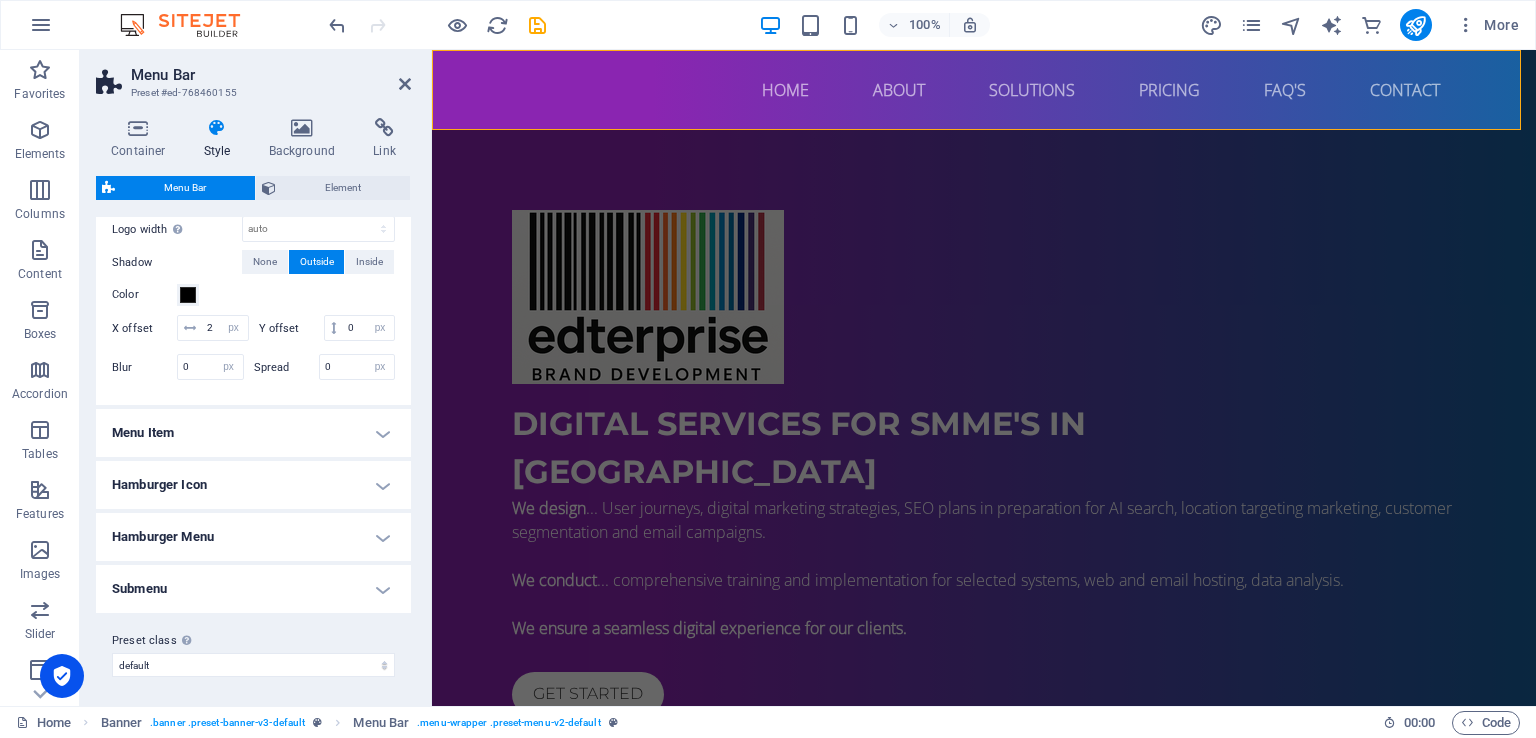 scroll, scrollTop: 750, scrollLeft: 0, axis: vertical 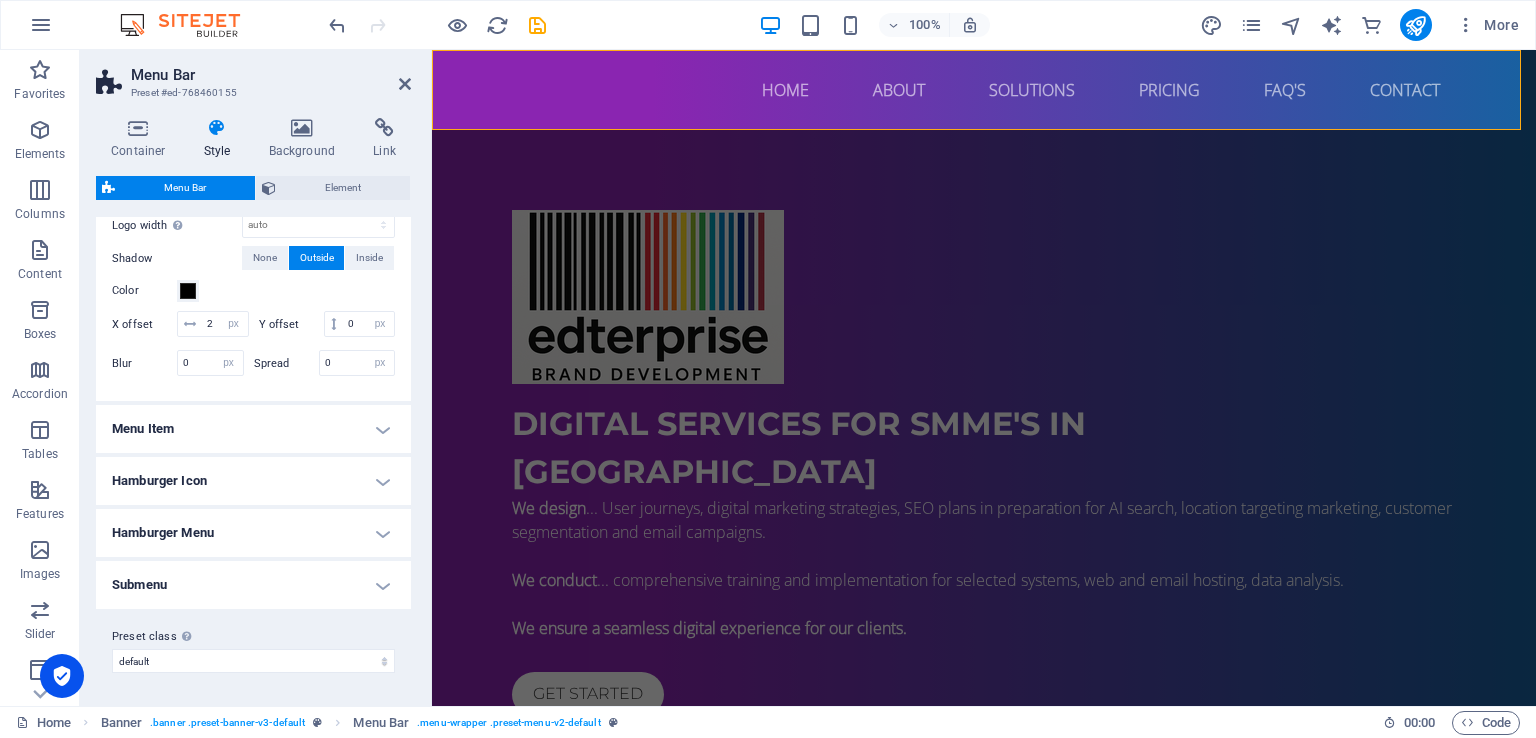 click on "Menu Item" at bounding box center [253, 429] 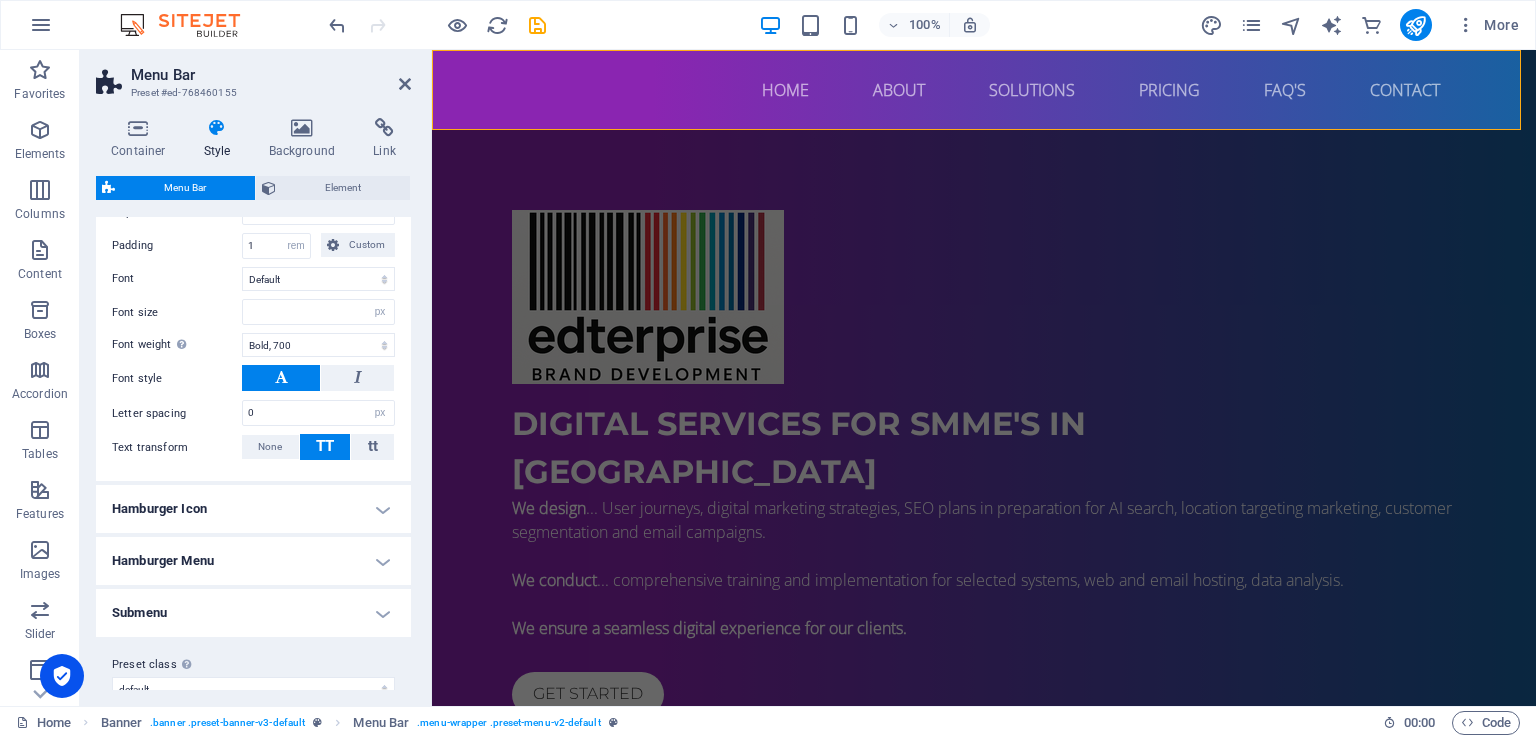 scroll, scrollTop: 1198, scrollLeft: 0, axis: vertical 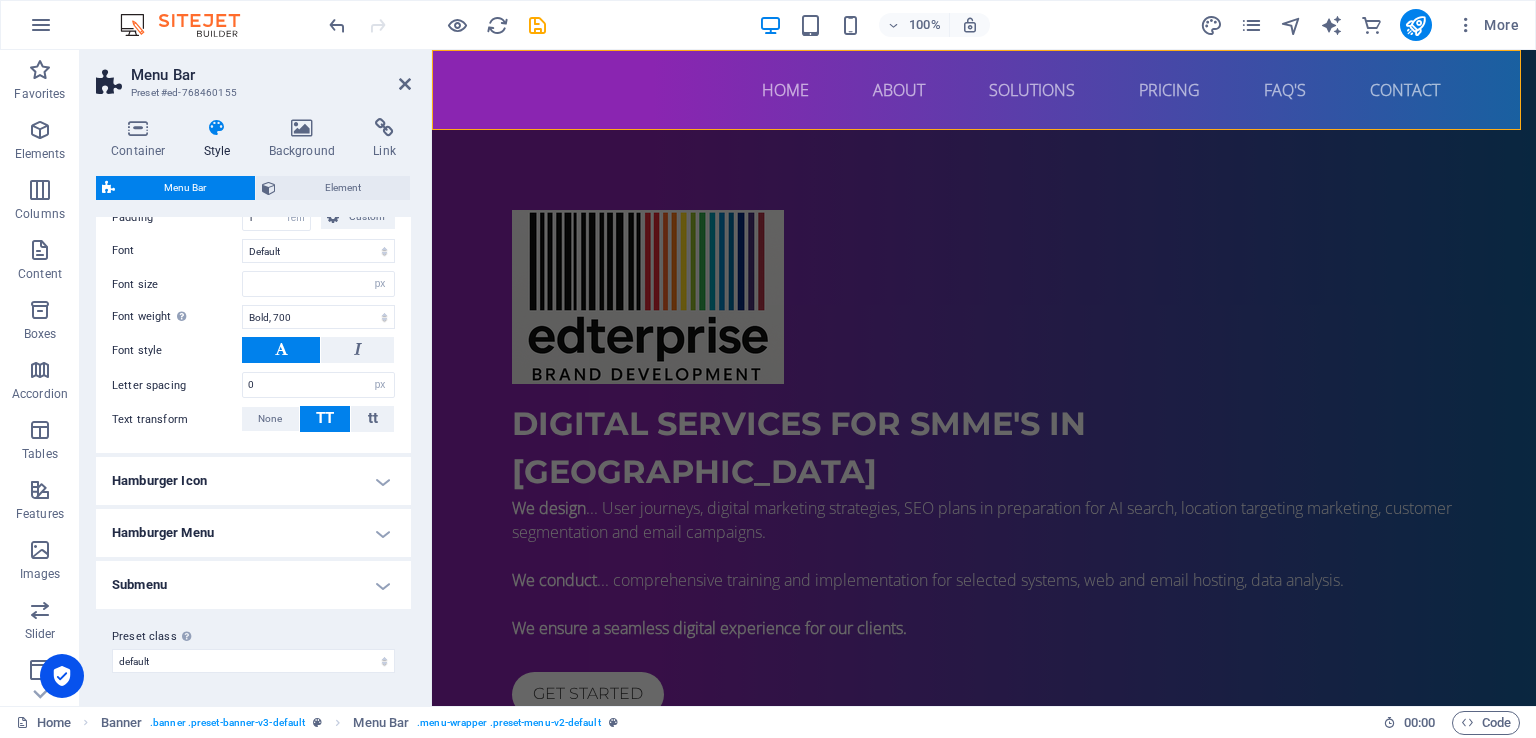 click on "Hamburger Icon" at bounding box center [253, 481] 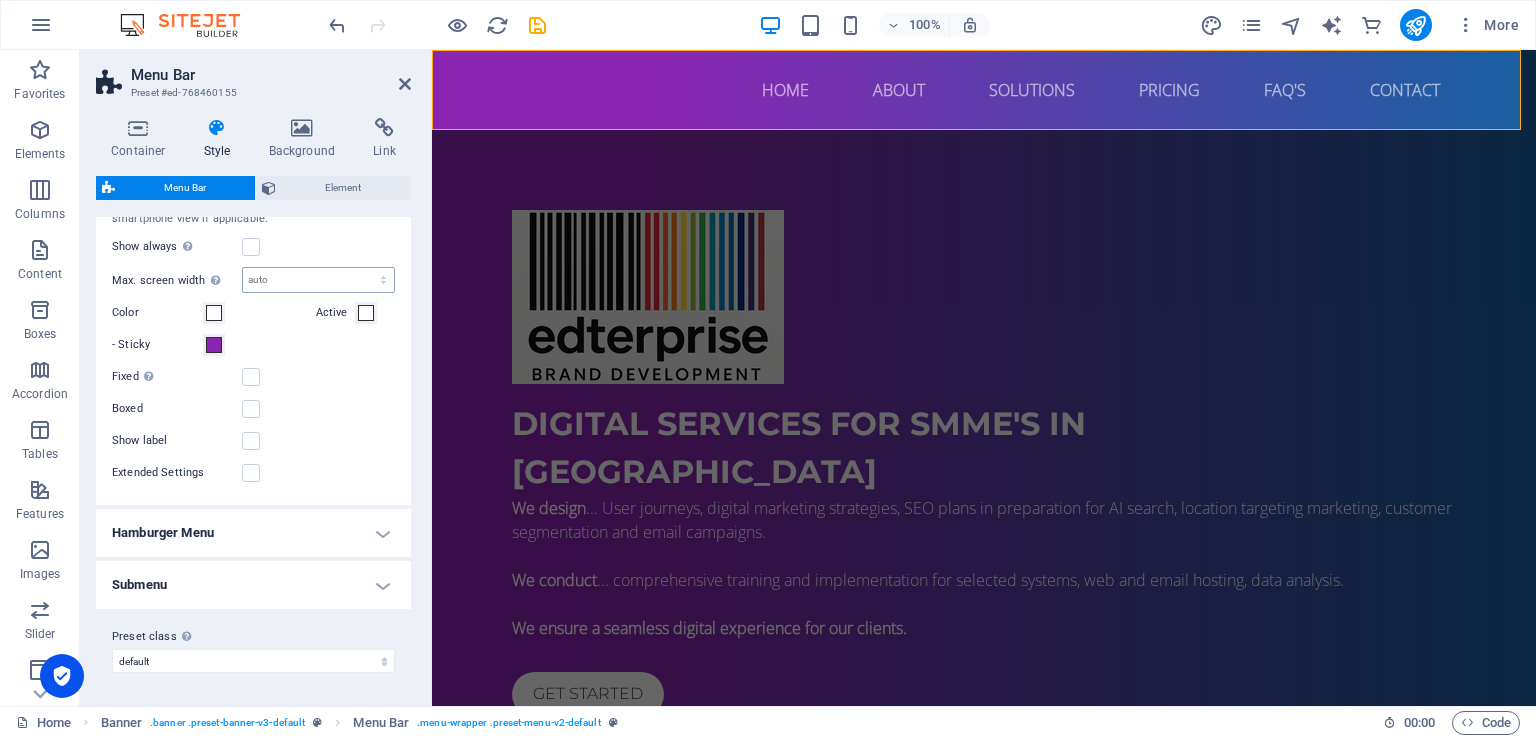 scroll, scrollTop: 1517, scrollLeft: 0, axis: vertical 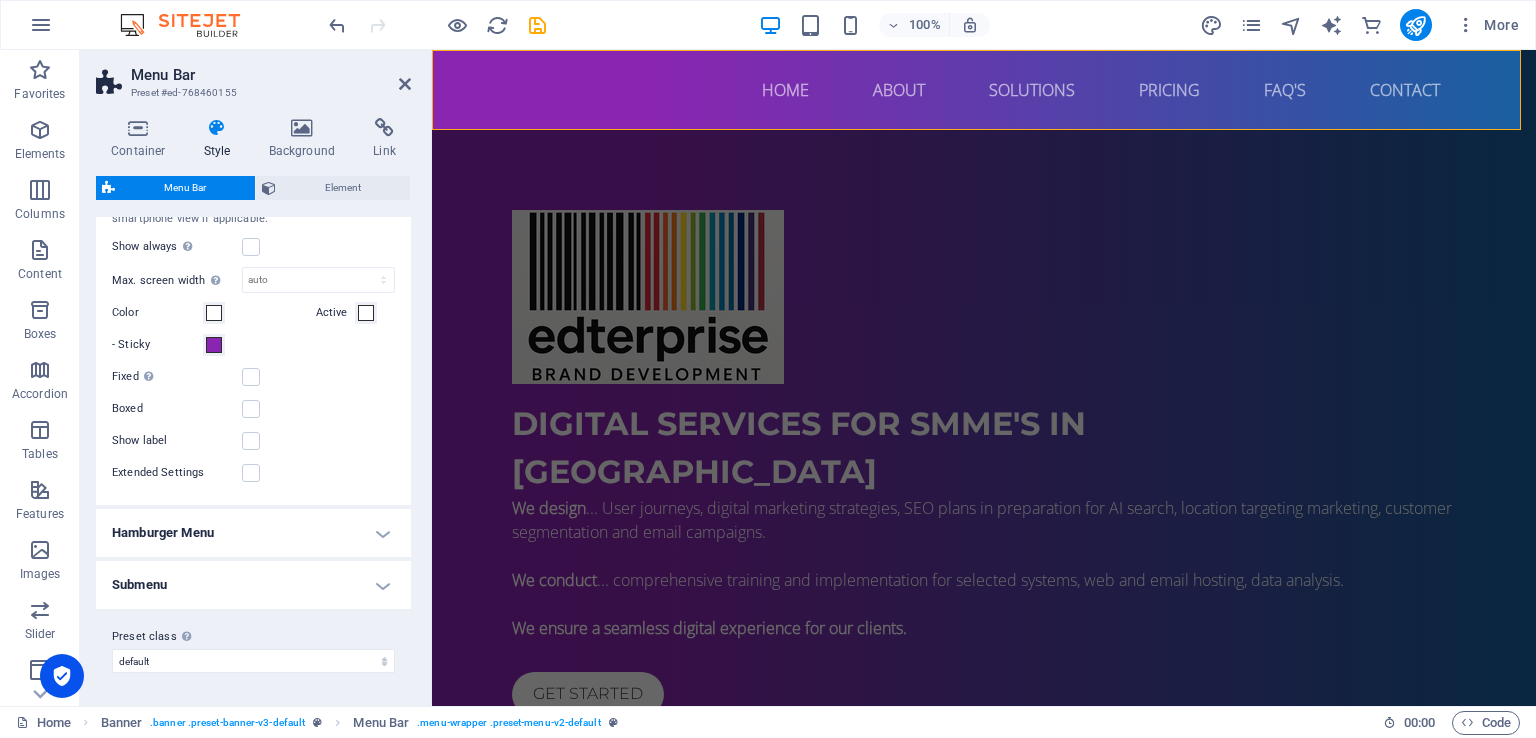 click on "Hamburger Menu" at bounding box center (253, 533) 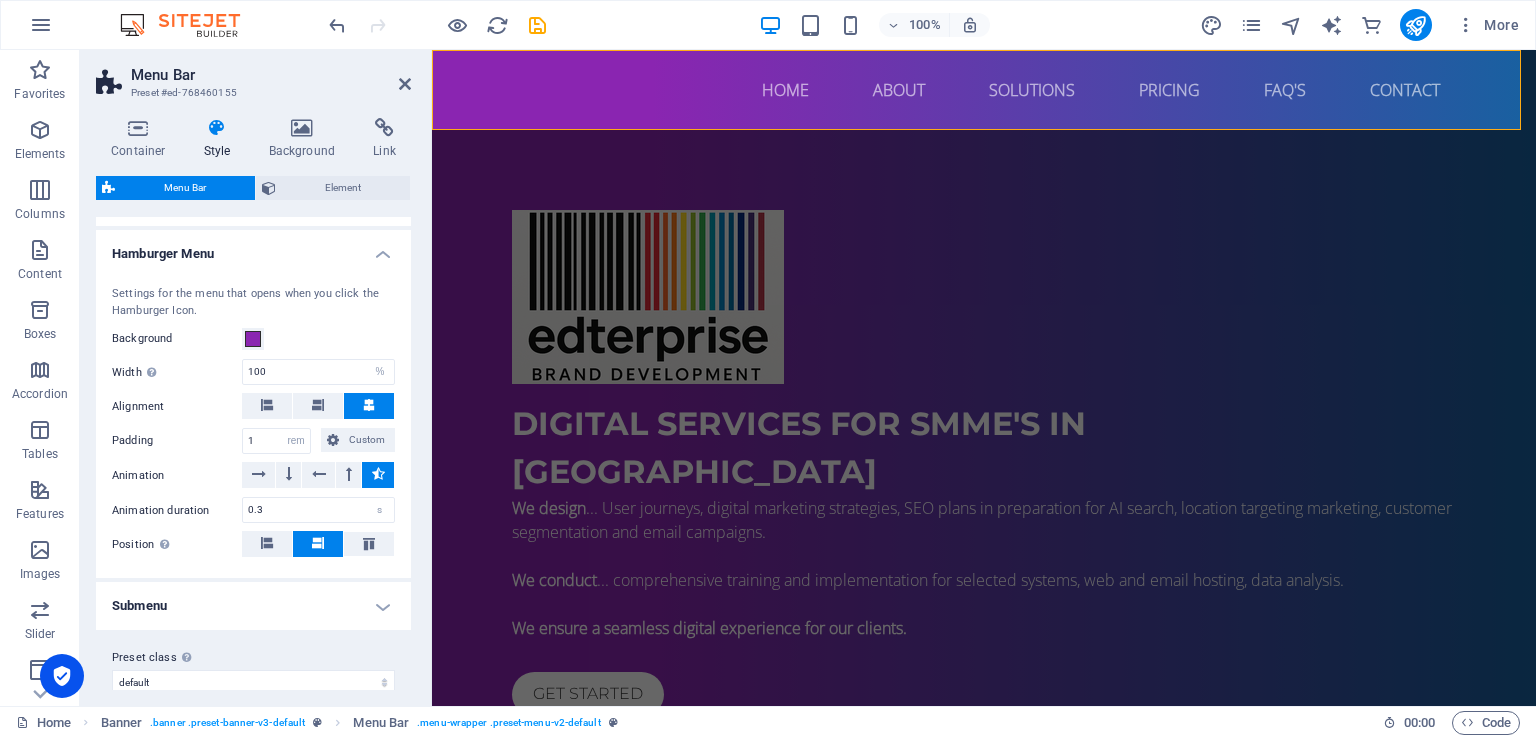 scroll, scrollTop: 1815, scrollLeft: 0, axis: vertical 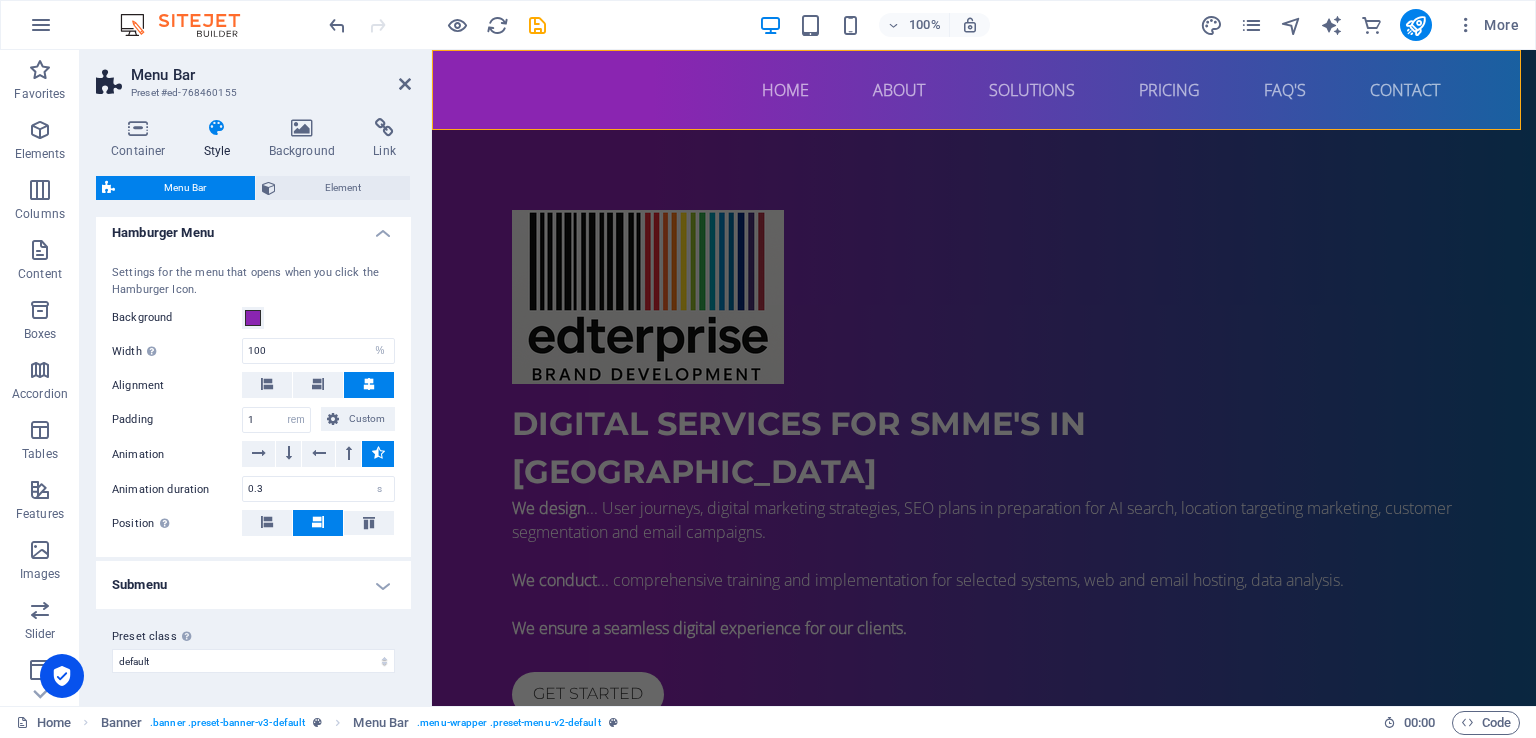 click on "Submenu" at bounding box center [253, 585] 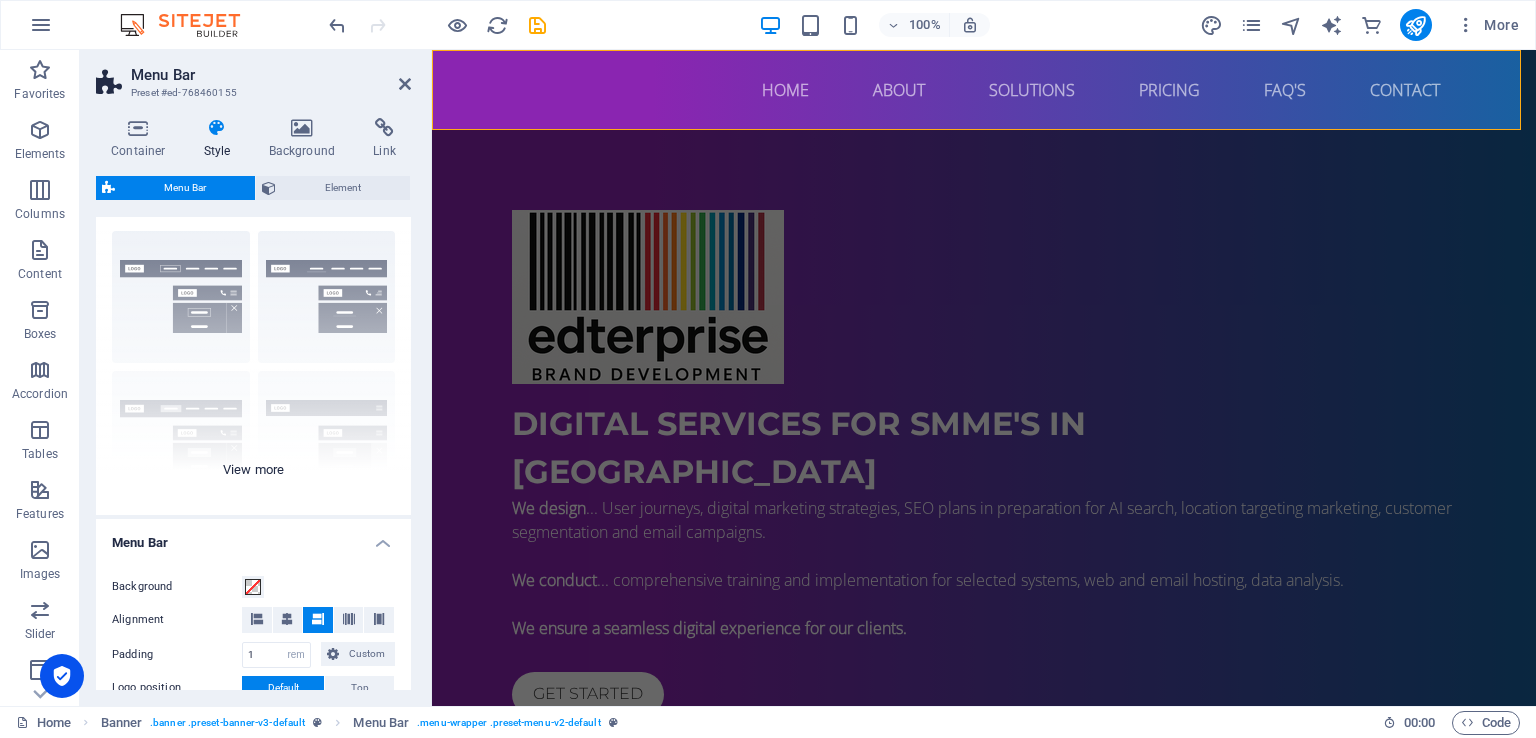 scroll, scrollTop: 0, scrollLeft: 0, axis: both 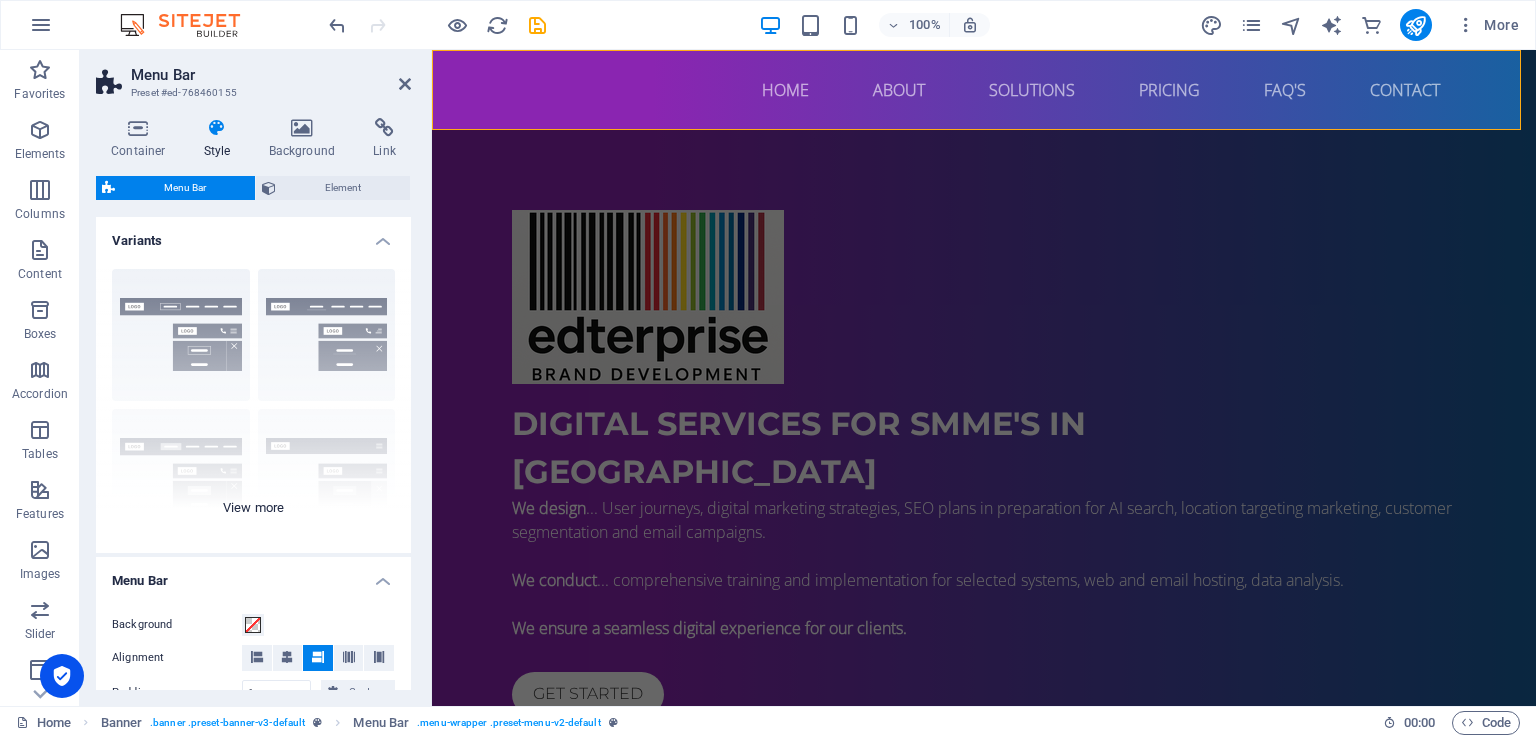 click on "Border Centered Default Fixed Loki Trigger Wide XXL" at bounding box center [253, 403] 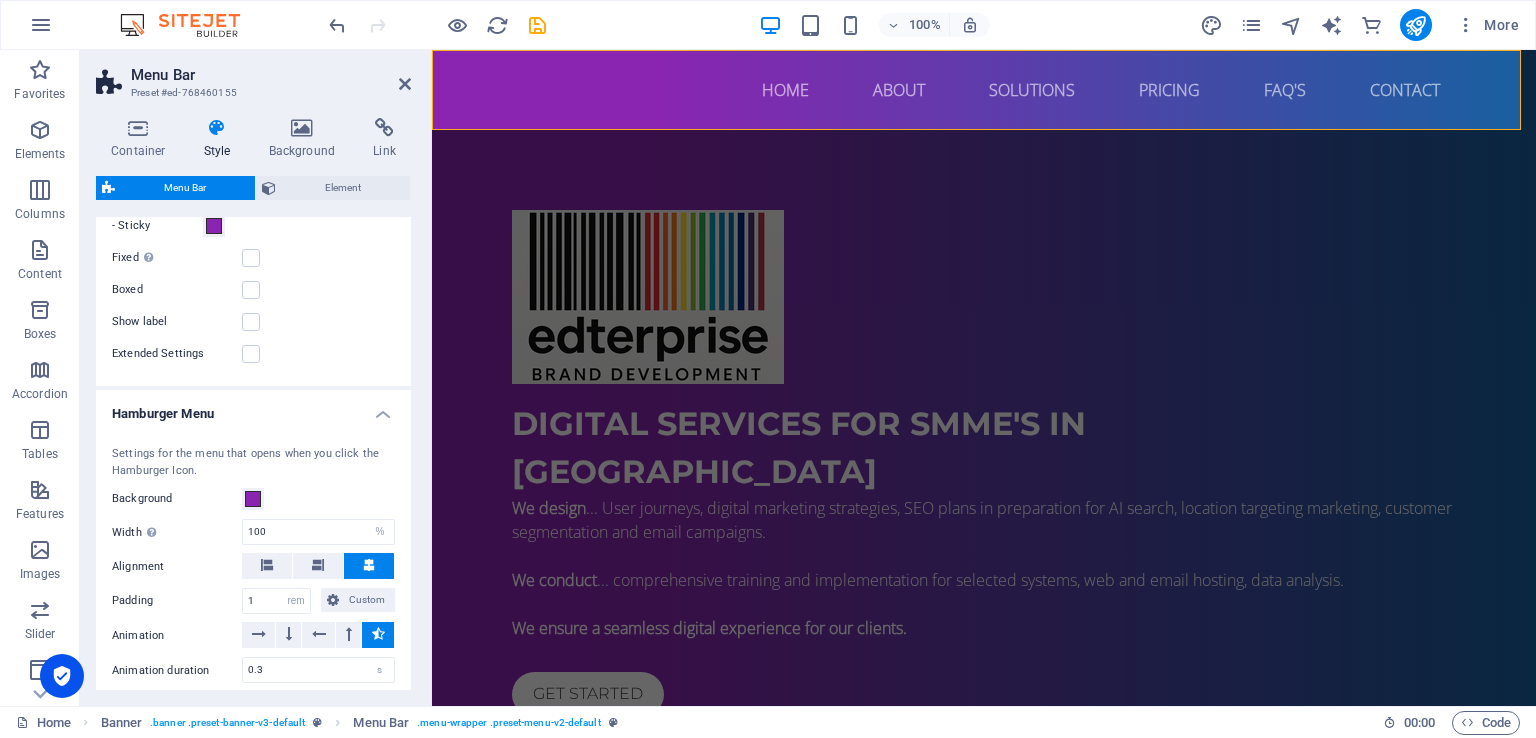 scroll, scrollTop: 2444, scrollLeft: 0, axis: vertical 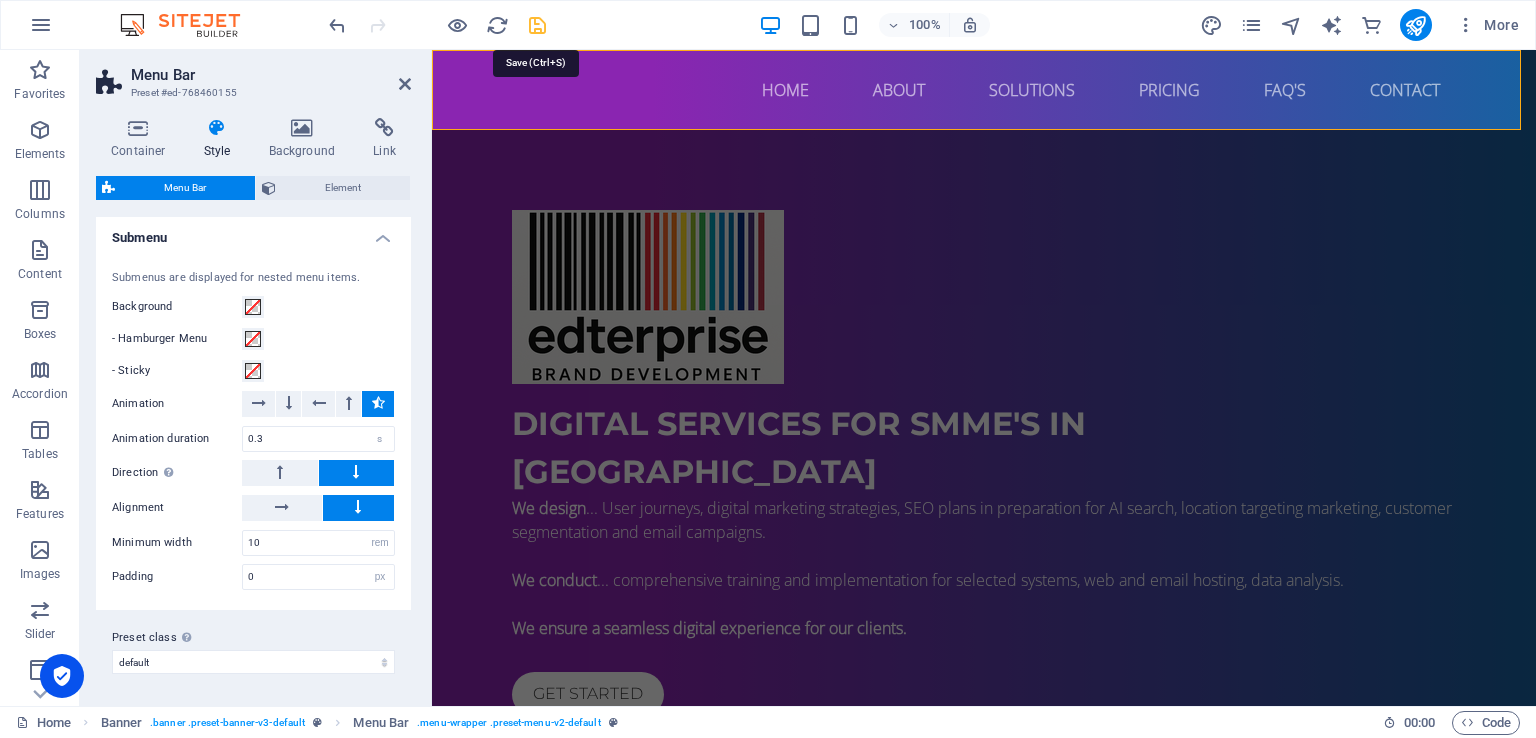 click at bounding box center [537, 25] 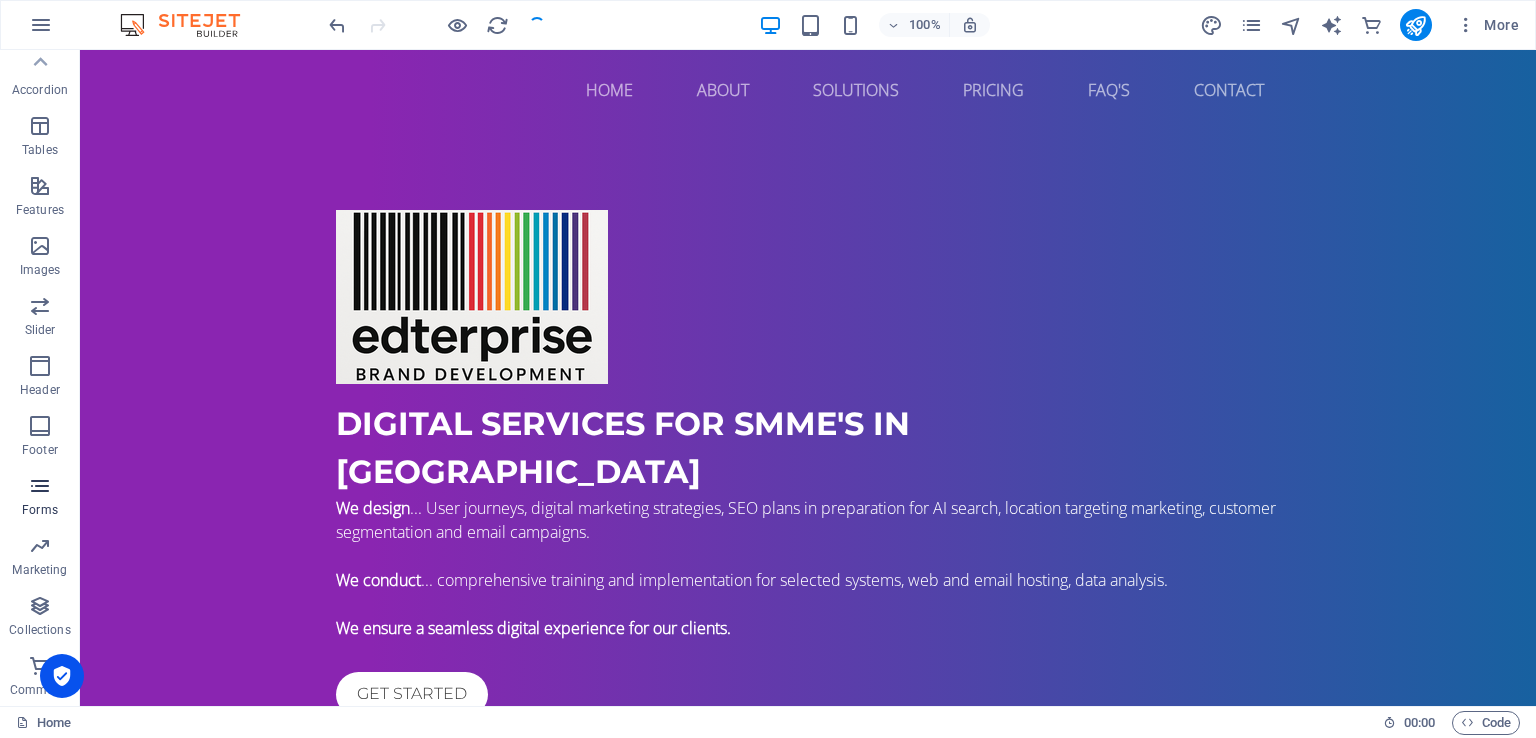 scroll, scrollTop: 0, scrollLeft: 0, axis: both 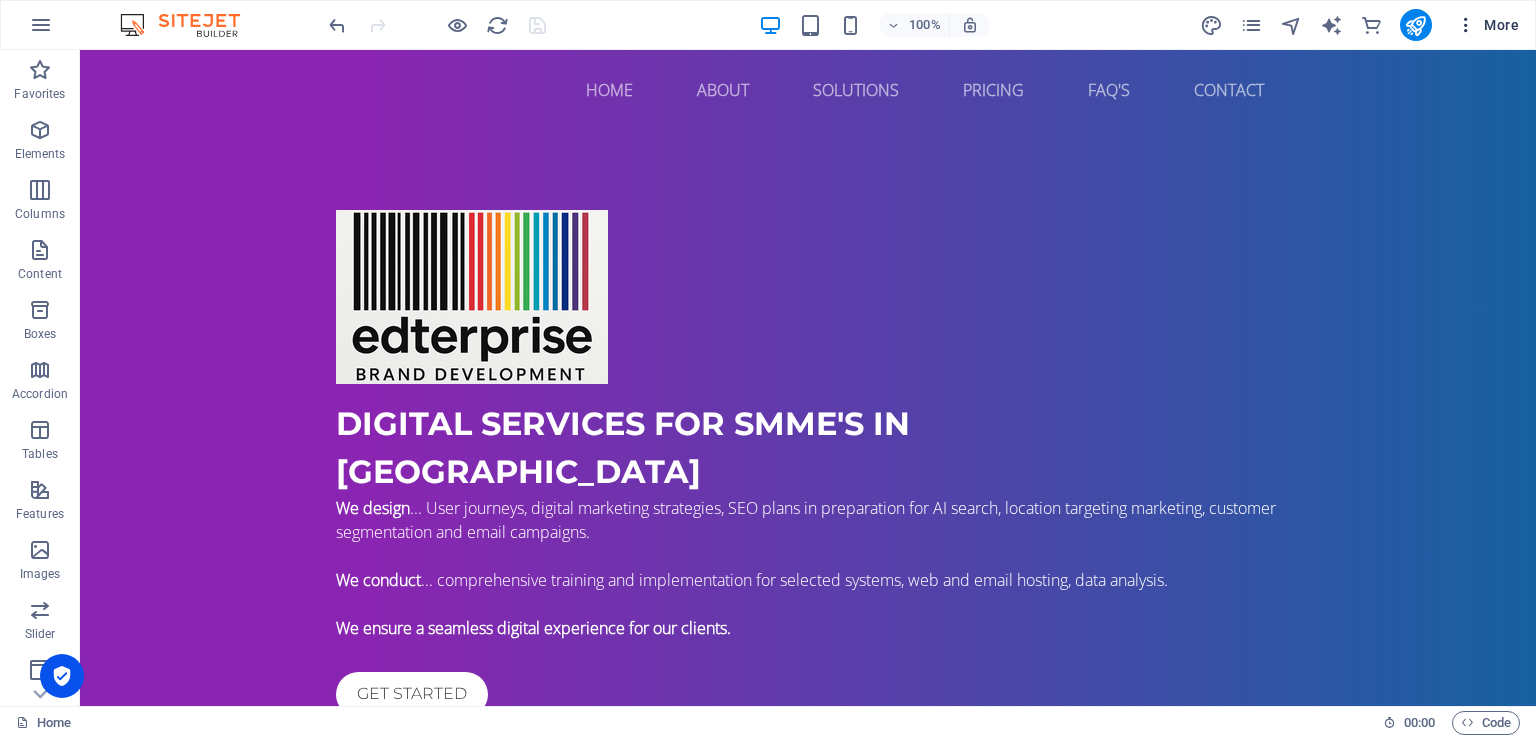 click on "More" at bounding box center (1487, 25) 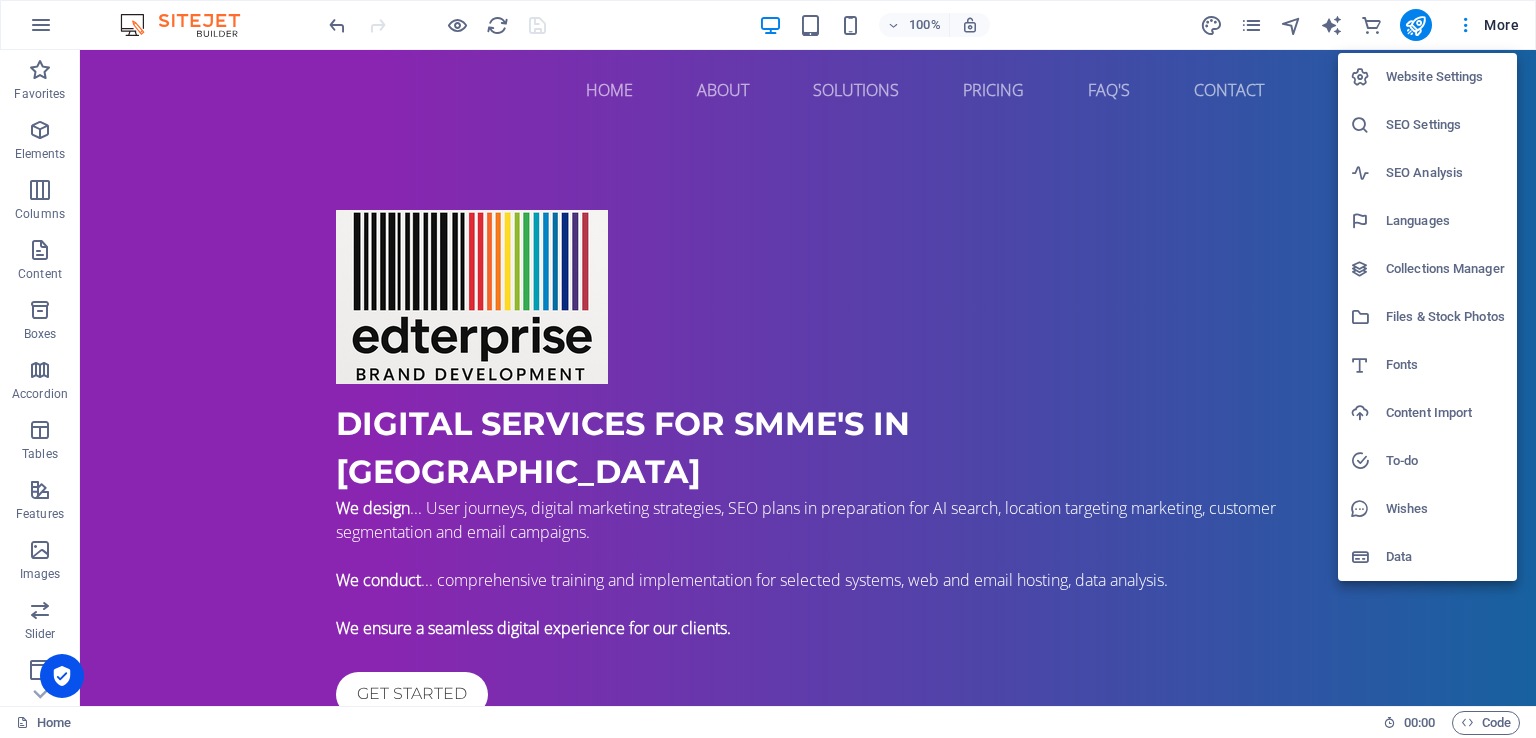 click on "Website Settings" at bounding box center (1445, 77) 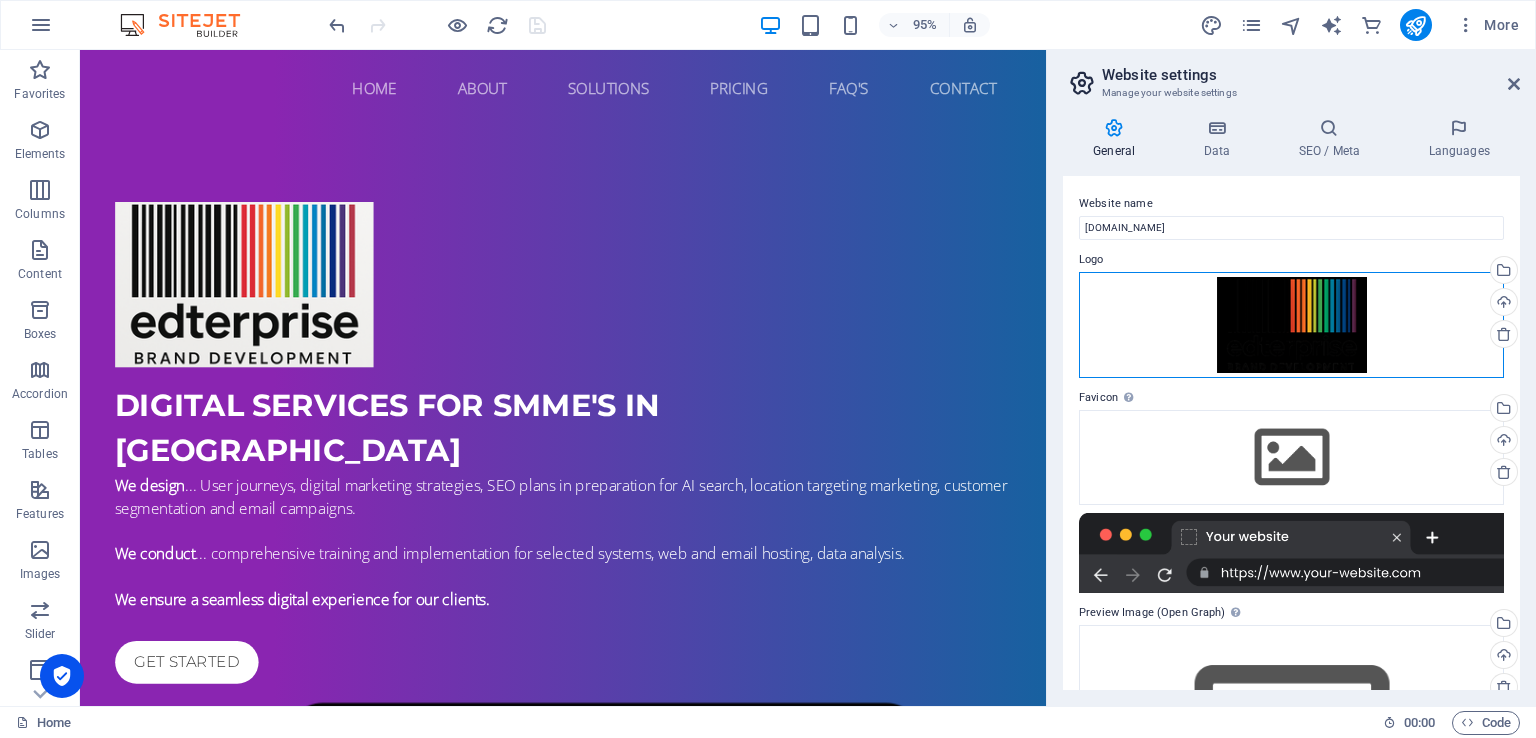 click on "Drag files here, click to choose files or select files from Files or our free stock photos & videos" at bounding box center (1291, 325) 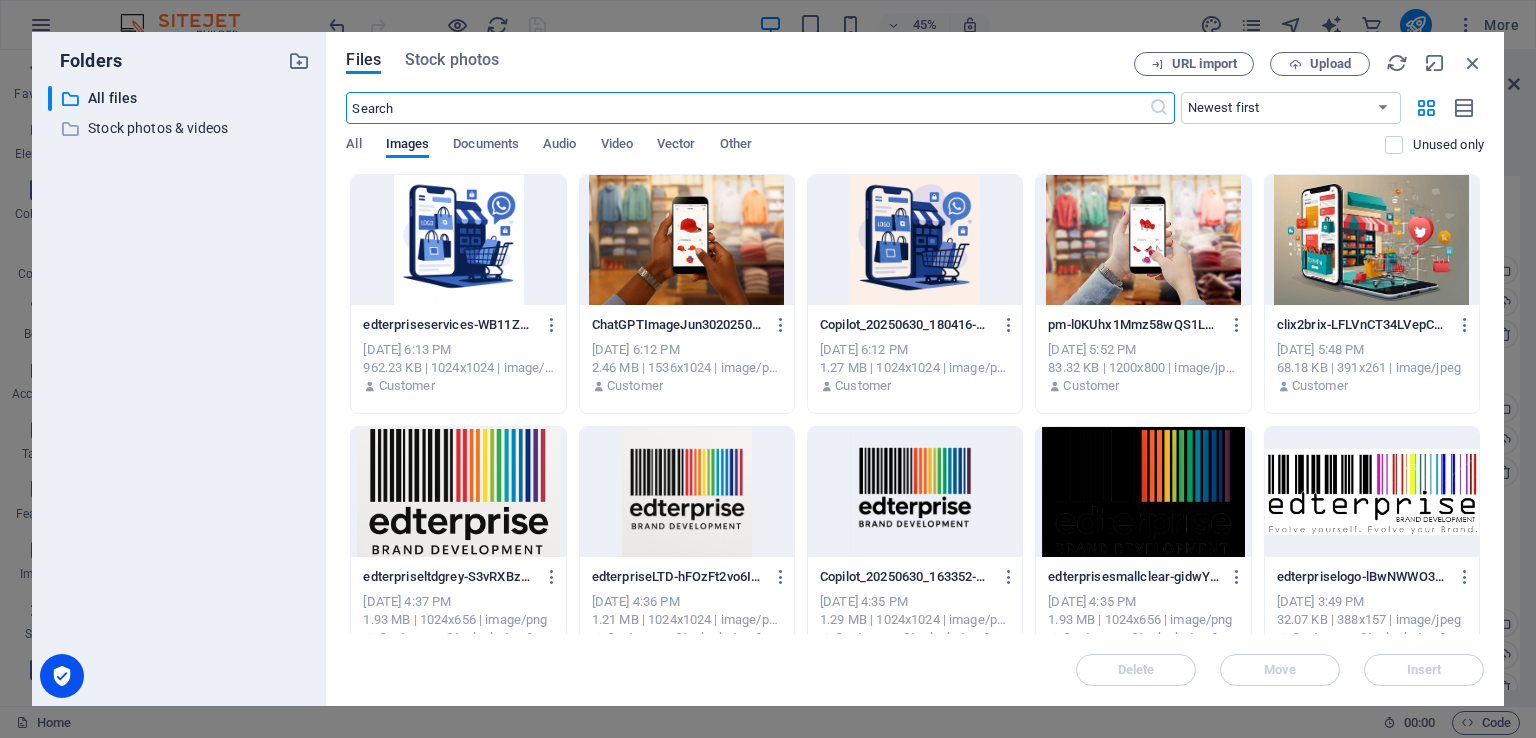 click at bounding box center [458, 492] 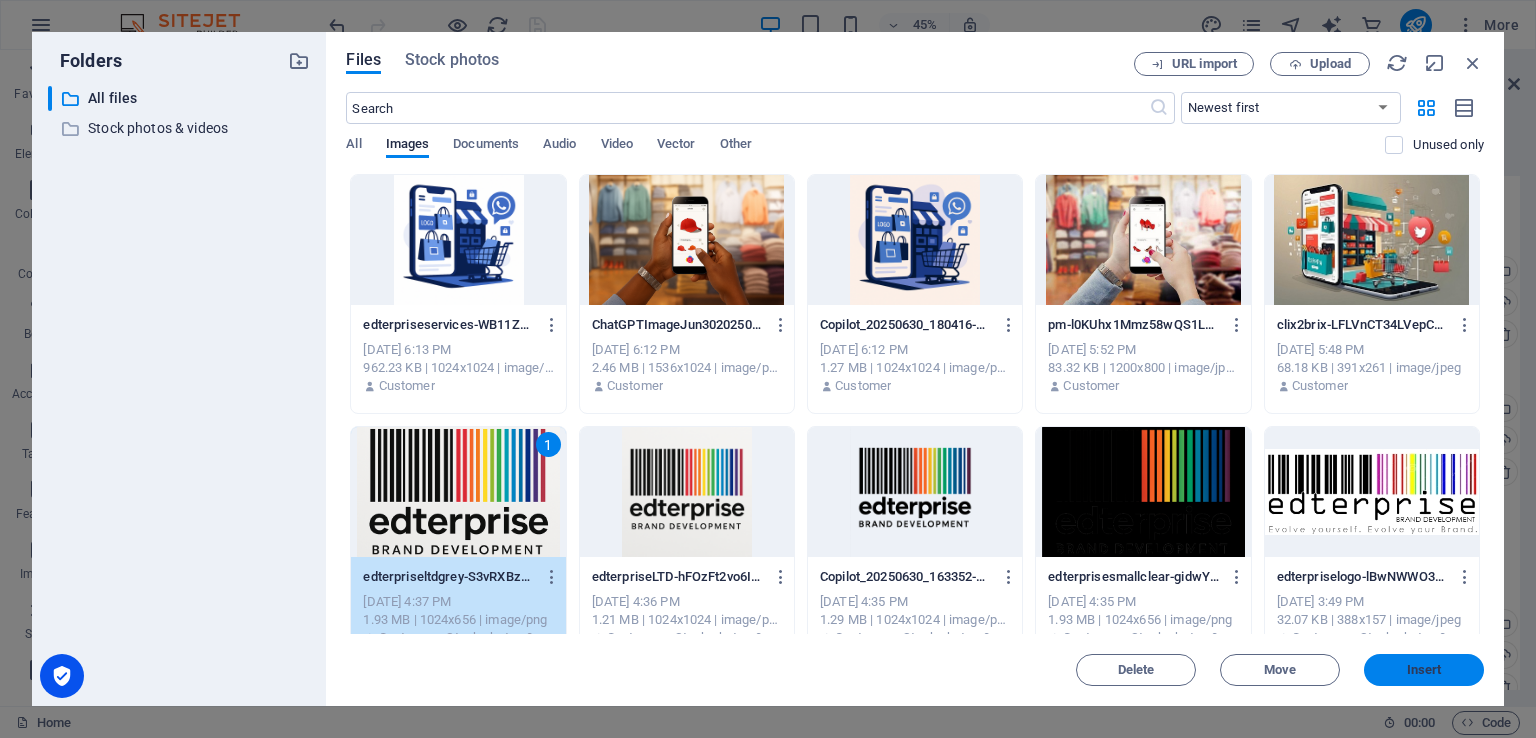 click on "Insert" at bounding box center [1424, 670] 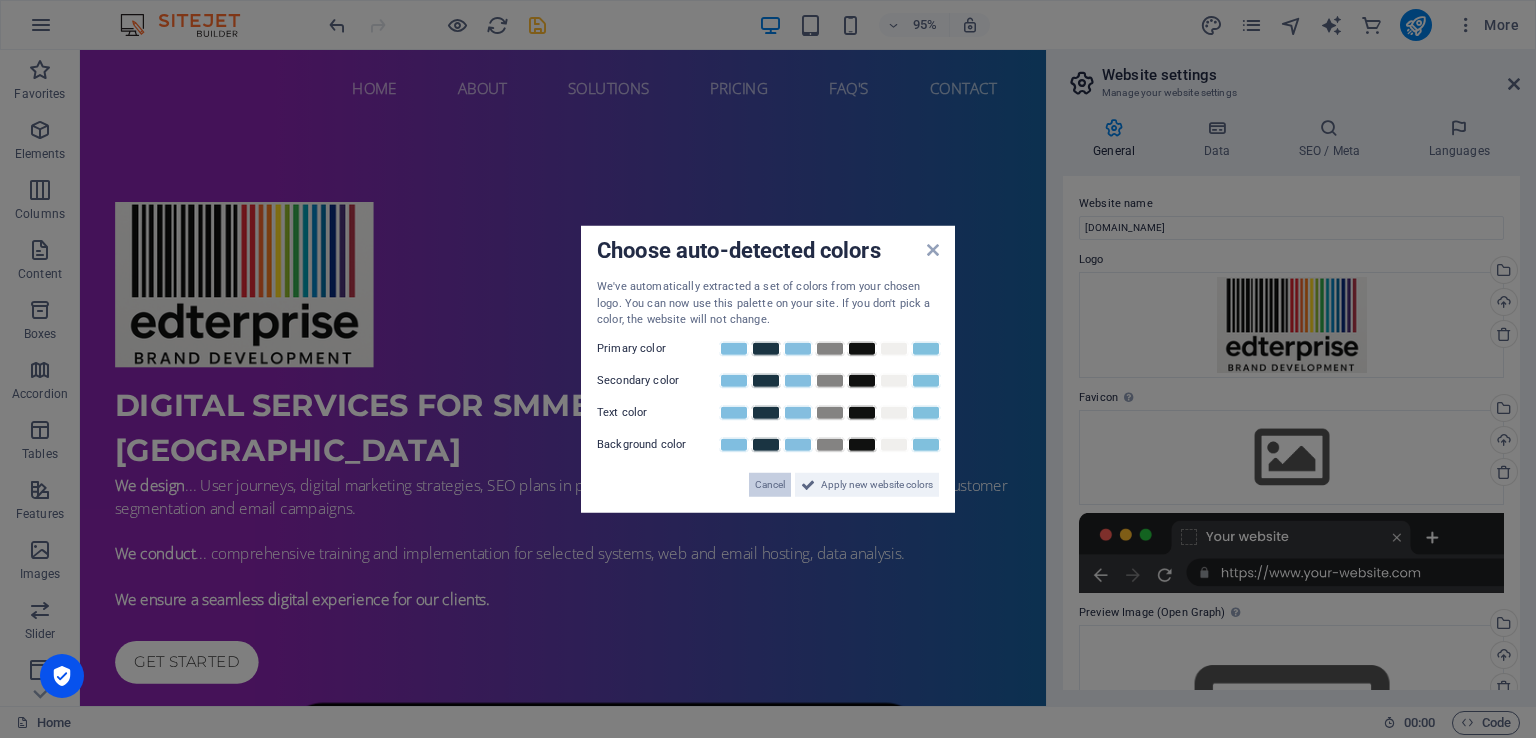 click on "Cancel" at bounding box center [770, 484] 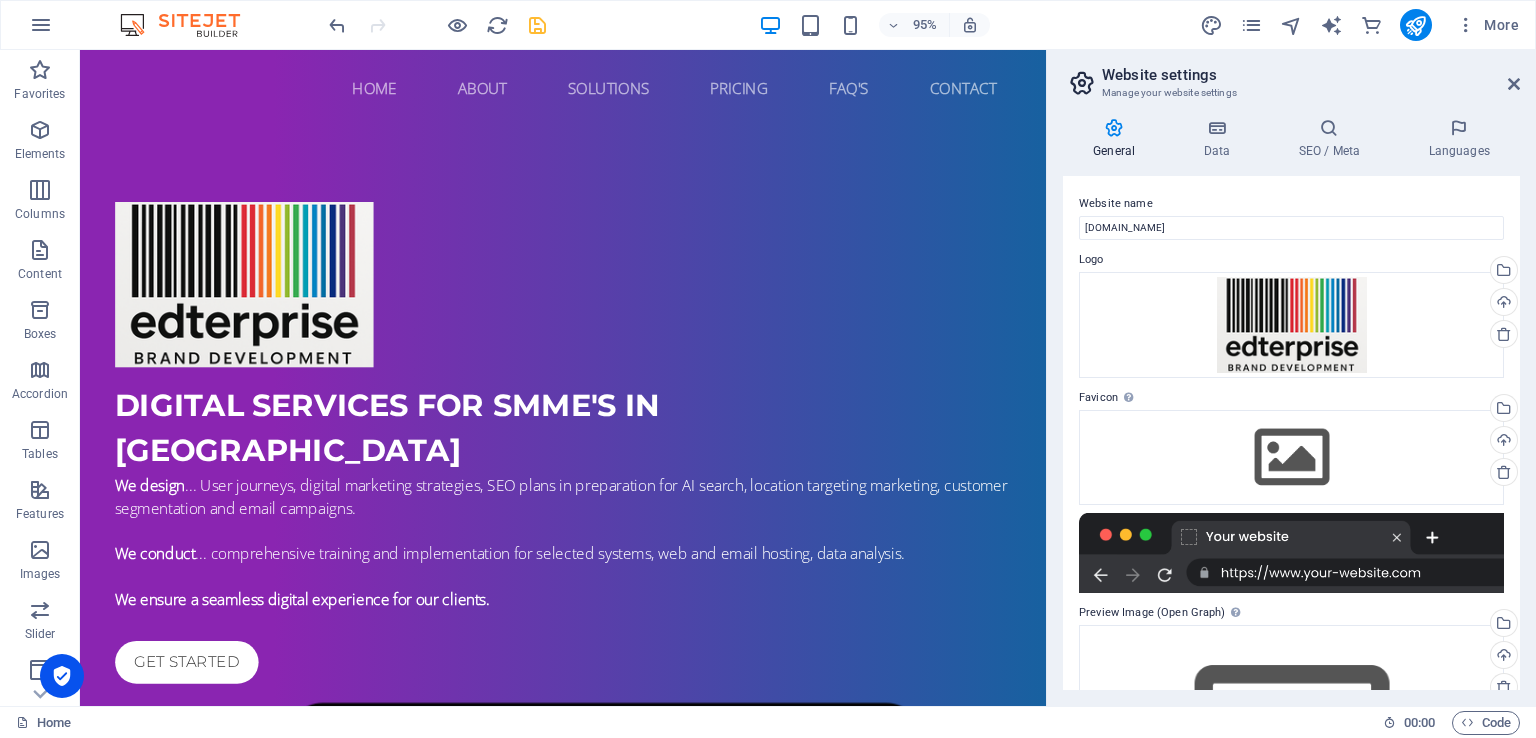 scroll, scrollTop: 100, scrollLeft: 0, axis: vertical 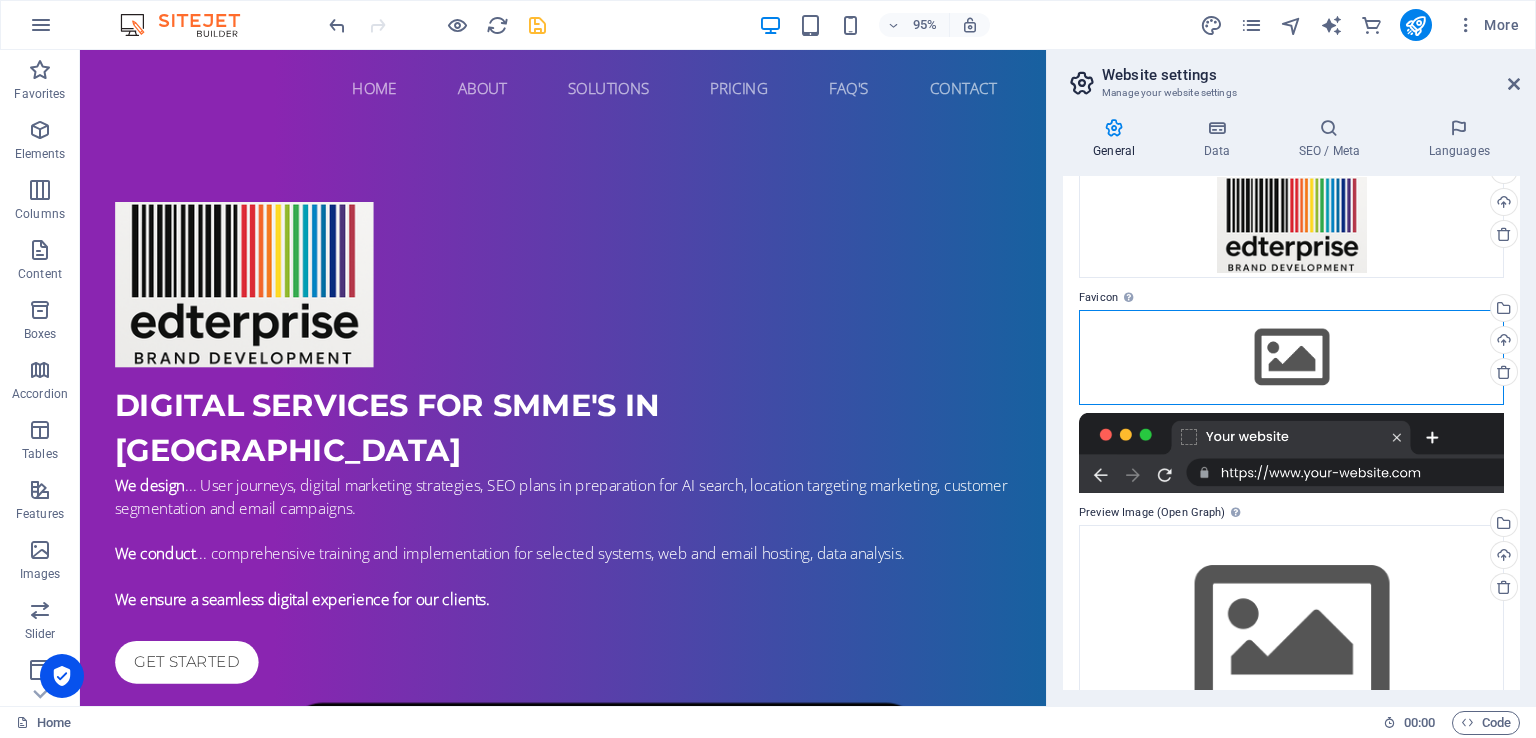 click on "Drag files here, click to choose files or select files from Files or our free stock photos & videos" at bounding box center [1291, 357] 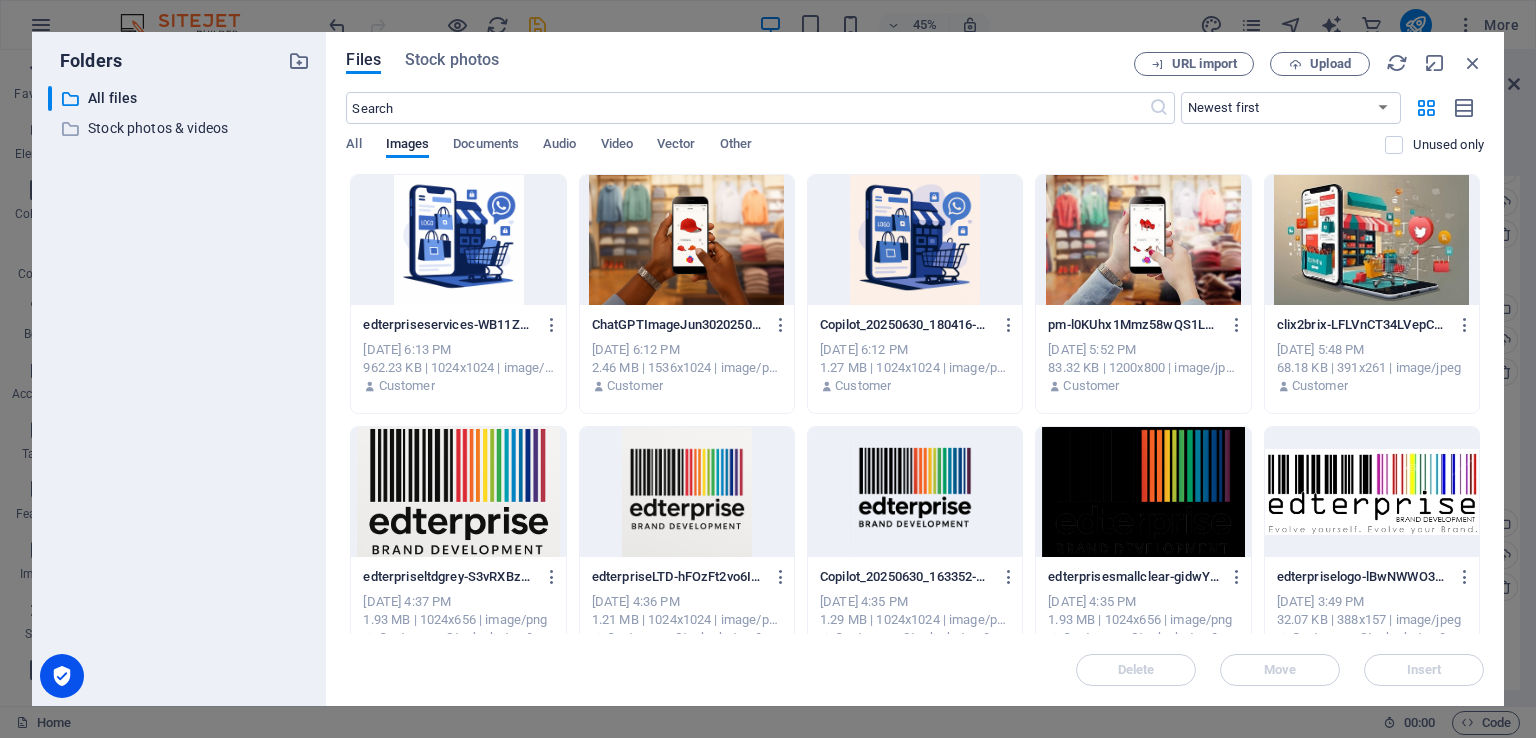 click at bounding box center (687, 492) 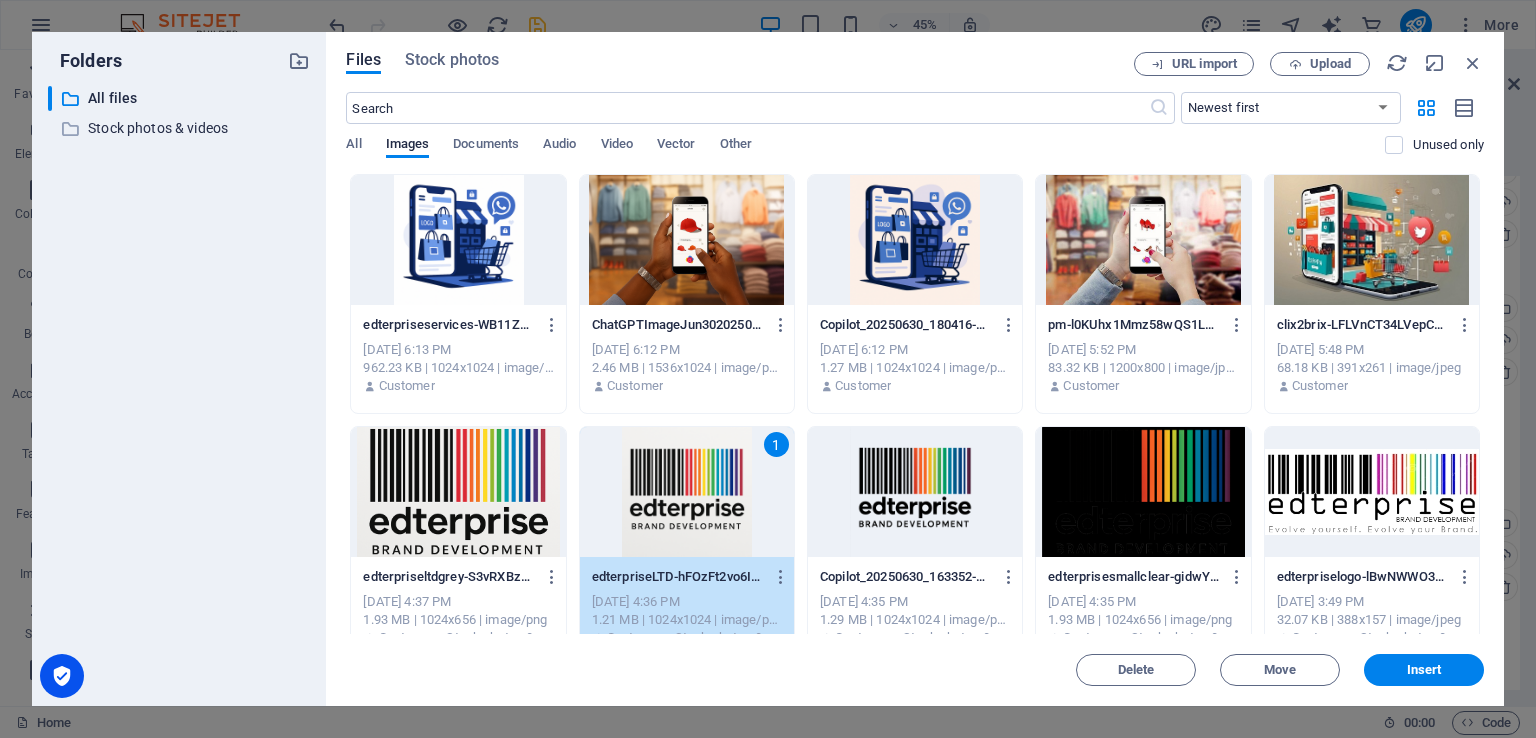 drag, startPoint x: 1412, startPoint y: 667, endPoint x: 1391, endPoint y: 668, distance: 21.023796 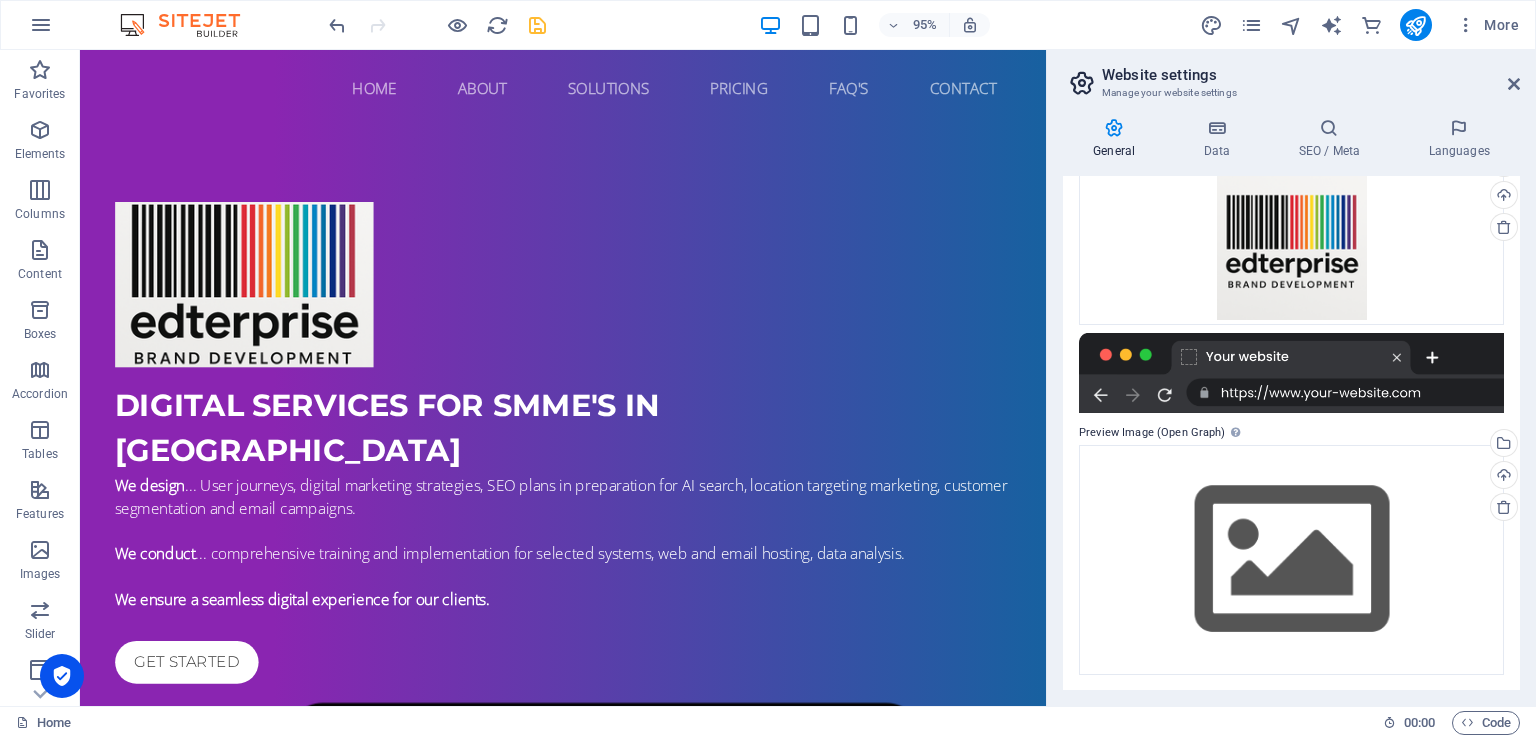 scroll, scrollTop: 0, scrollLeft: 0, axis: both 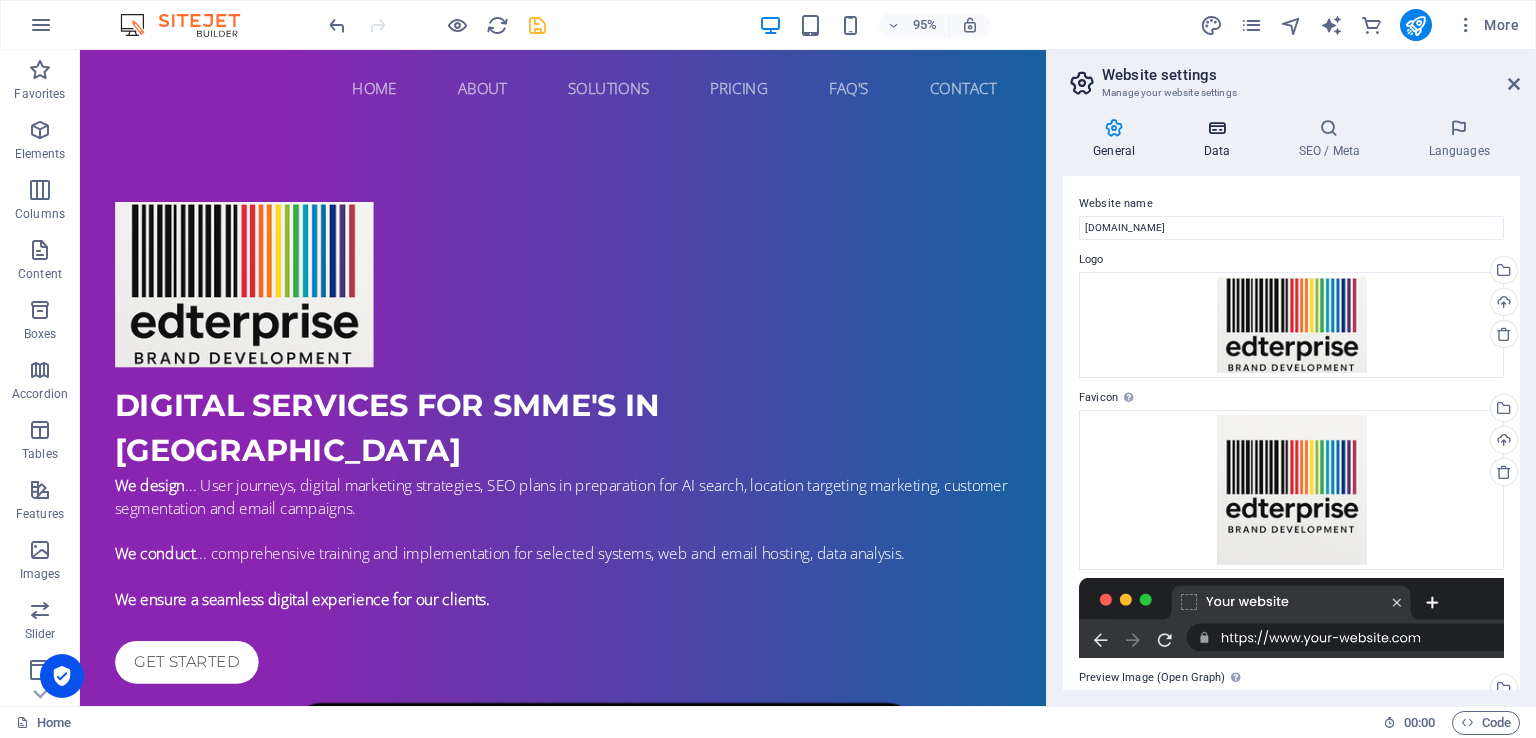 click on "Data" at bounding box center [1220, 139] 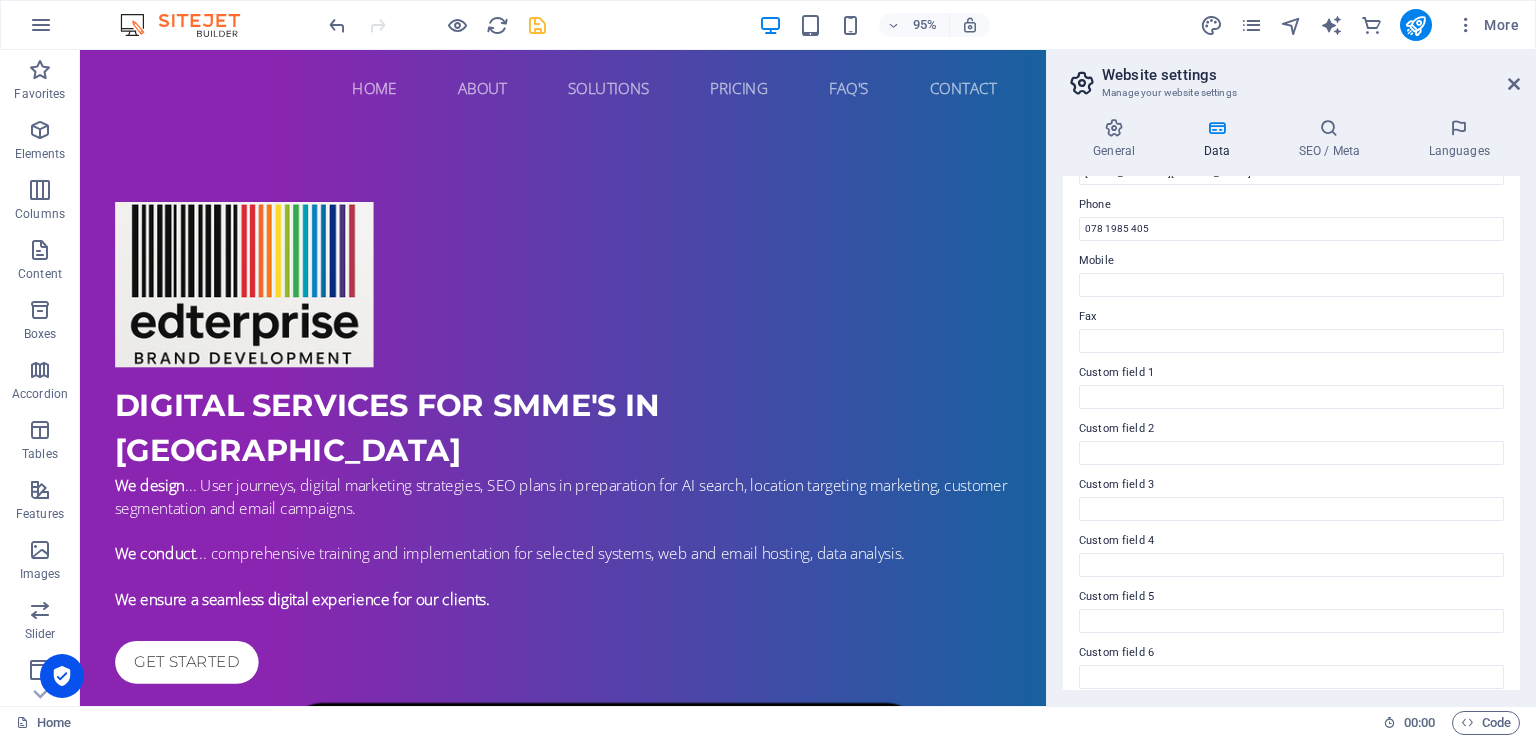 scroll, scrollTop: 446, scrollLeft: 0, axis: vertical 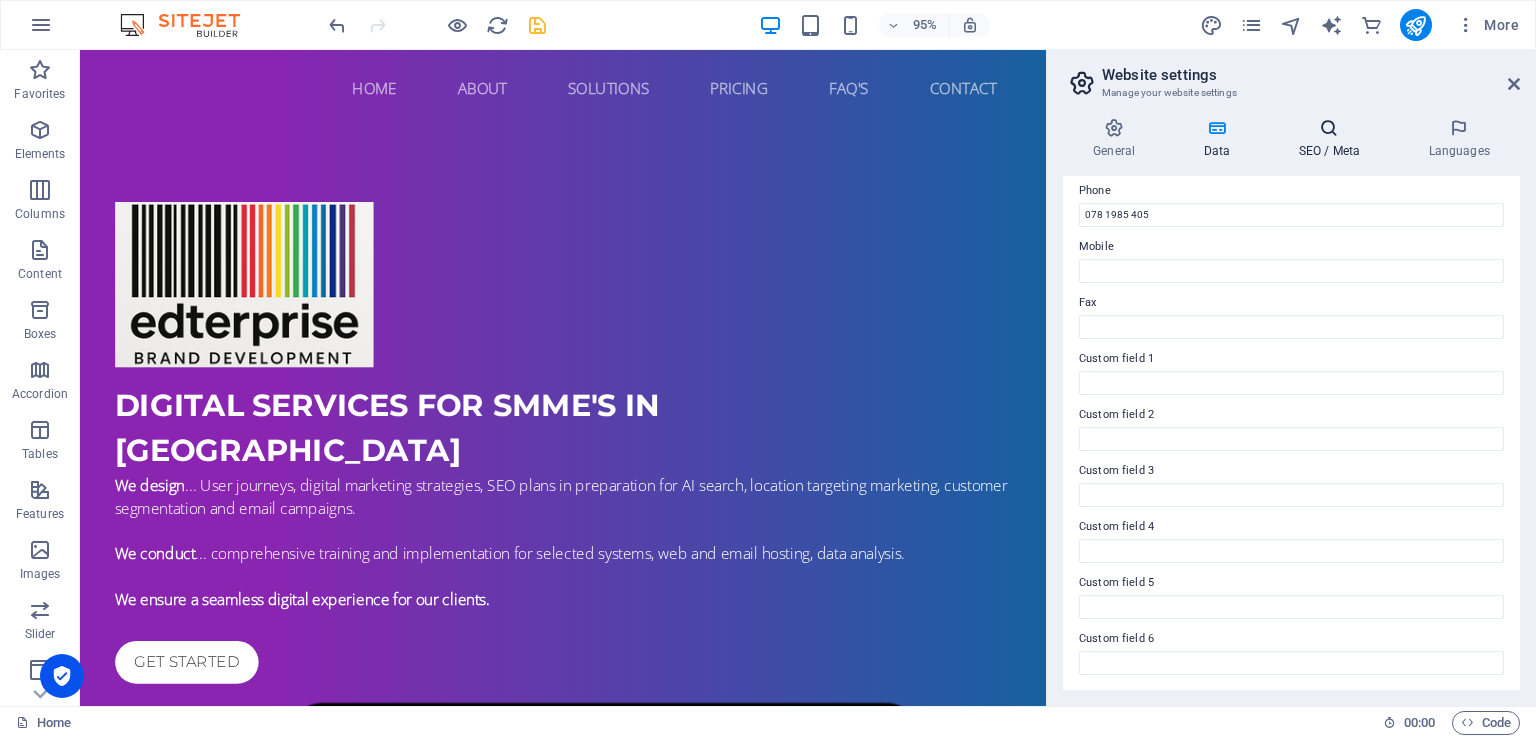 click on "SEO / Meta" at bounding box center (1333, 139) 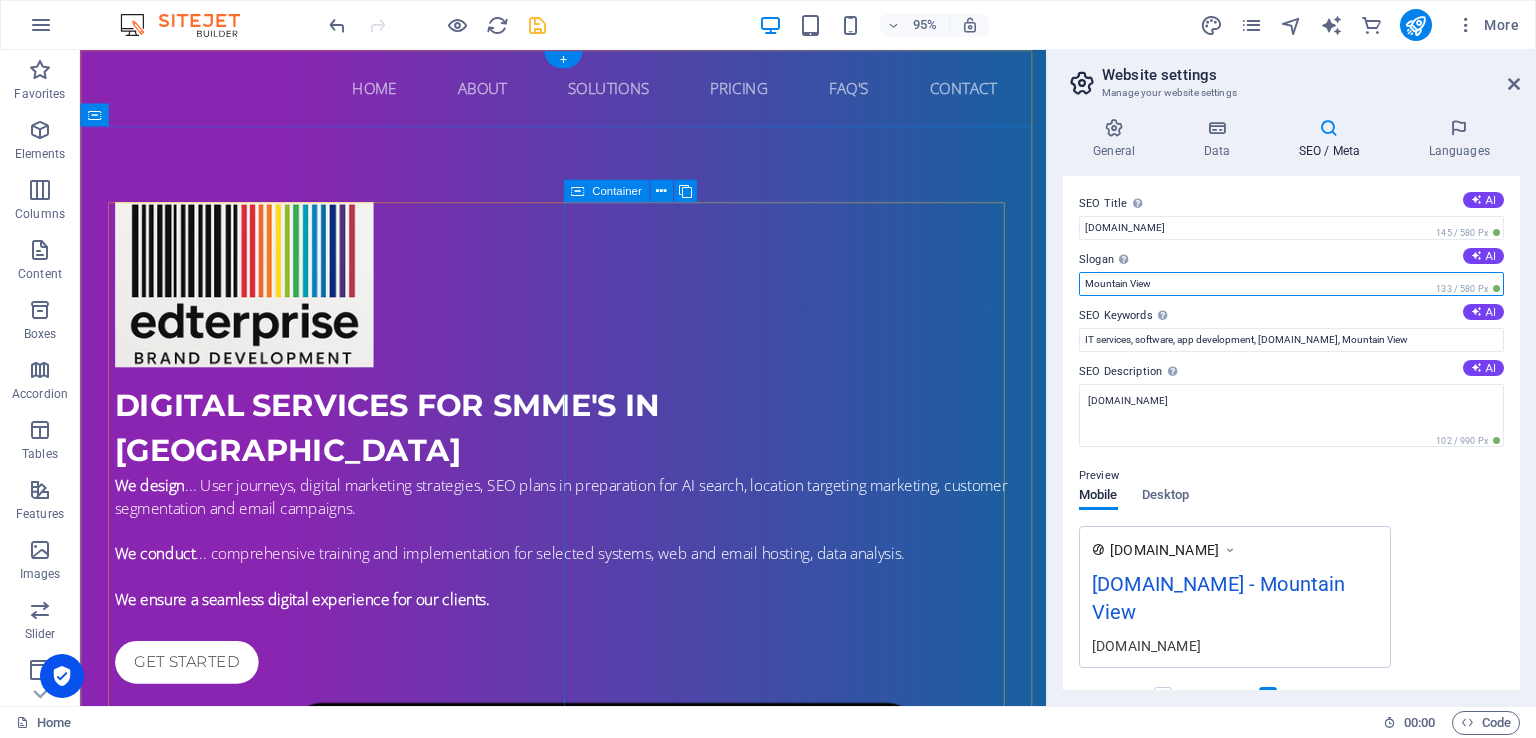 drag, startPoint x: 1313, startPoint y: 331, endPoint x: 1000, endPoint y: 257, distance: 321.62866 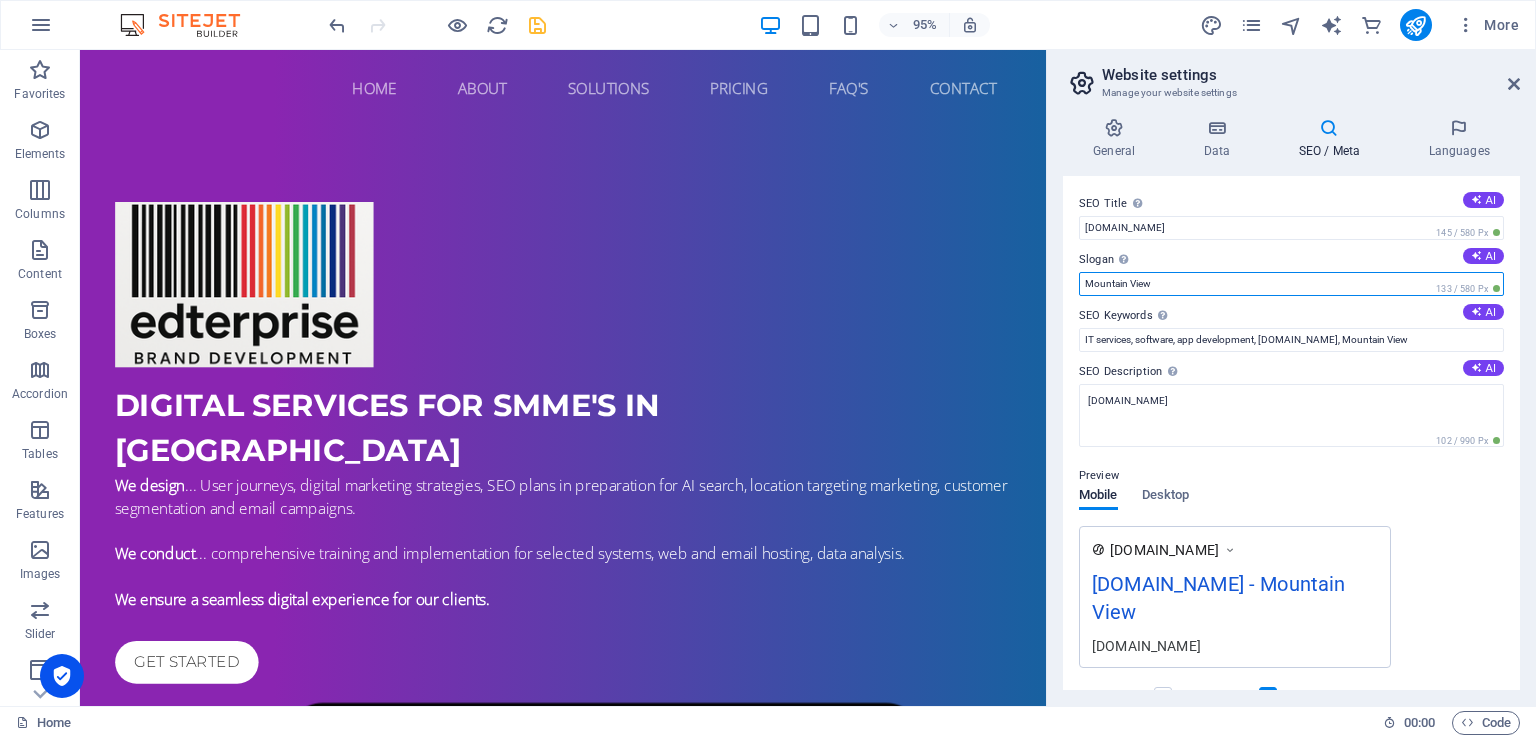click on "Mountain View" at bounding box center (1291, 284) 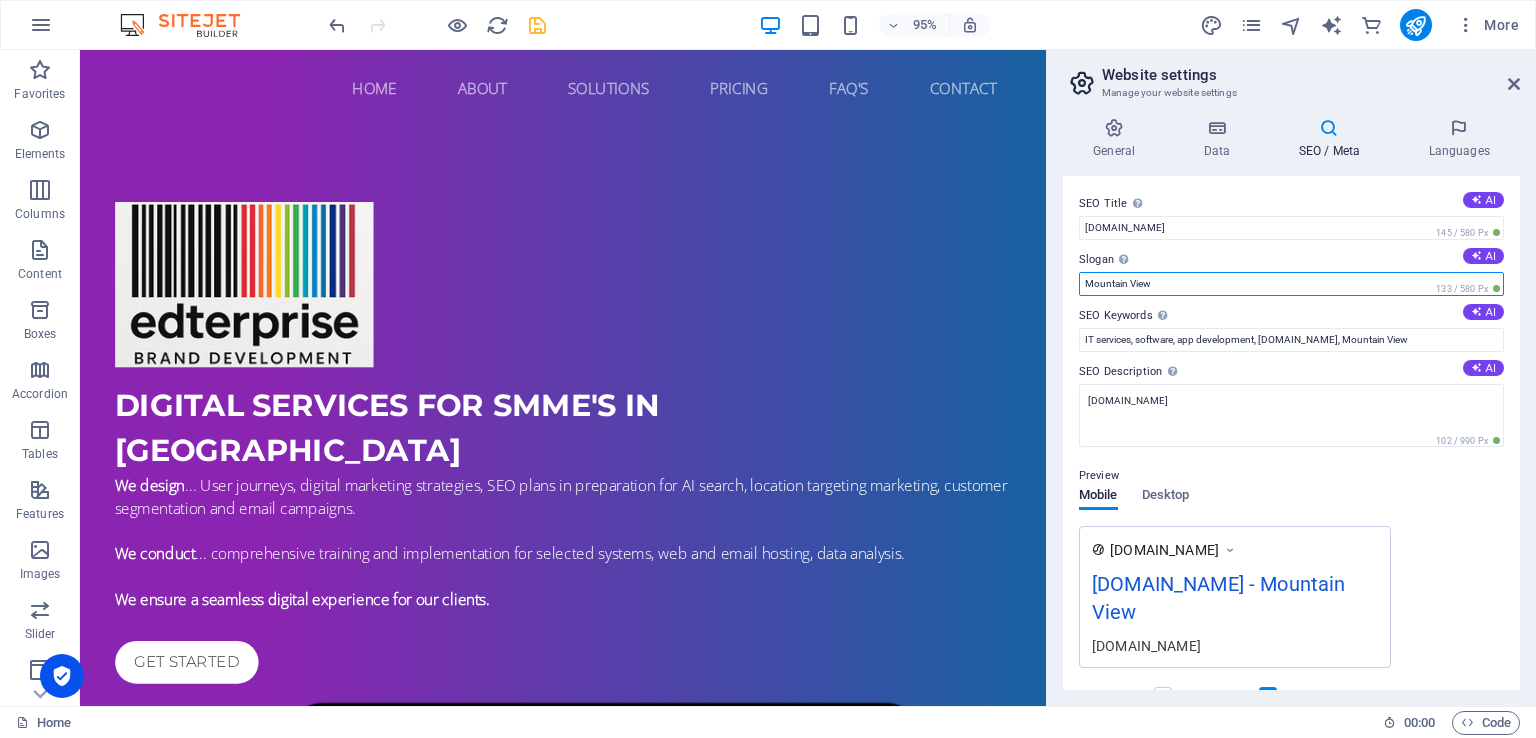 click on "Mountain View" at bounding box center (1291, 284) 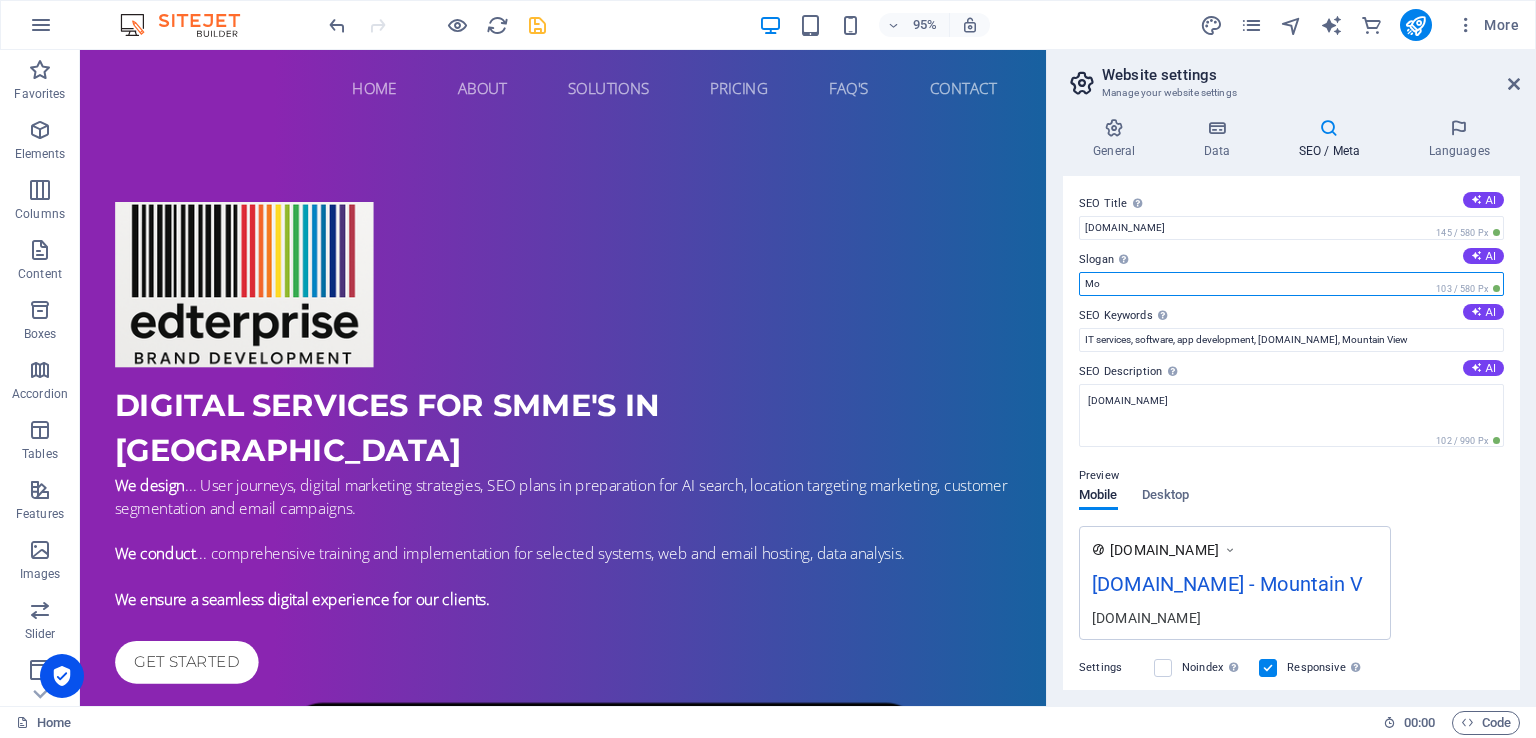 type on "M" 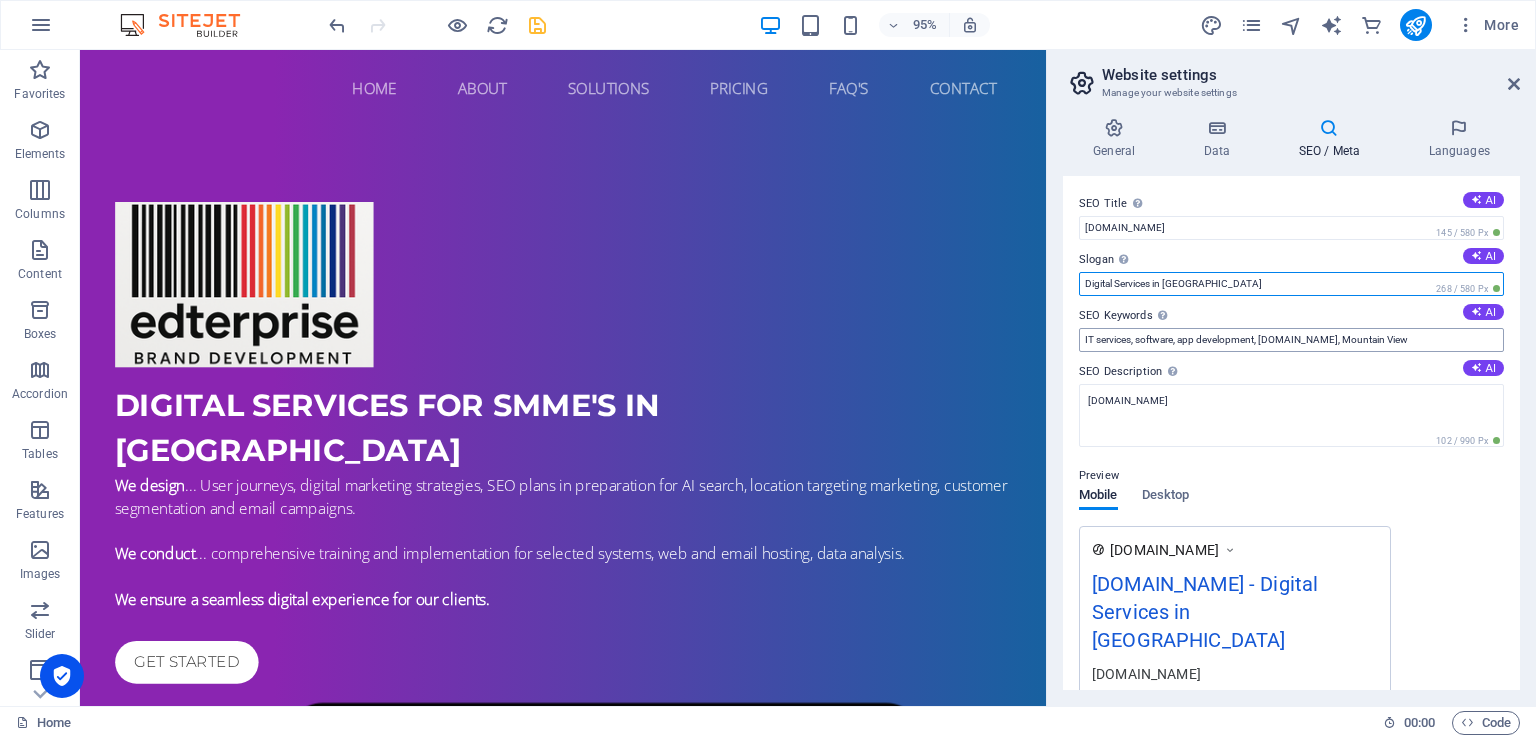 type on "Digital Services in Cape Town" 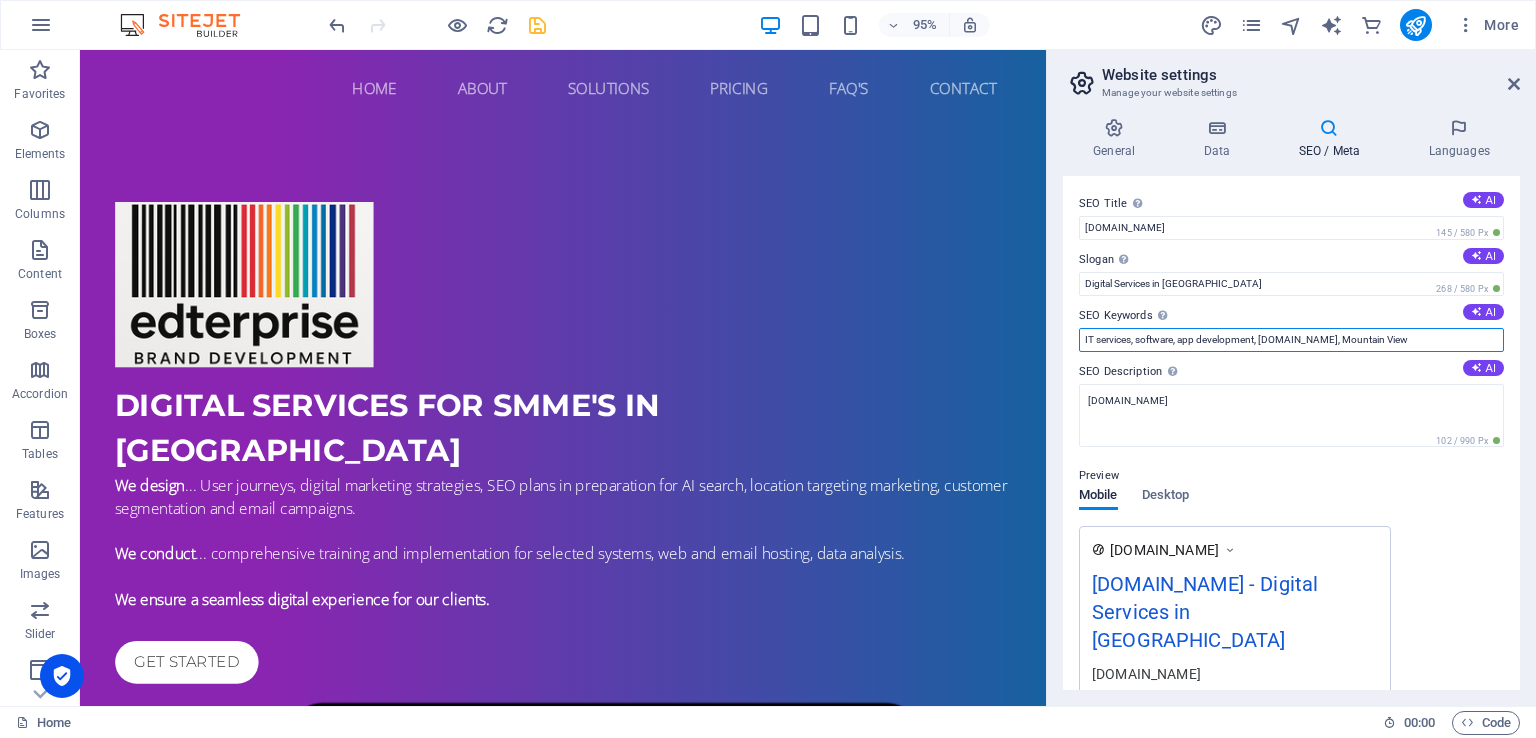 click on "IT services, software, app development, edterprise.co.za, Mountain View" at bounding box center (1291, 340) 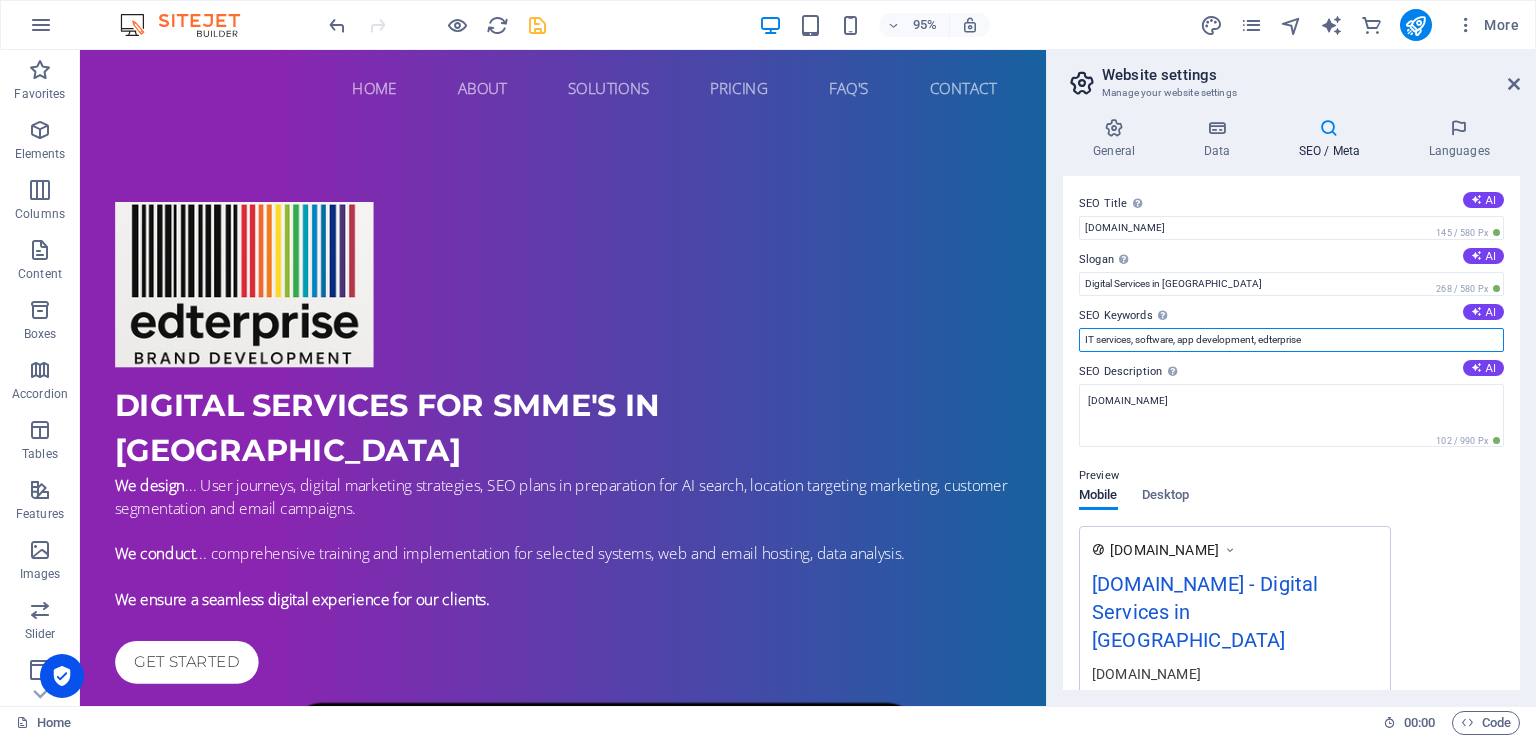 click on "IT services, software, app development, edterprise" at bounding box center (1291, 340) 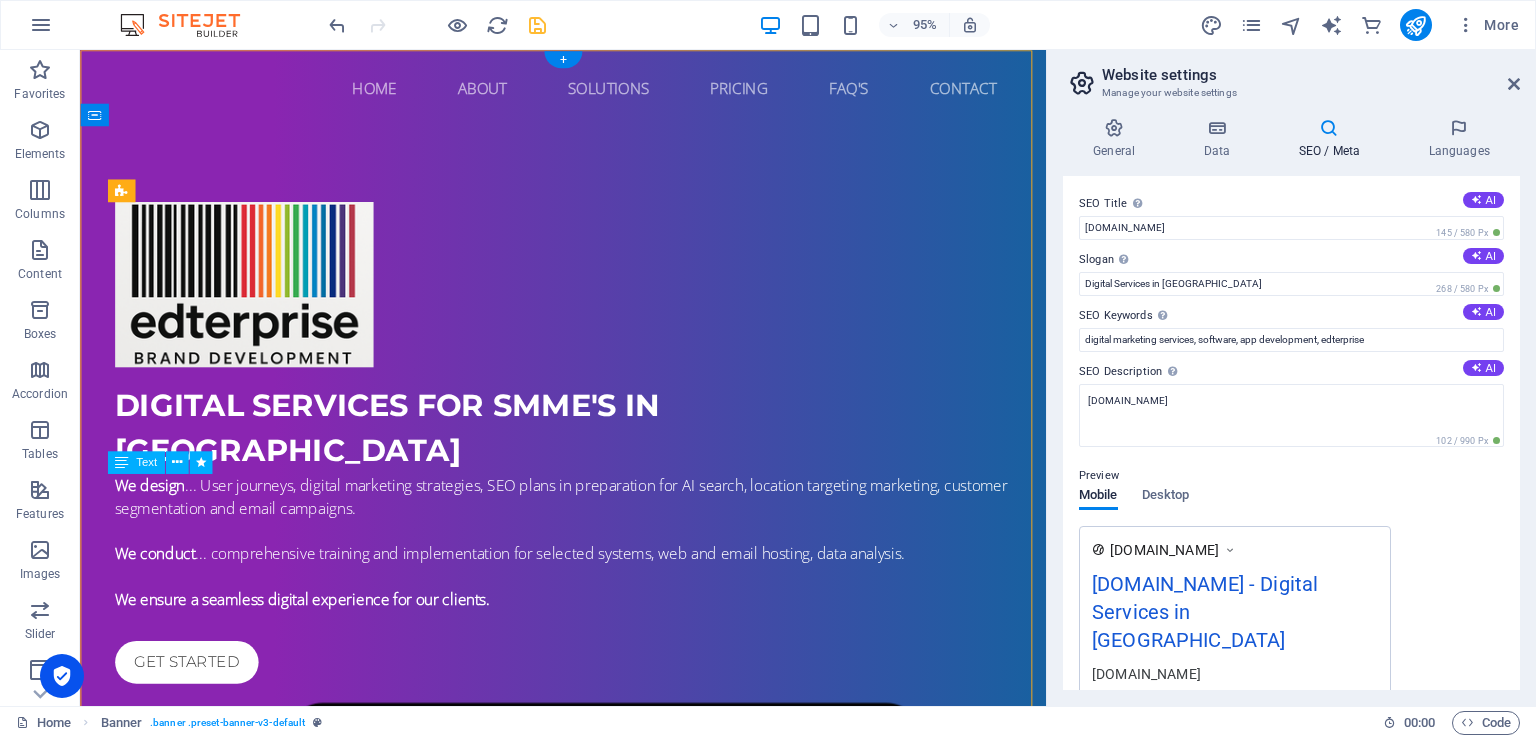 drag, startPoint x: 197, startPoint y: 505, endPoint x: 243, endPoint y: 528, distance: 51.42956 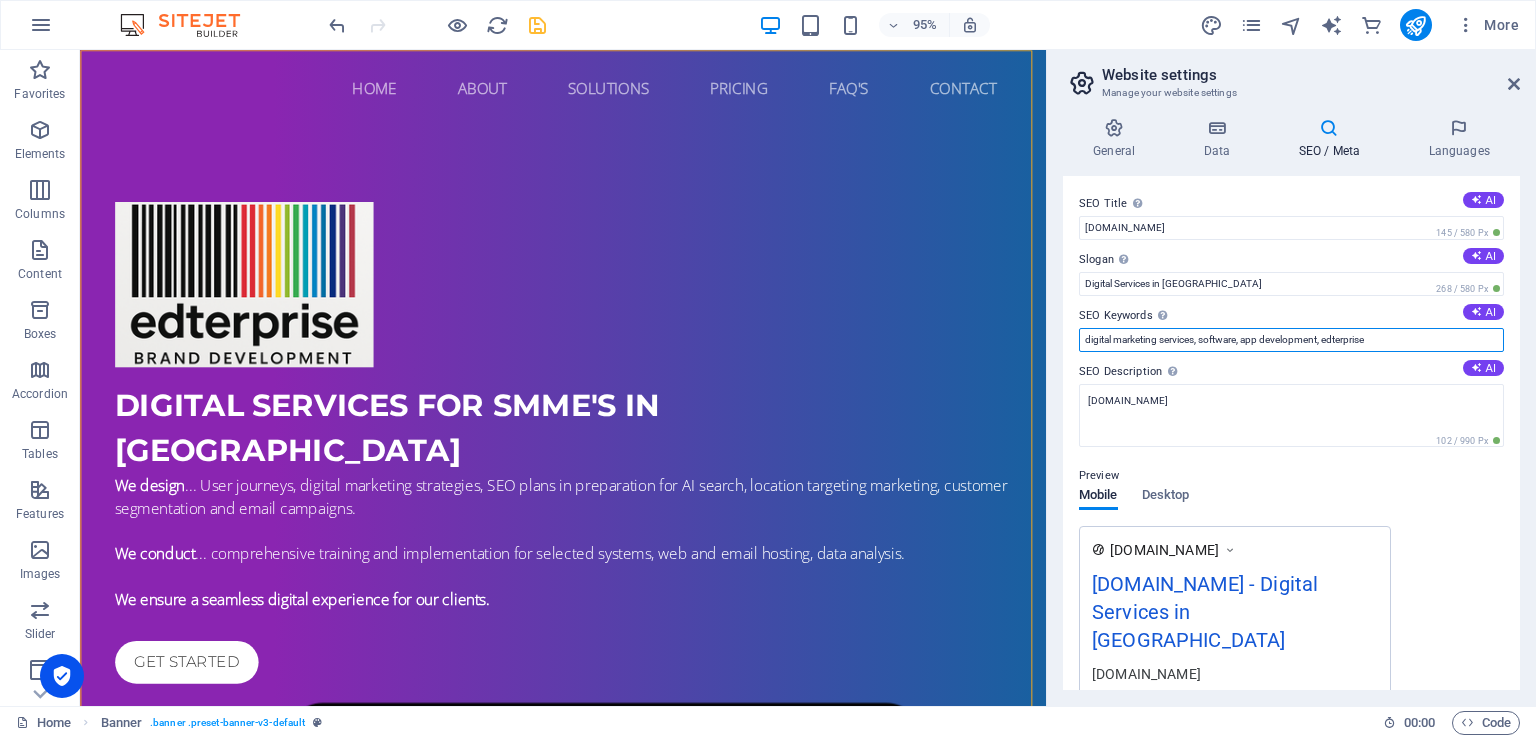 click on "digital marketing services, software, app development, edterprise" at bounding box center [1291, 340] 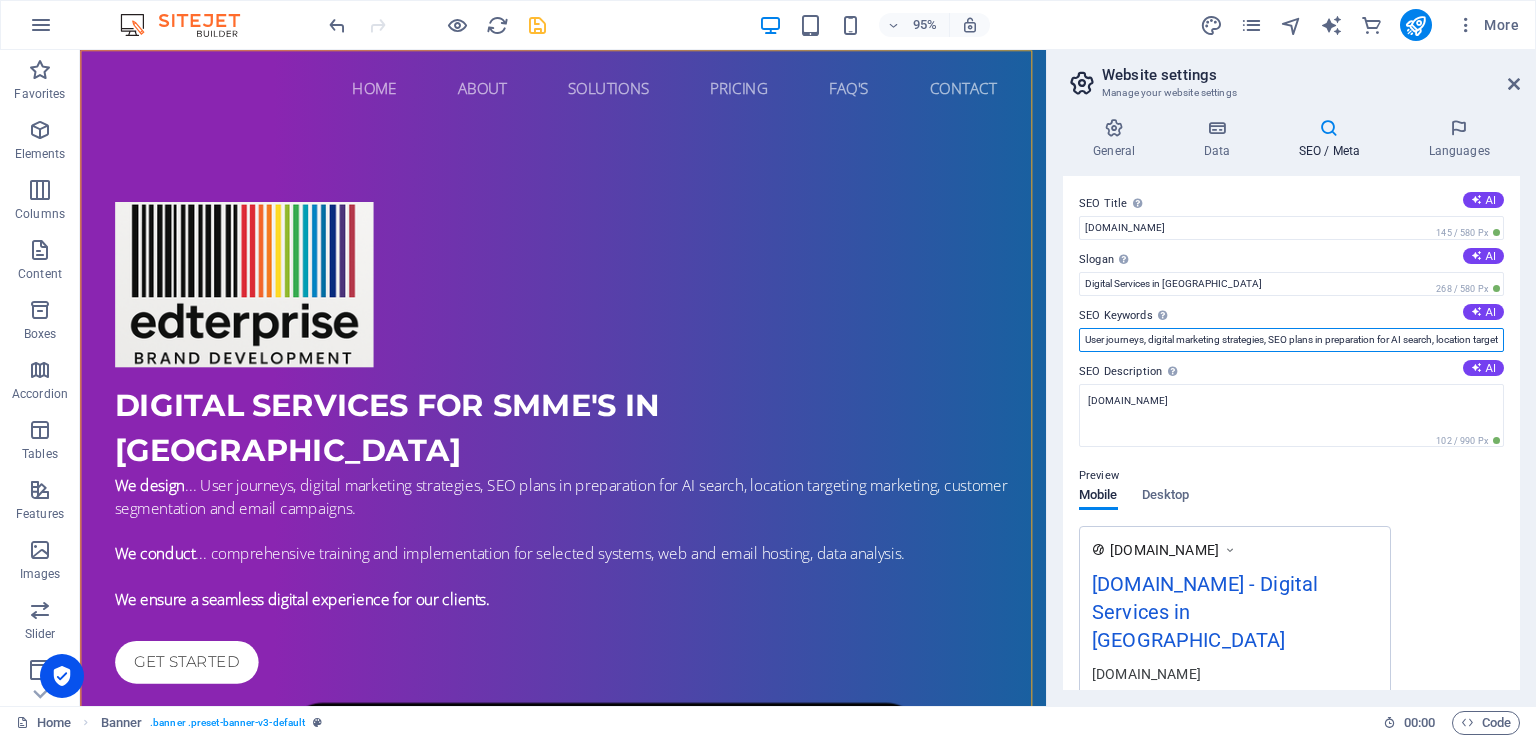 scroll, scrollTop: 0, scrollLeft: 820, axis: horizontal 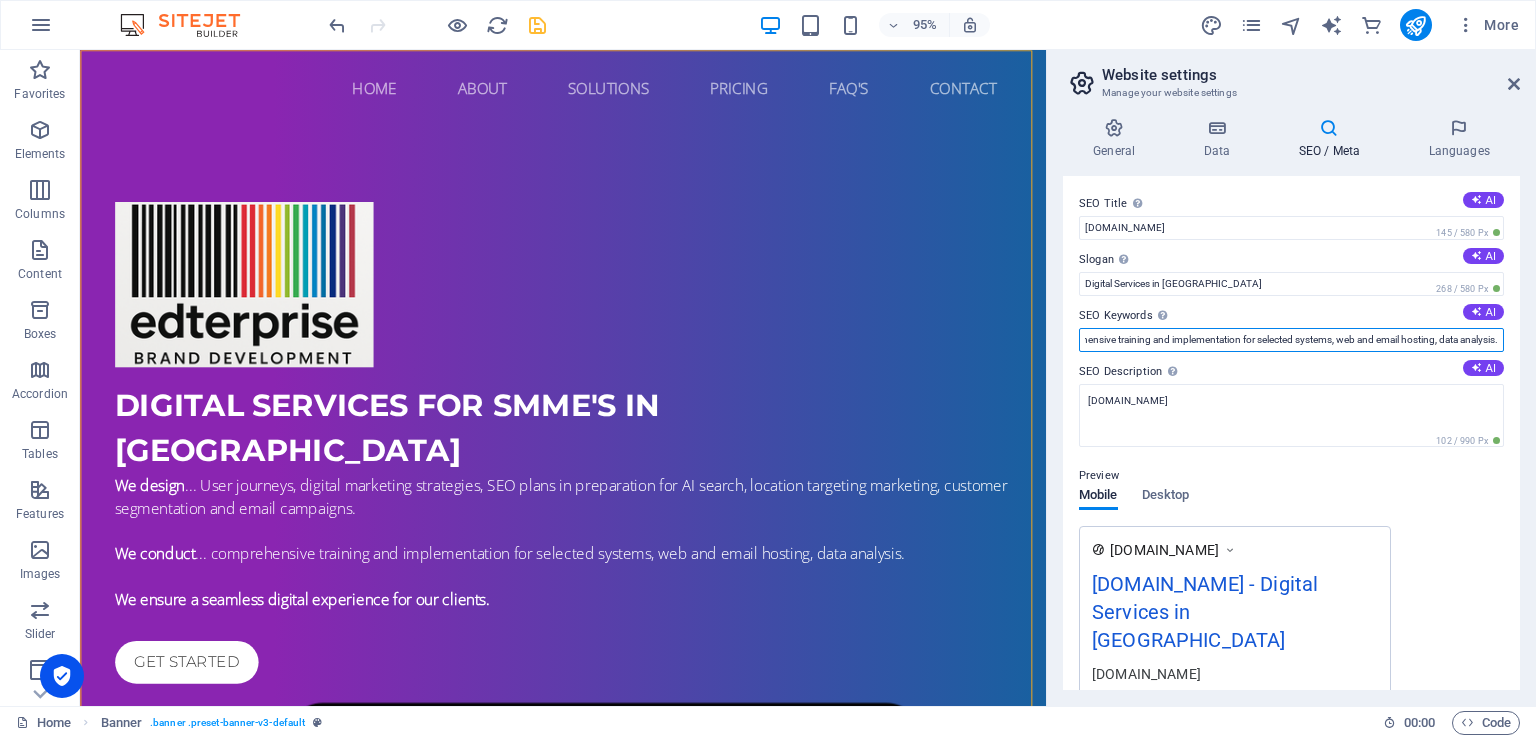 drag, startPoint x: 1439, startPoint y: 344, endPoint x: 1506, endPoint y: 346, distance: 67.02985 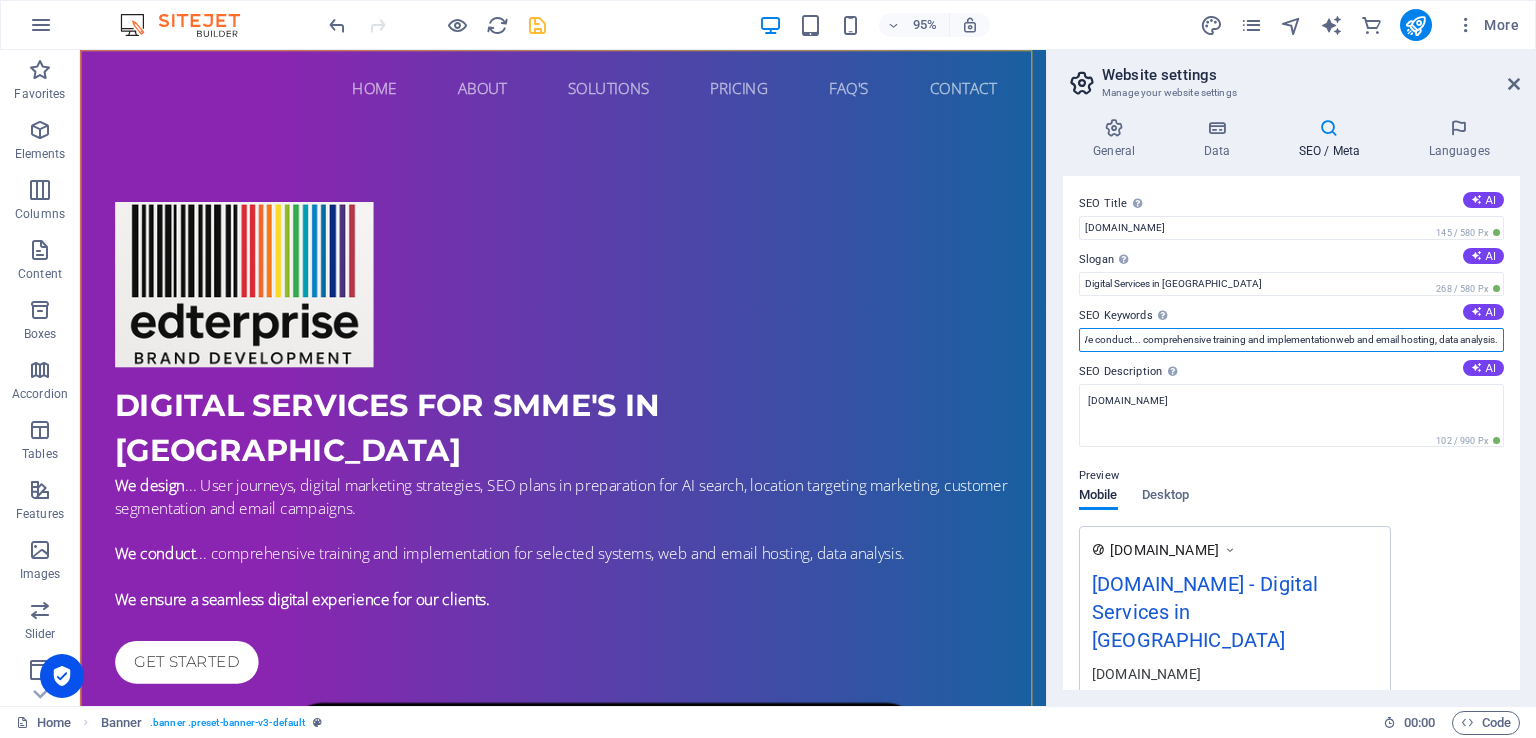 scroll, scrollTop: 0, scrollLeft: 600, axis: horizontal 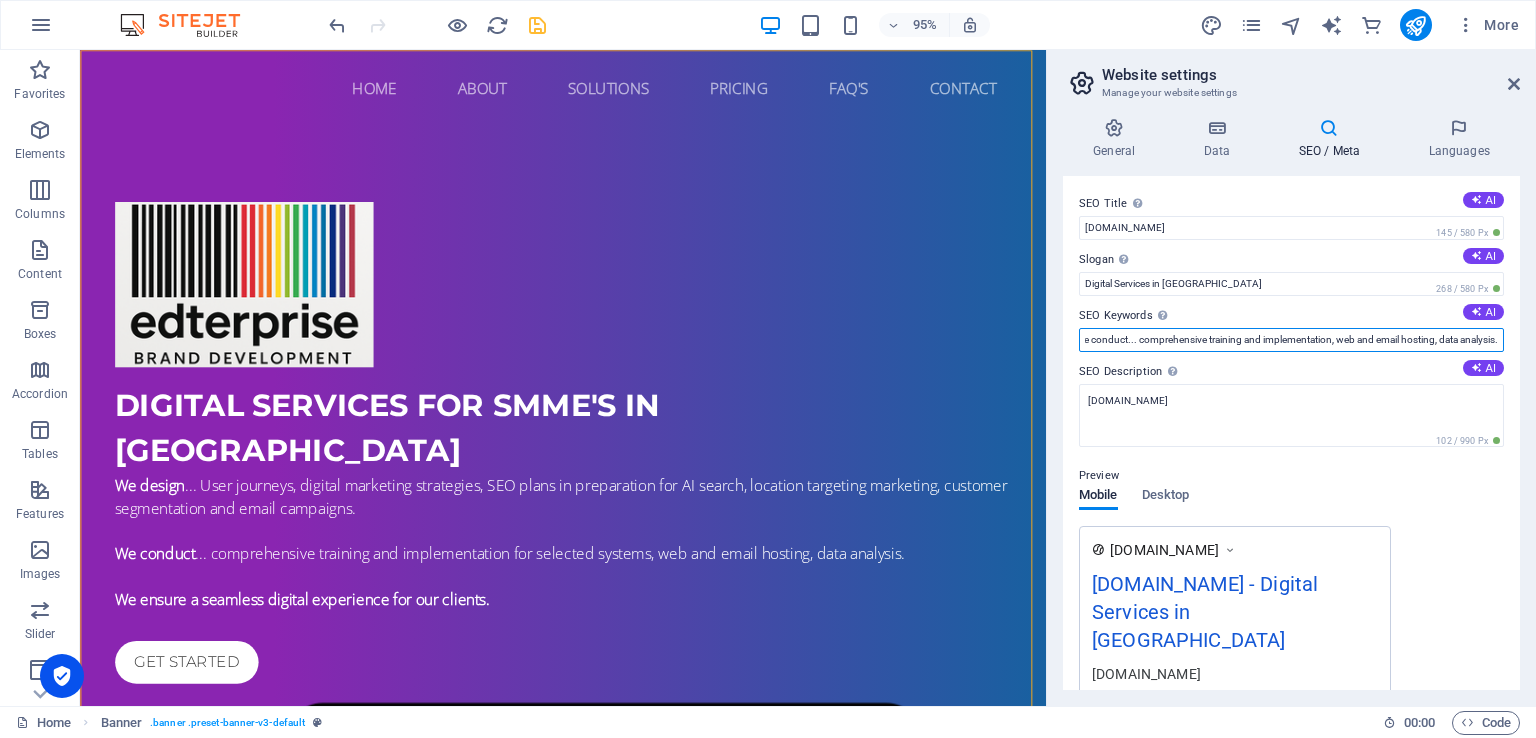 click on "User journeys, digital marketing strategies, SEO, AI search, location targeting marketing, customer segmentation, email campaigns.   We conduct... comprehensive training and implementation, web and email hosting, data analysis." at bounding box center [1291, 340] 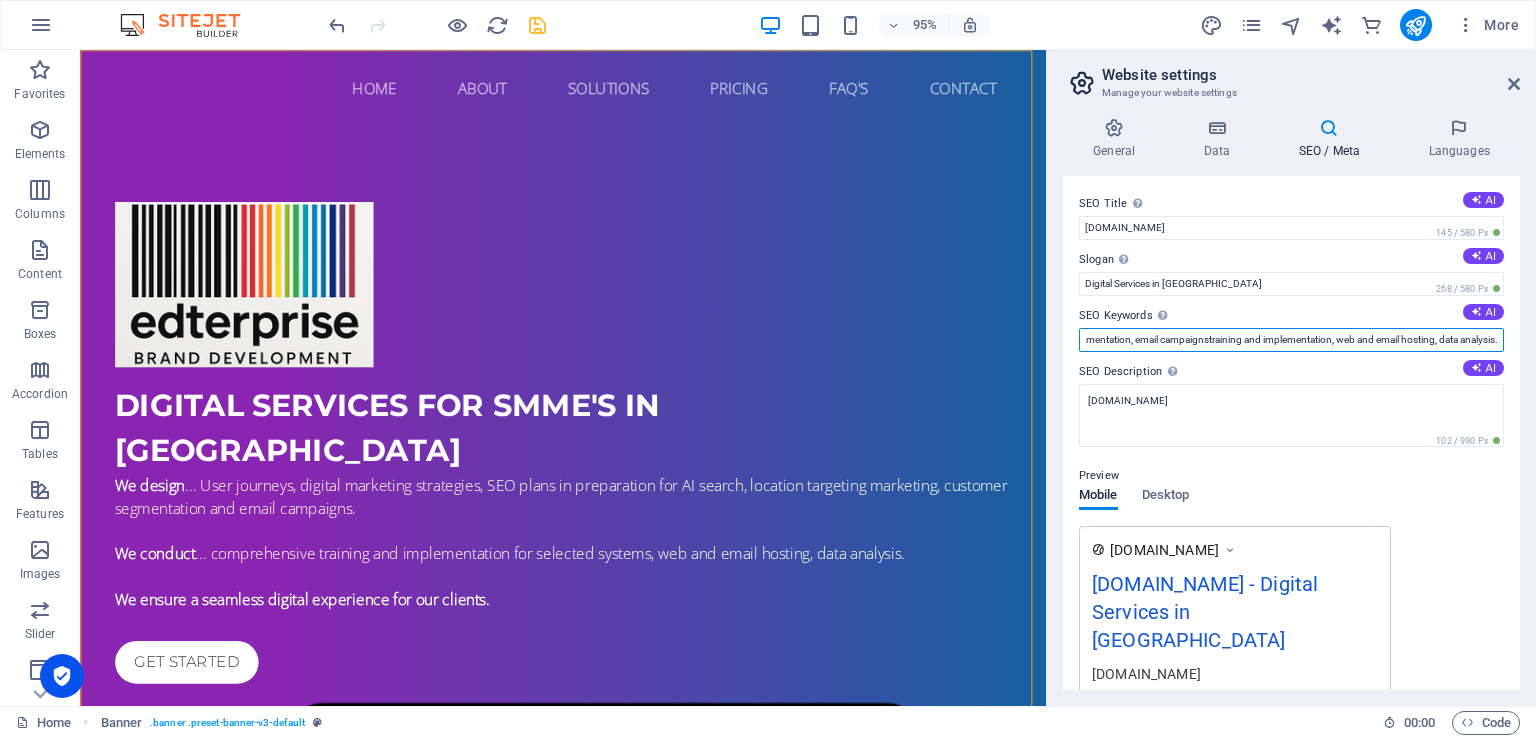 scroll, scrollTop: 0, scrollLeft: 460, axis: horizontal 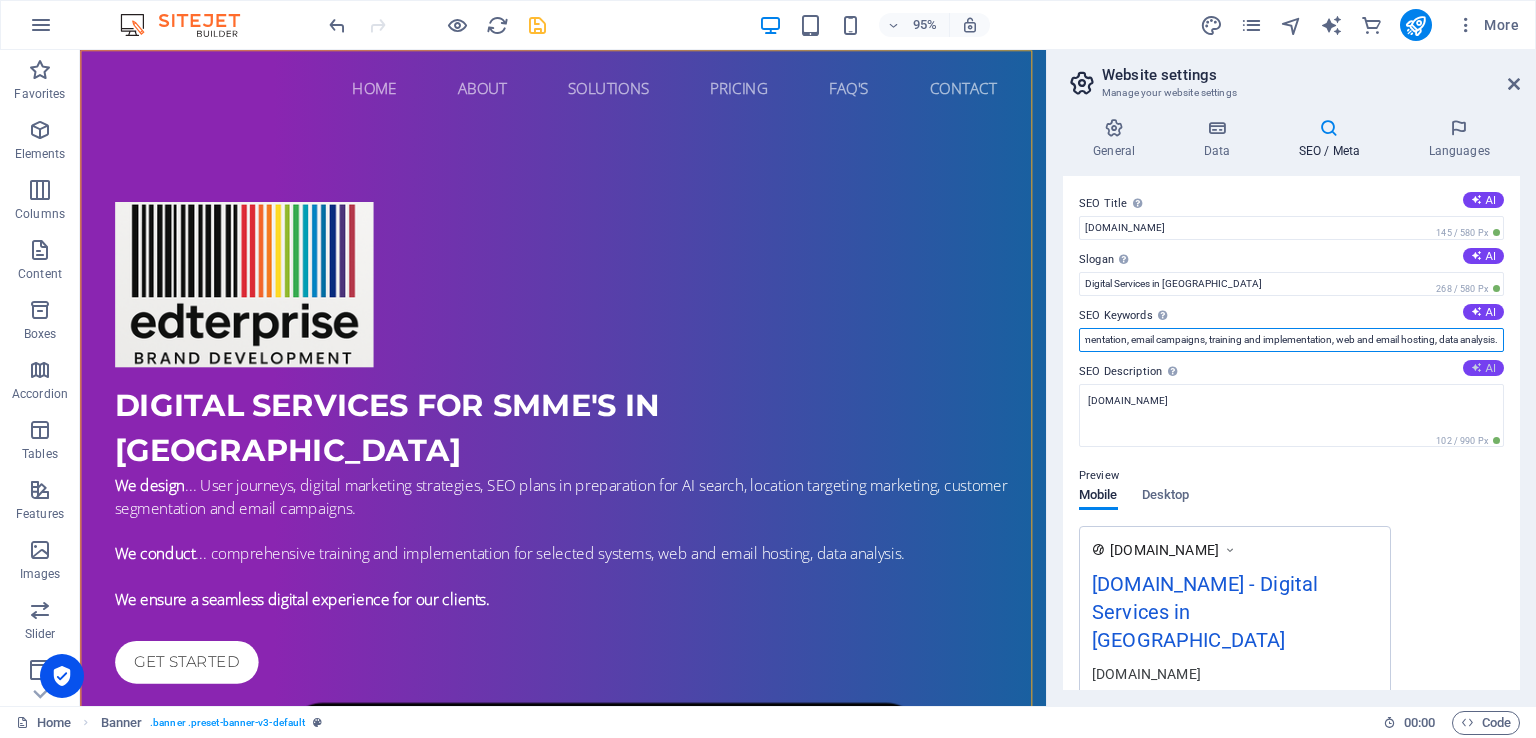 type on "User journeys, digital marketing strategies, SEO, AI search, location targeting marketing, customer segmentation, email campaigns, training and implementation, web and email hosting, data analysis." 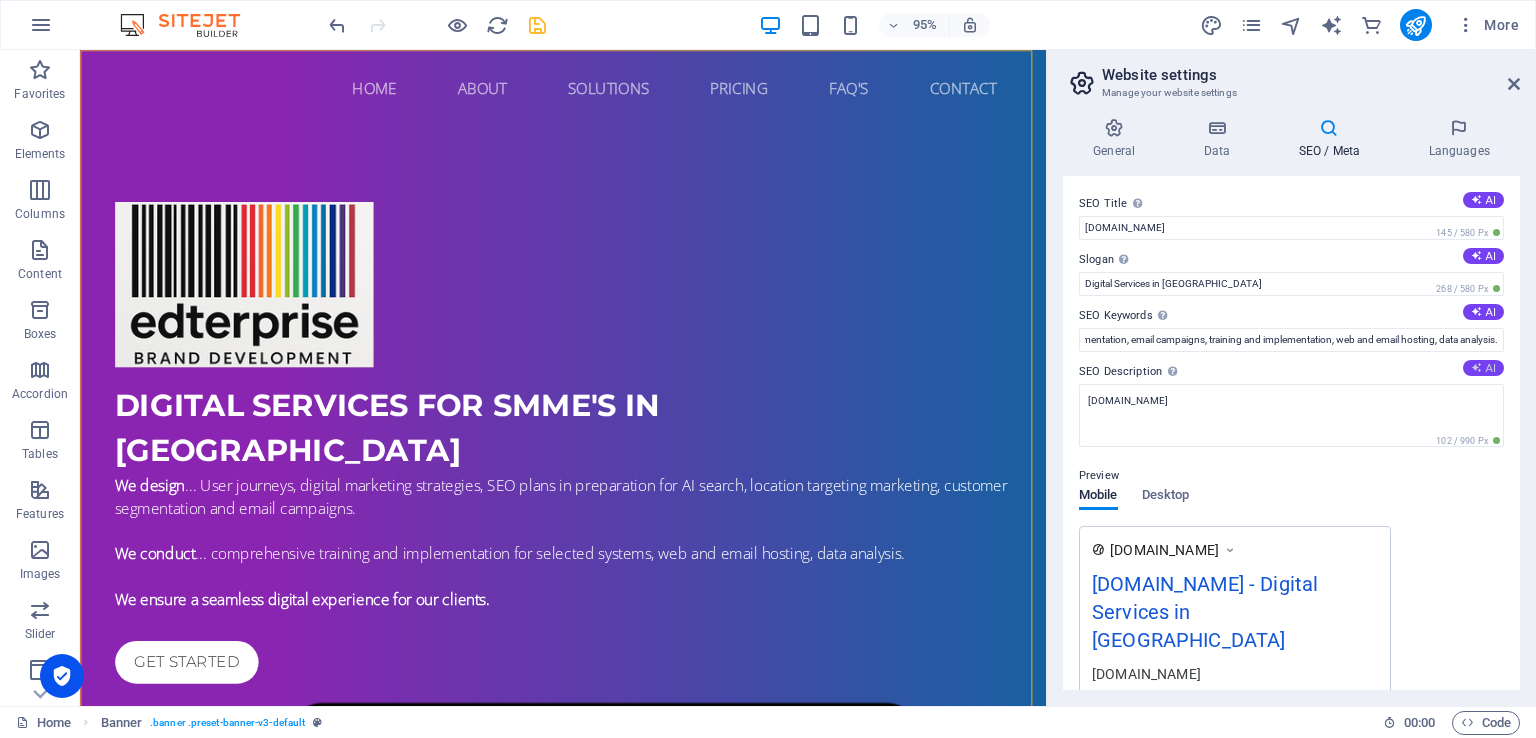 scroll, scrollTop: 0, scrollLeft: 0, axis: both 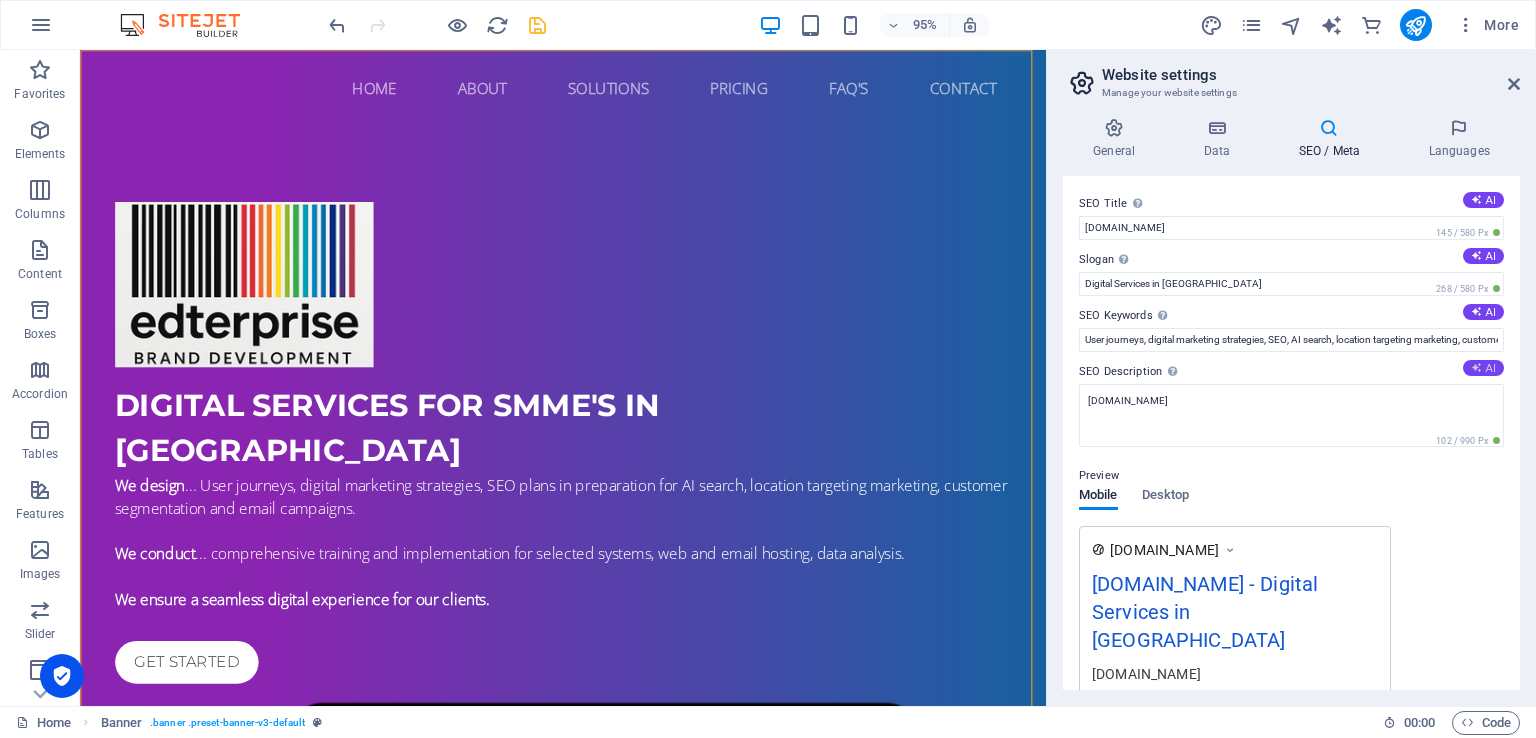 click on "AI" at bounding box center (1483, 368) 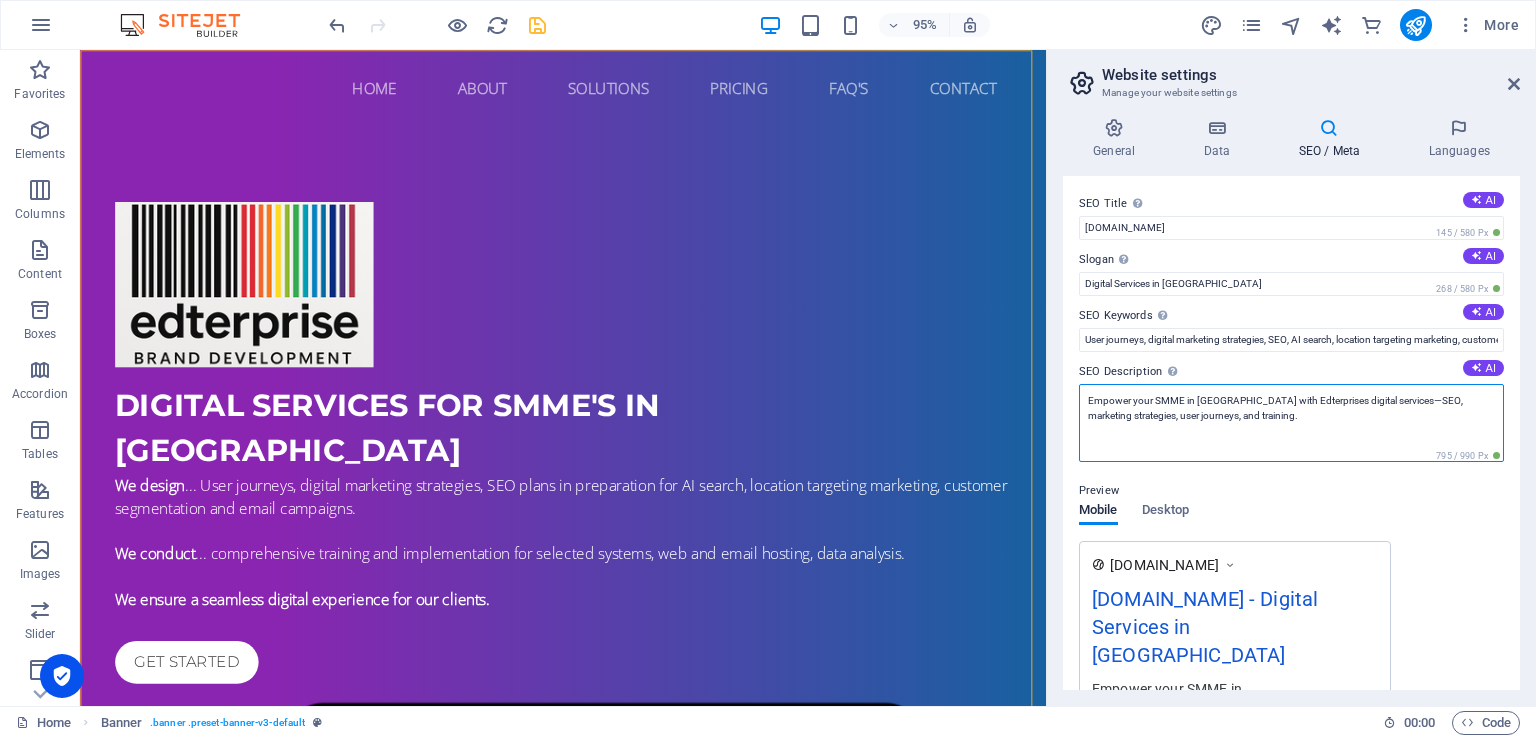 click on "Empower your SMME in Cape Town with Edterprises digital services—SEO, marketing strategies, user journeys, and training." at bounding box center [1291, 423] 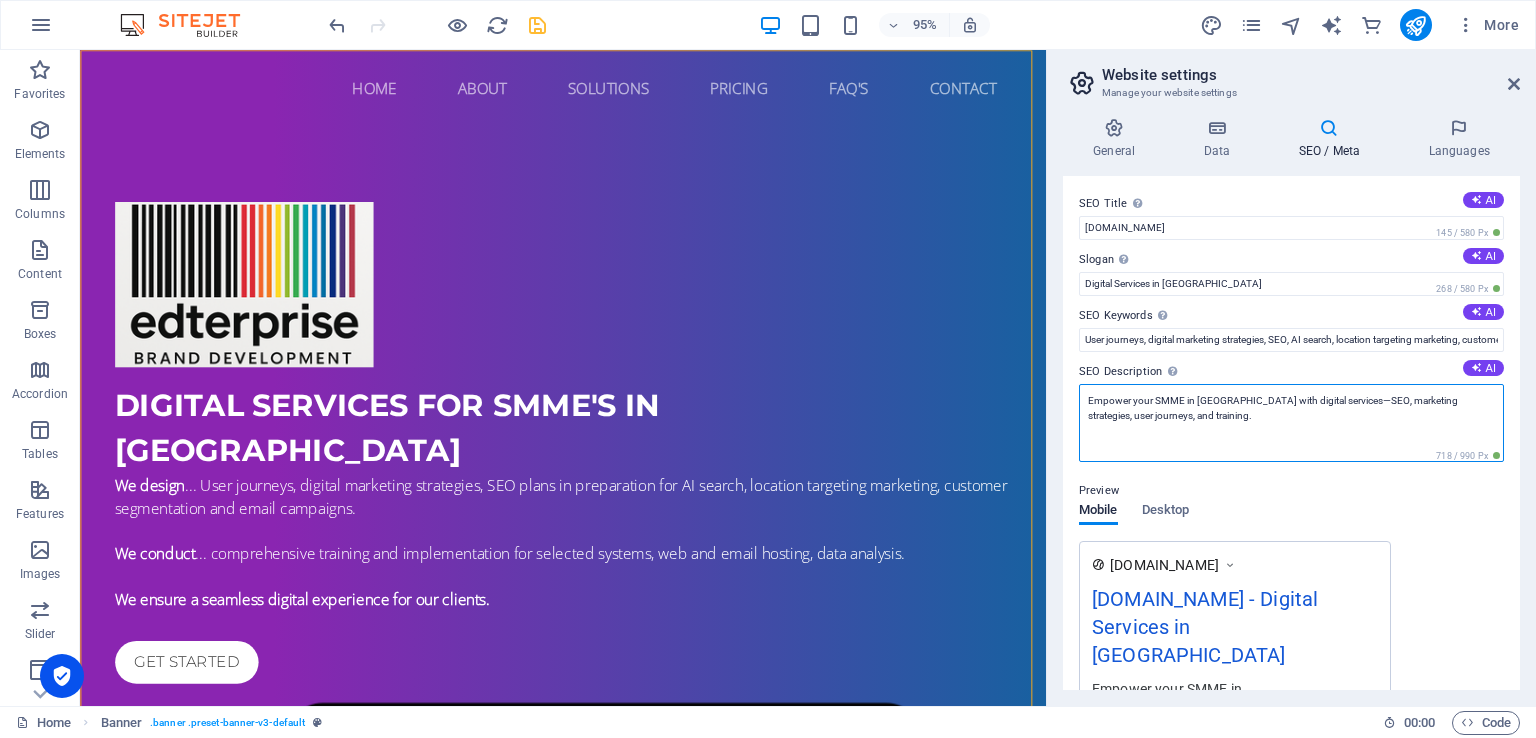 click on "Empower your SMME in Cape Town with digital services—SEO, marketing strategies, user journeys, and training." at bounding box center [1291, 423] 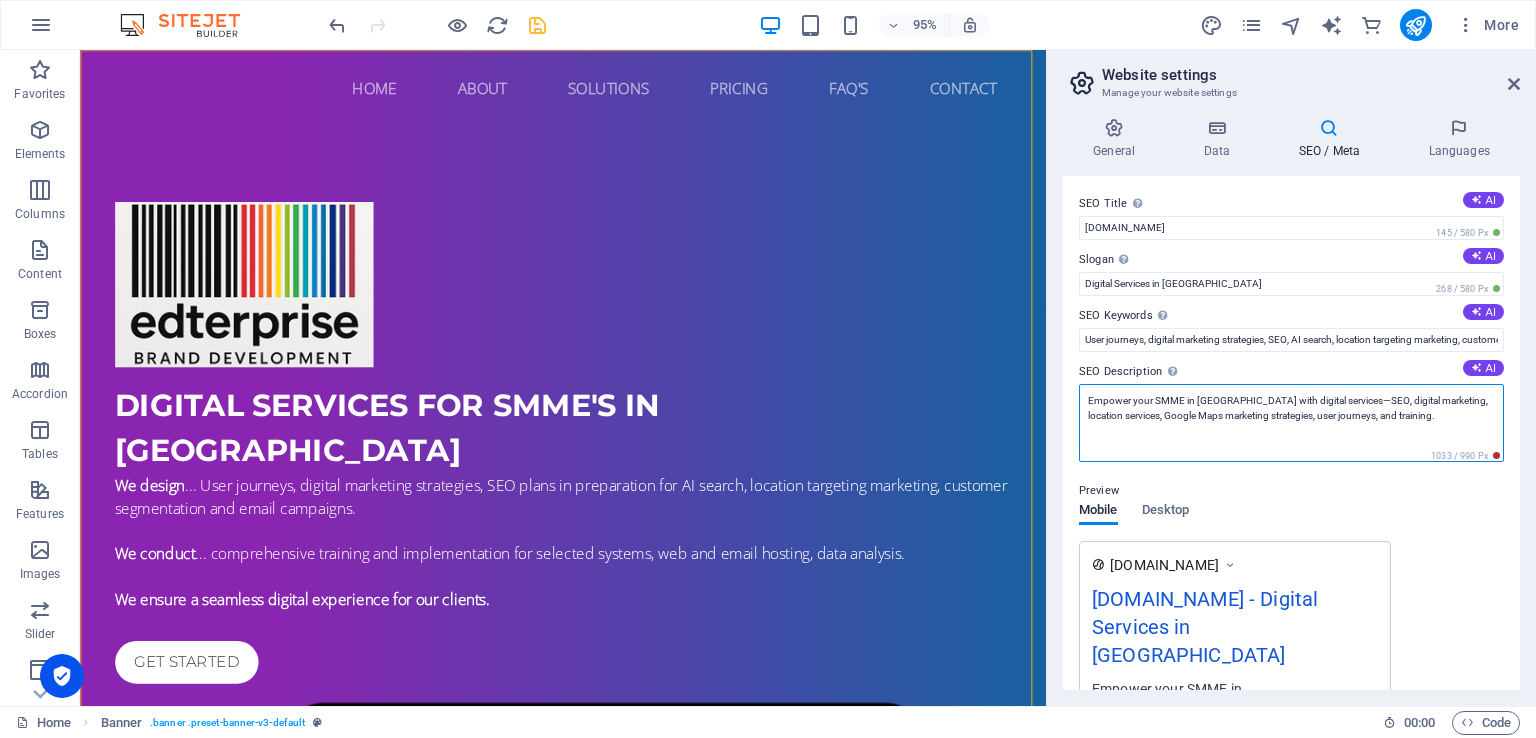 click on "Empower your SMME in Cape Town with digital services—SEO, digital marketing, location services, Google Maps marketing strategies, user journeys, and training." at bounding box center (1291, 423) 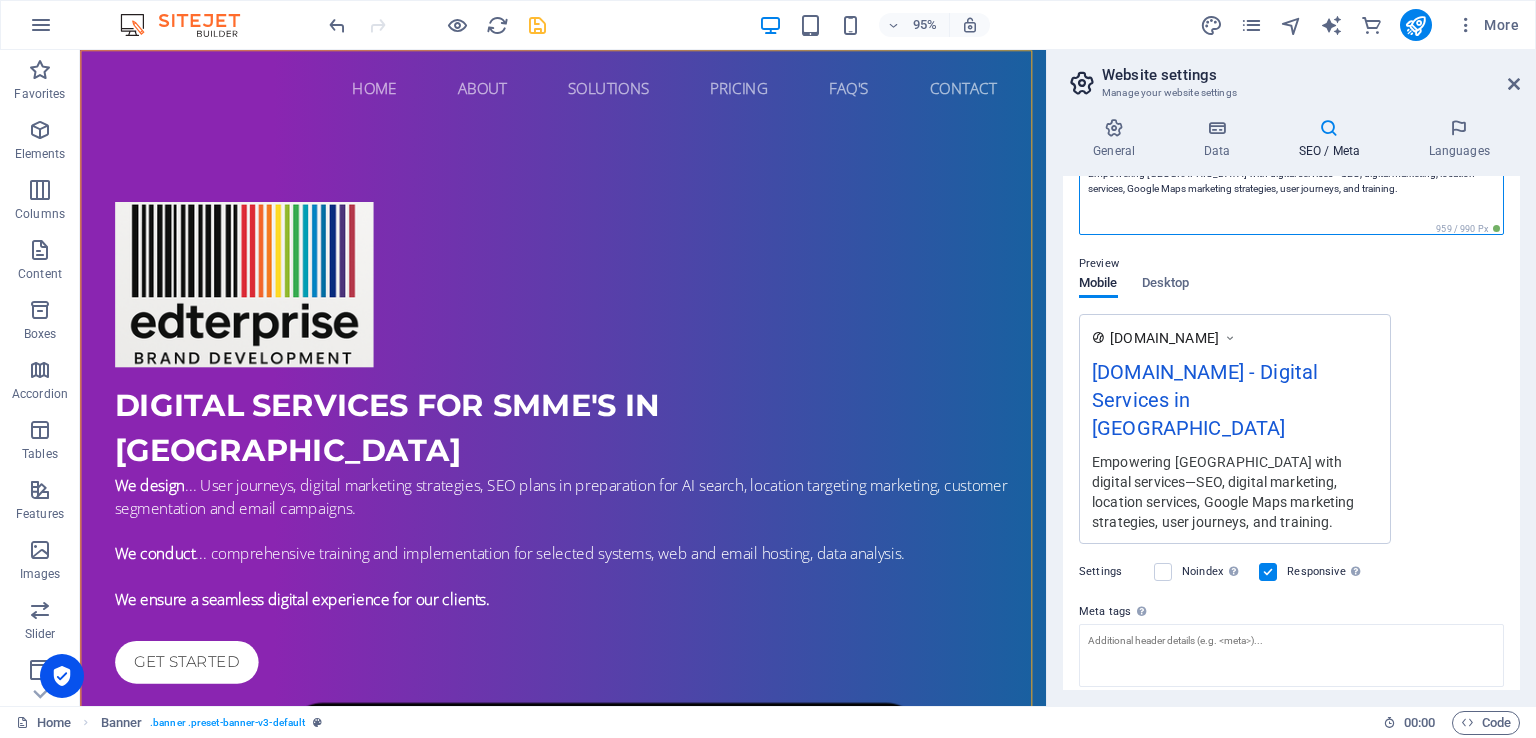scroll, scrollTop: 200, scrollLeft: 0, axis: vertical 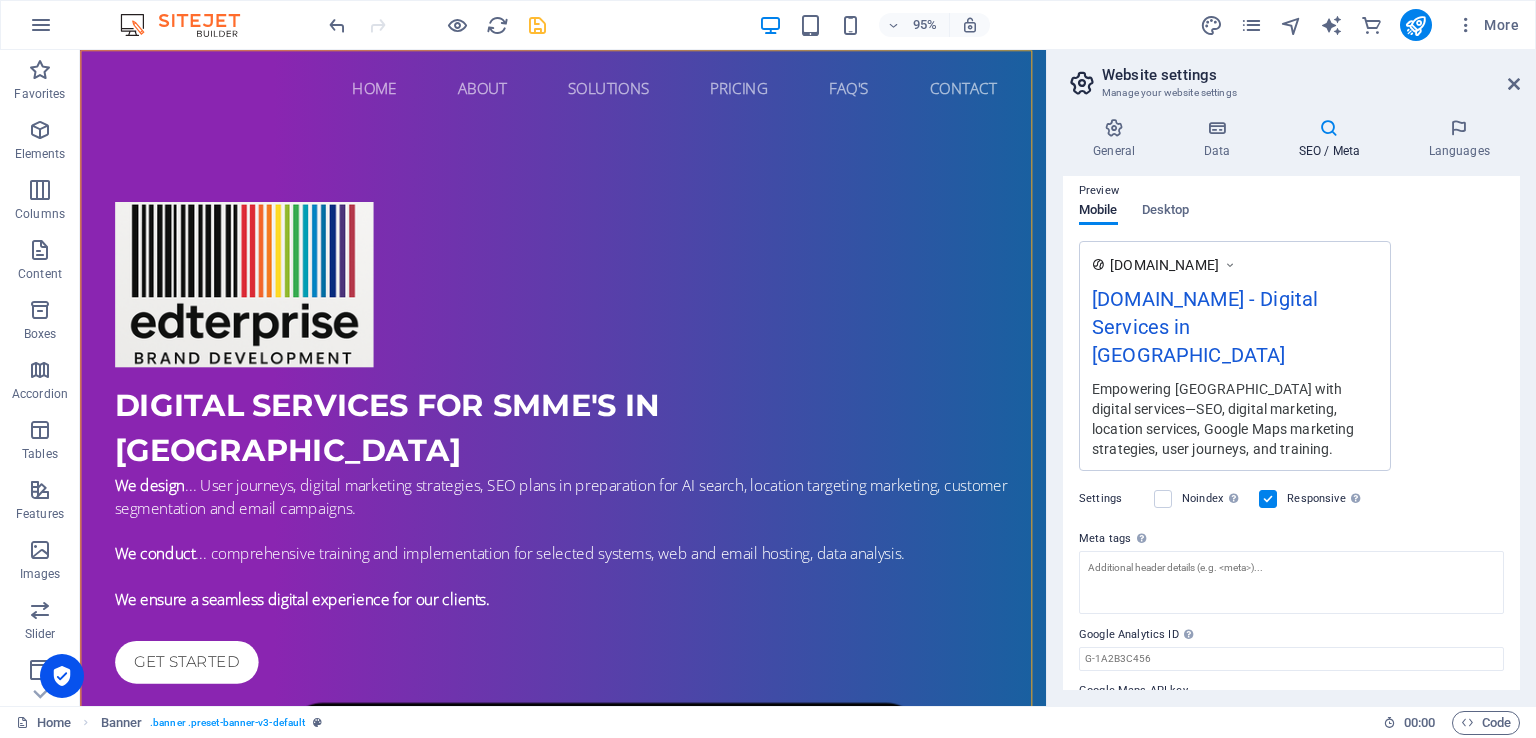 type on "Empowering Cape Town with digital services—SEO, digital marketing, location services, Google Maps marketing strategies, user journeys, and training." 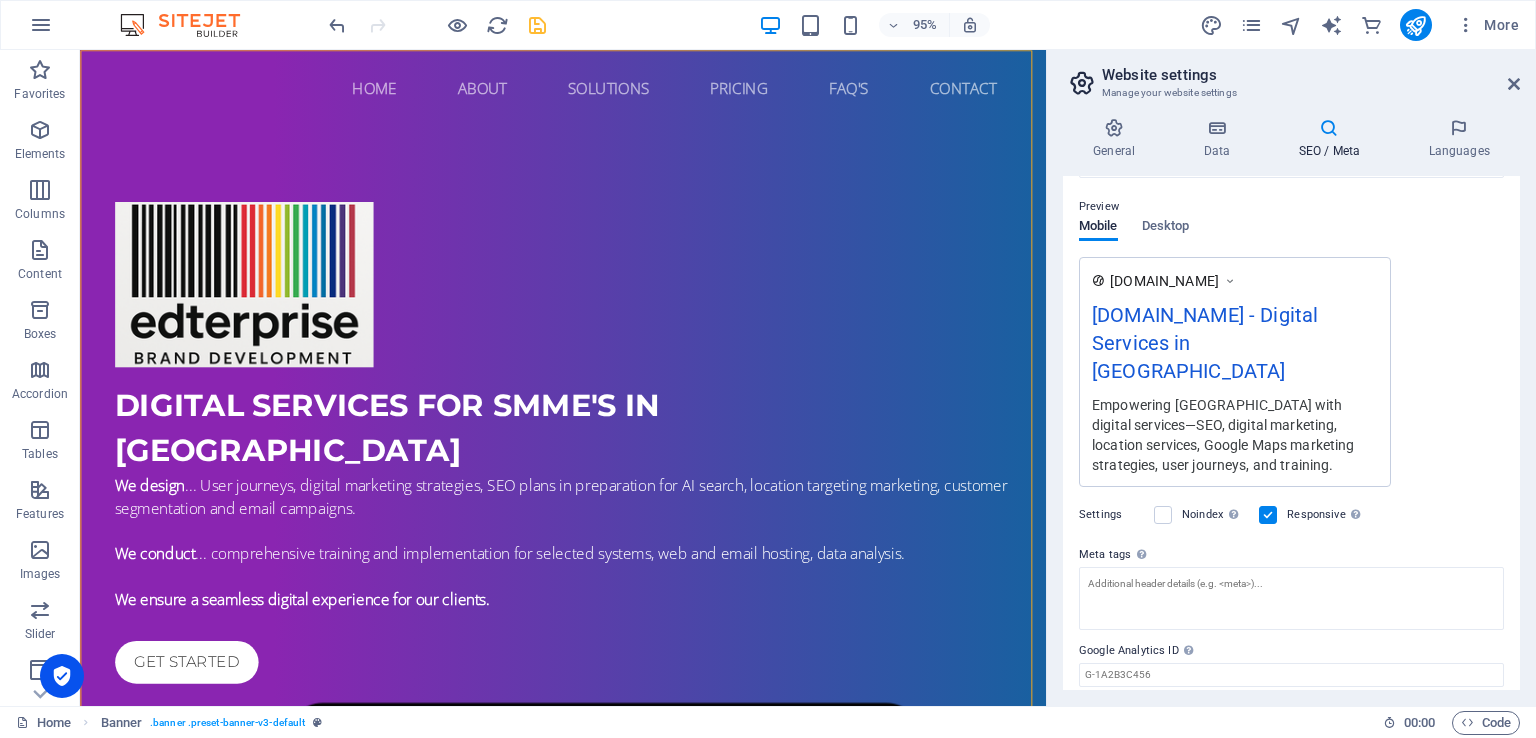 click on "Empowering Cape Town with digital services—SEO, digital marketing, location services, Google Maps marketing strategies, user journeys, and training." at bounding box center (1235, 434) 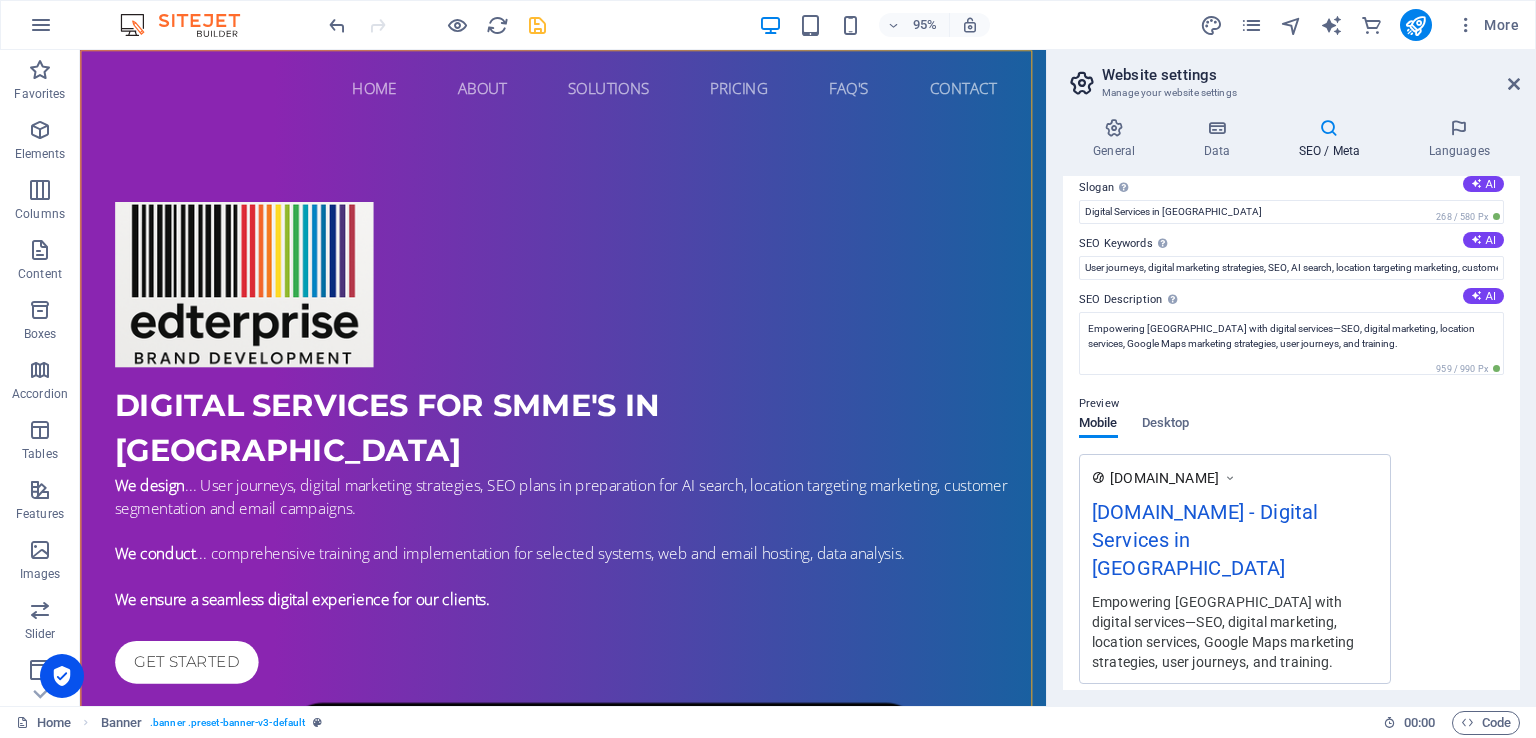 scroll, scrollTop: 0, scrollLeft: 0, axis: both 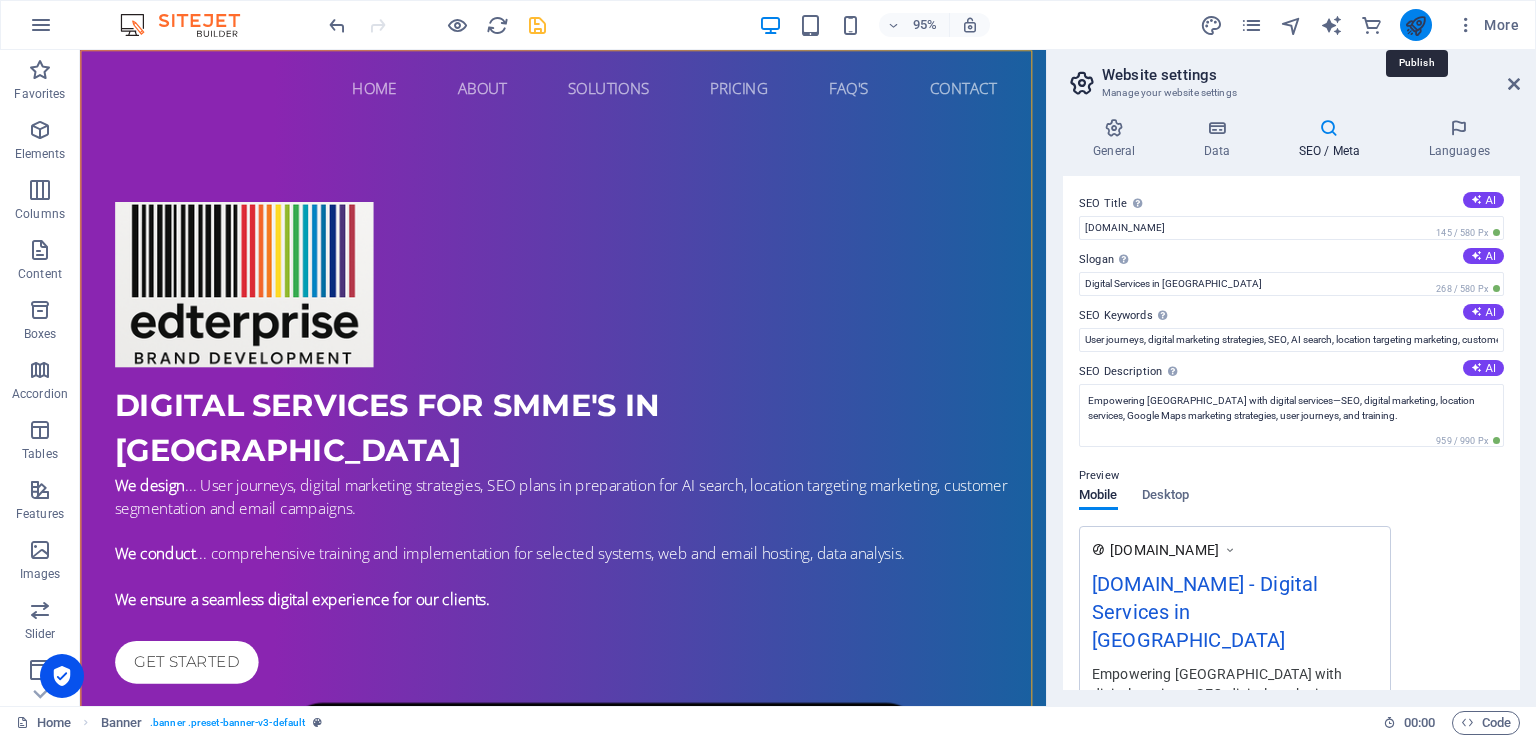 click at bounding box center [1415, 25] 